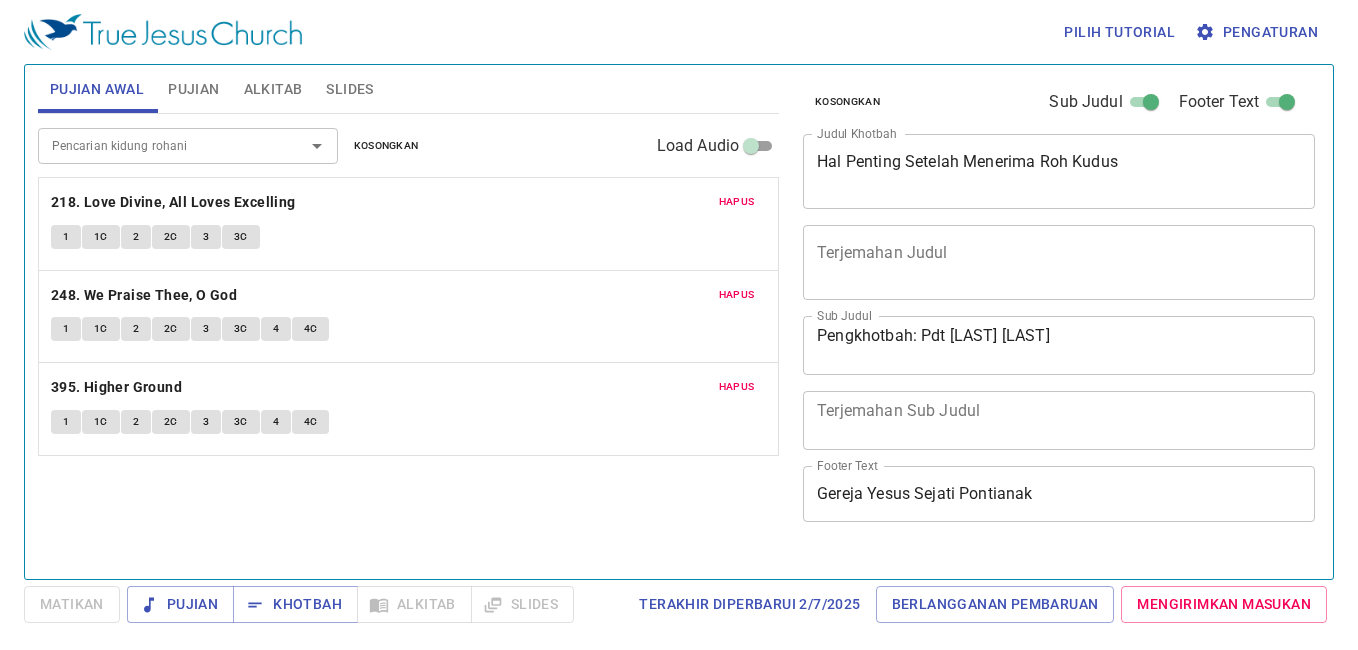 scroll, scrollTop: 0, scrollLeft: 0, axis: both 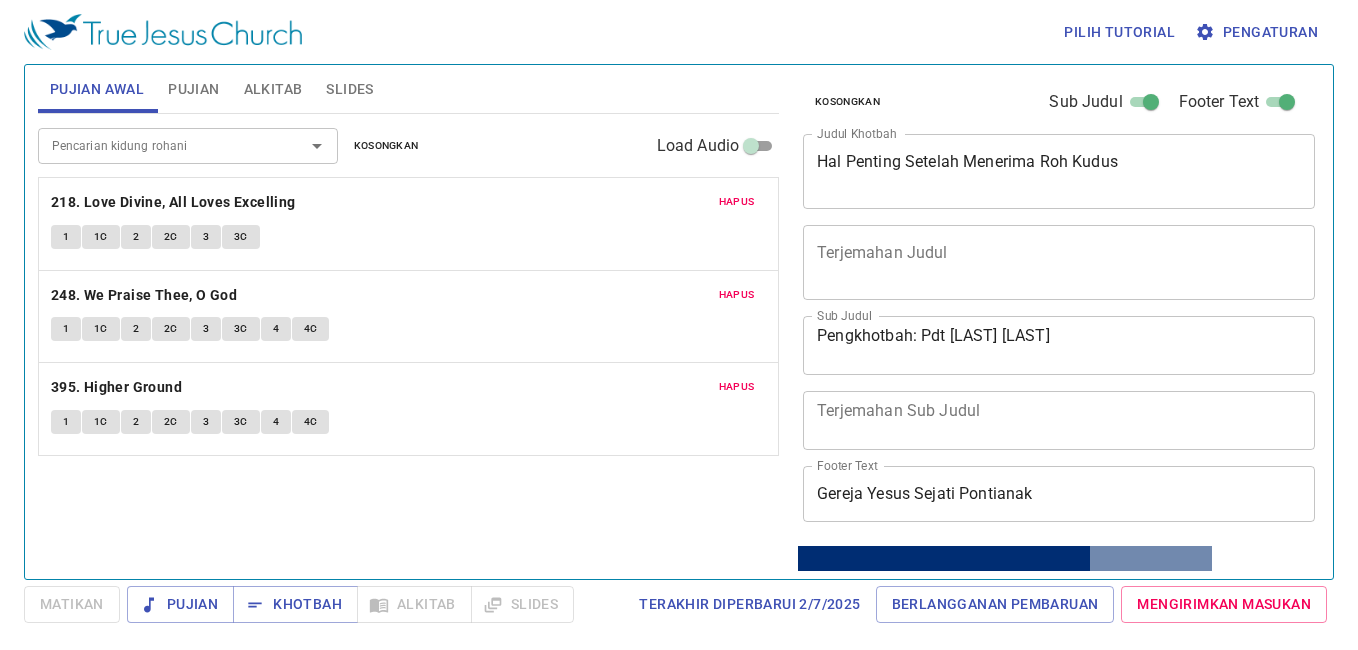 click on "Hapus" at bounding box center [737, 202] 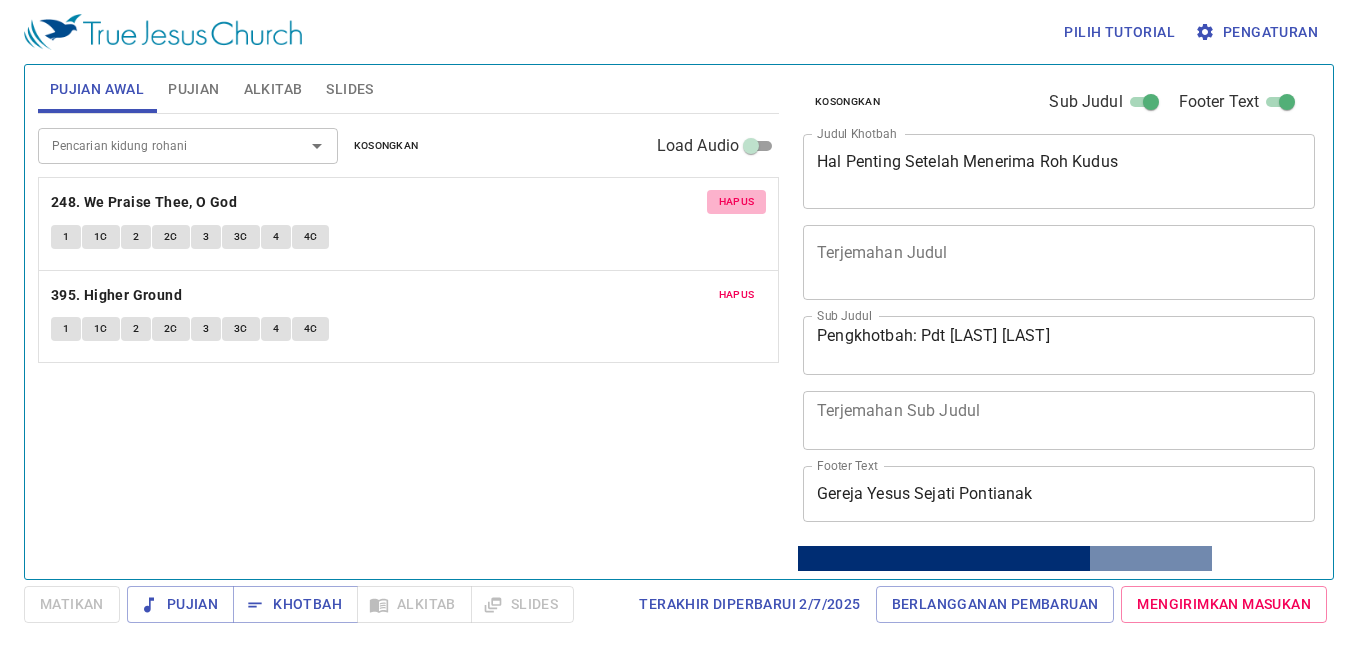 click on "Hapus" at bounding box center [737, 202] 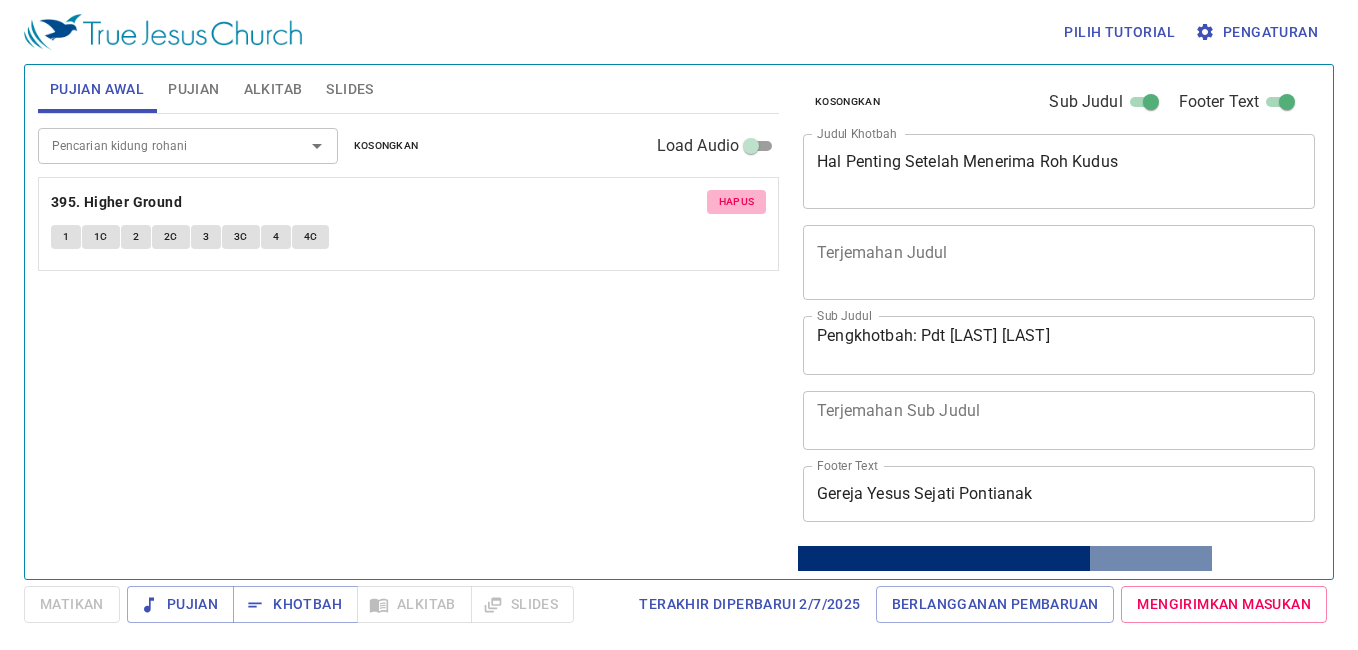 click on "Hapus" at bounding box center [737, 202] 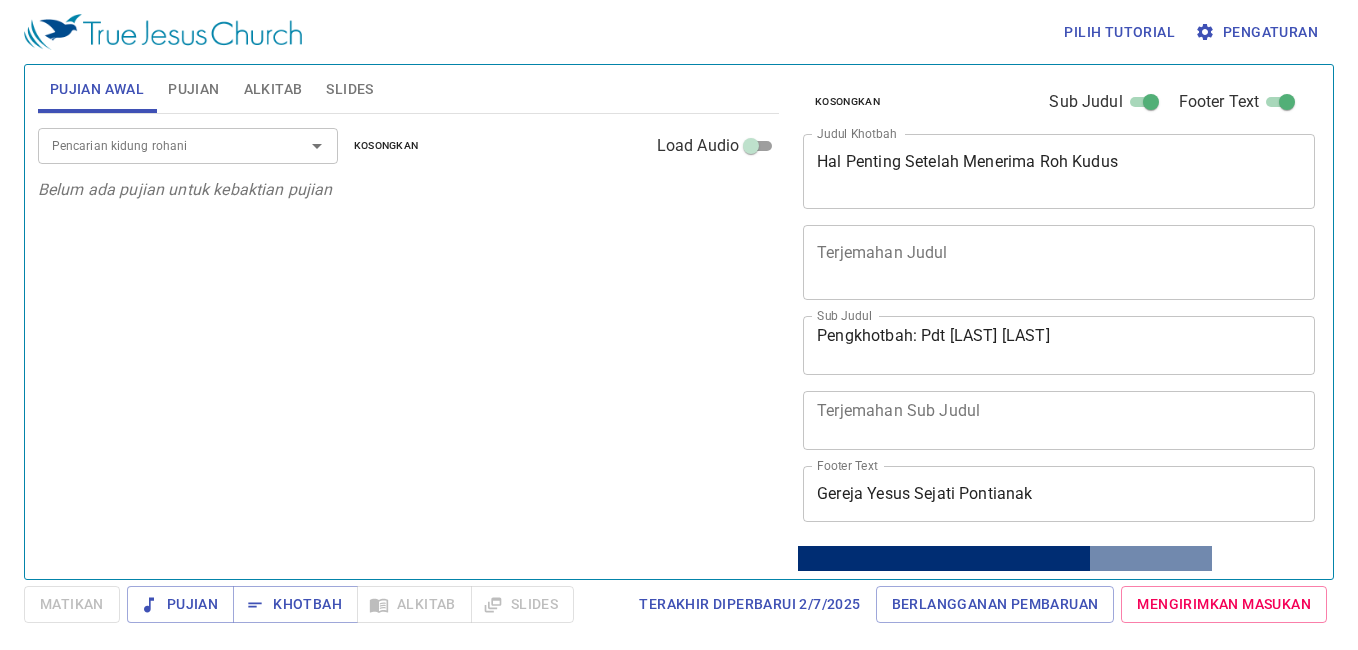 click on "Pencarian kidung rohani Pencarian kidung rohani   Kosongkan Load Audio" at bounding box center [408, 146] 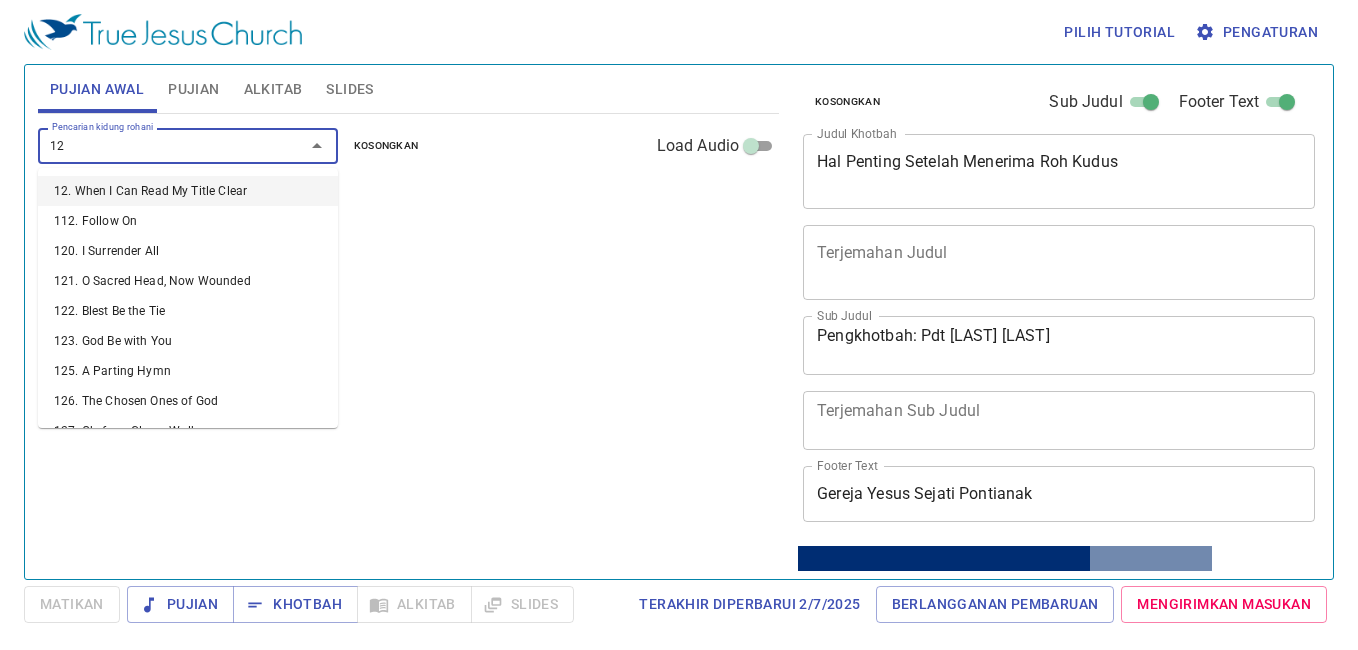 type on "129" 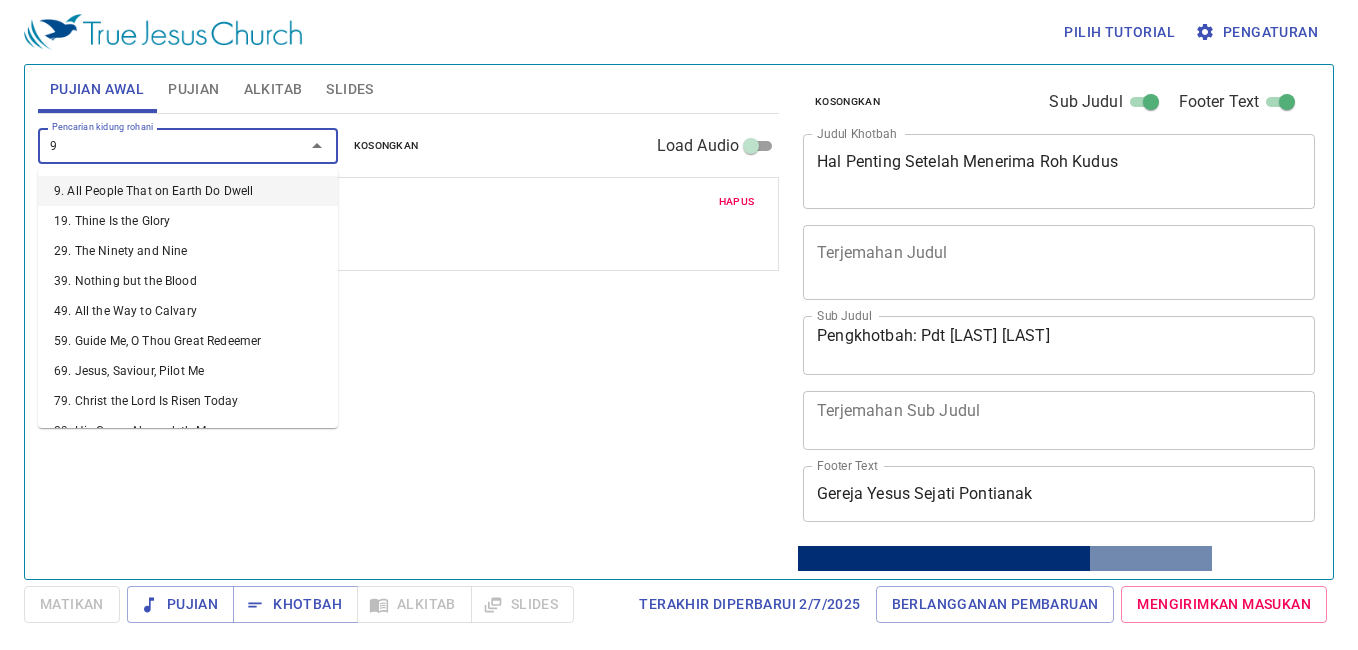 type on "96" 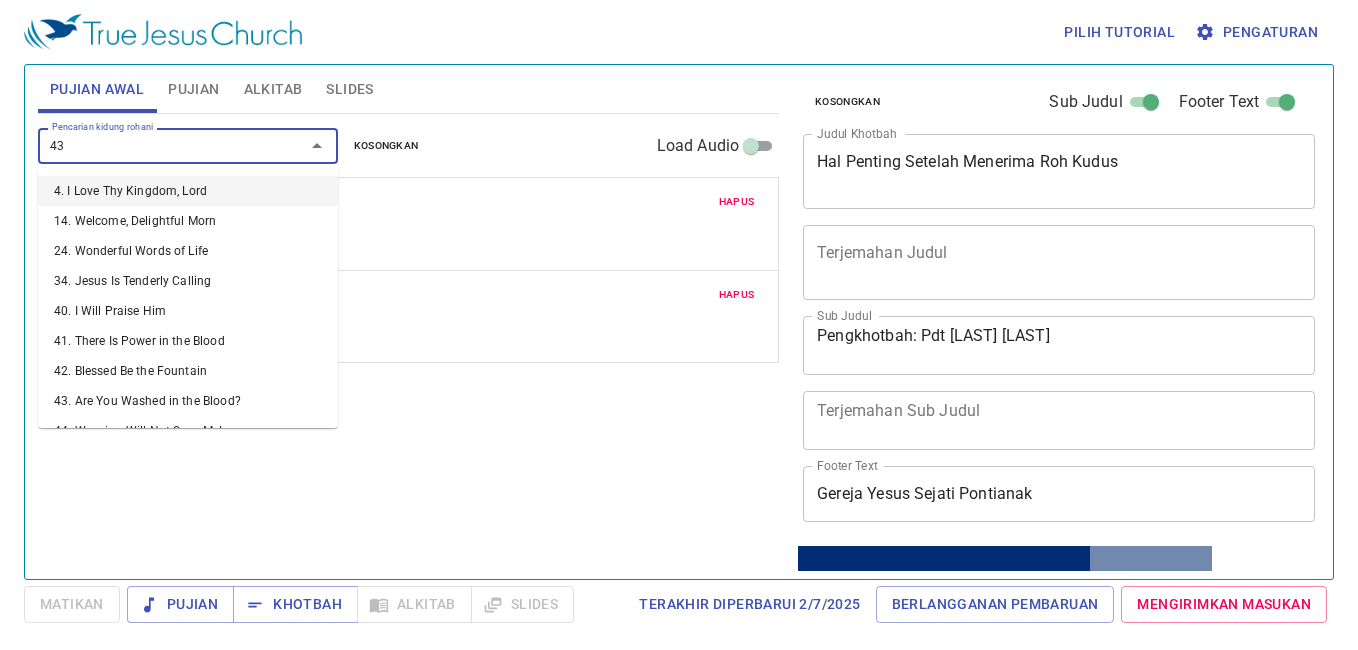 type on "435" 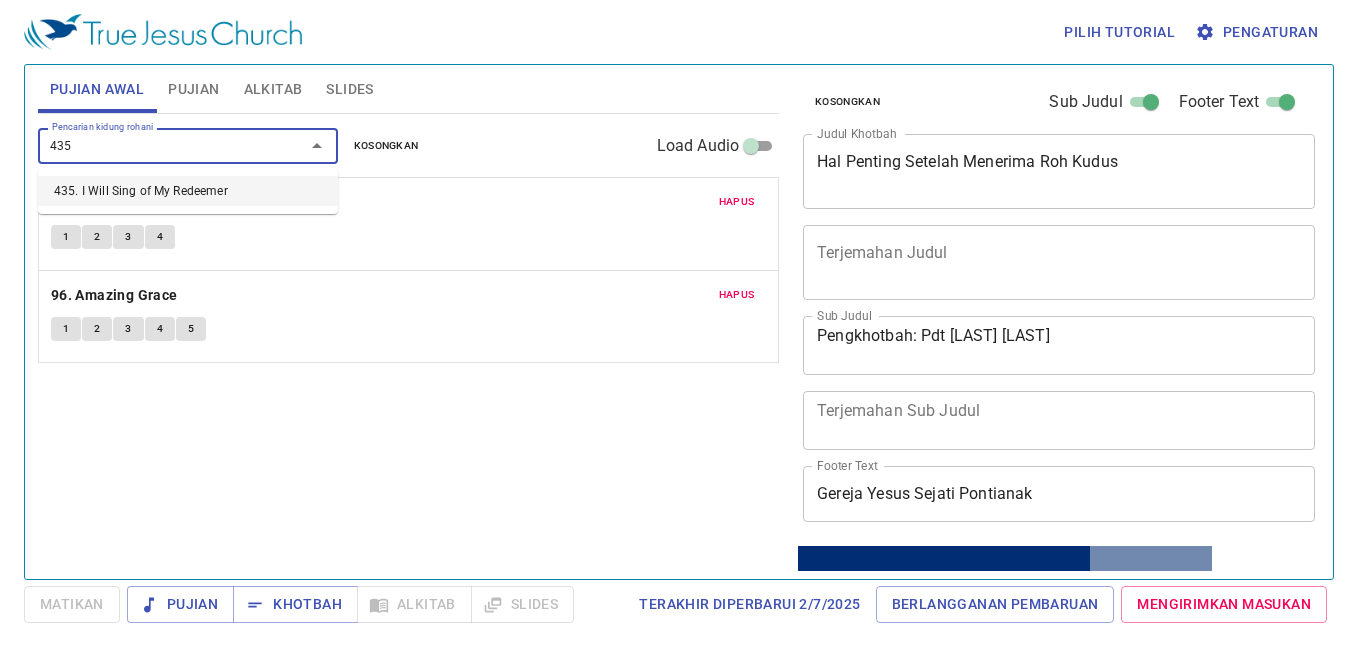 type 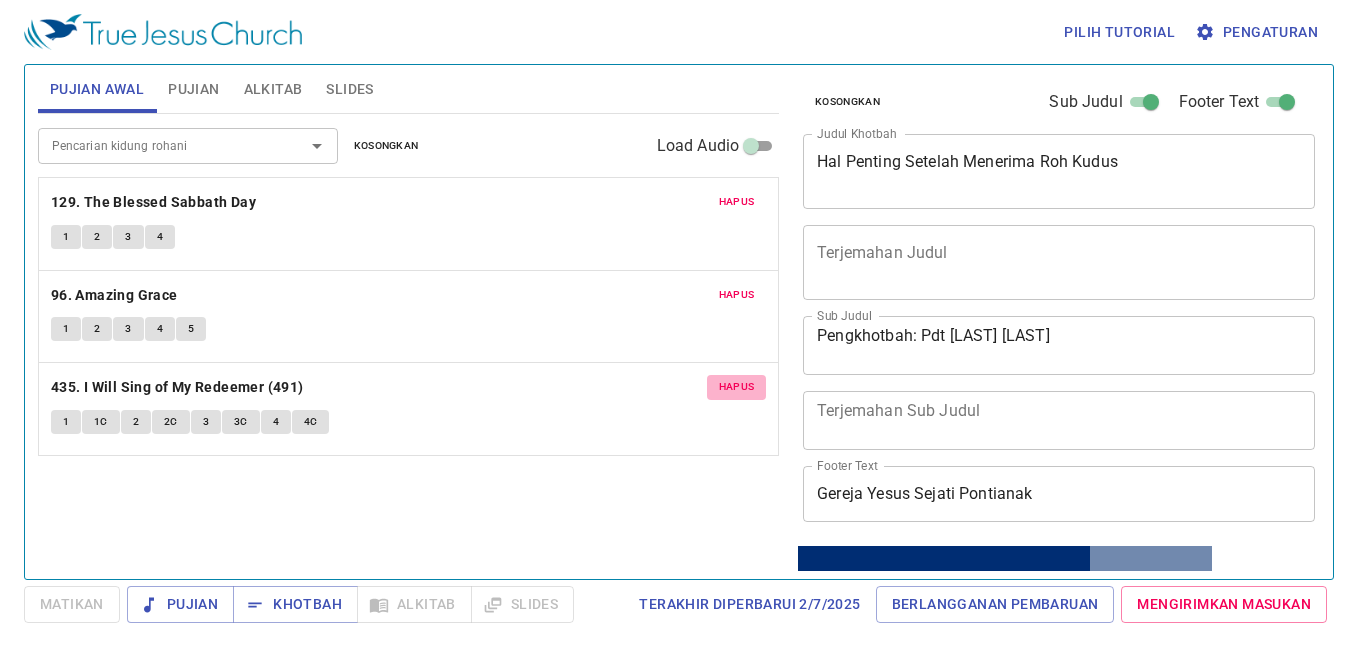 click on "Hapus" at bounding box center [737, 387] 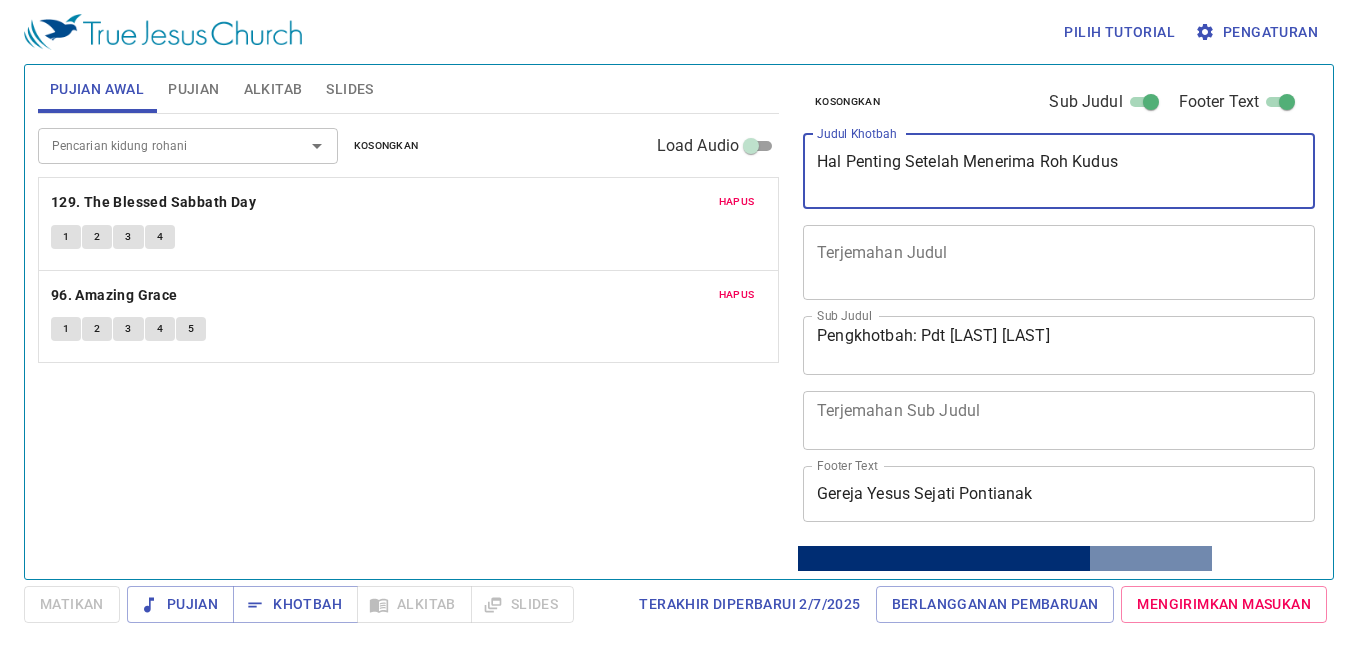 drag, startPoint x: 1111, startPoint y: 157, endPoint x: 680, endPoint y: 190, distance: 432.2615 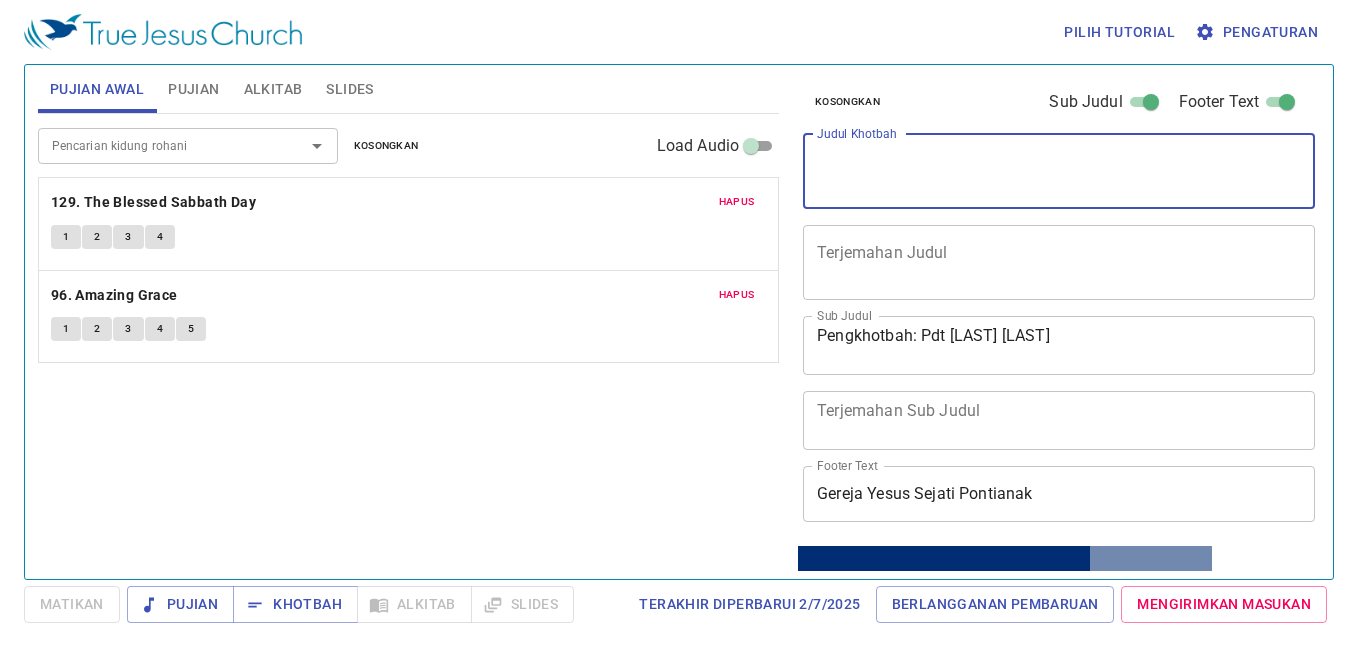 type on "n" 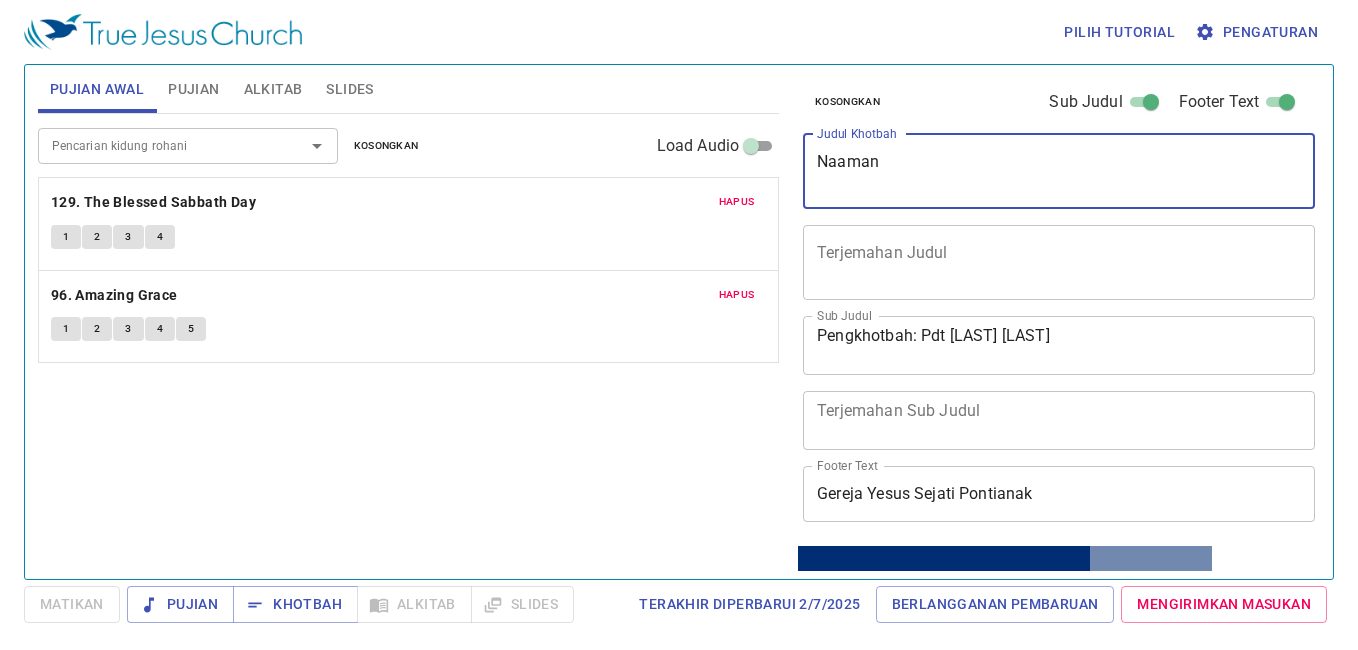 type on "Naaman" 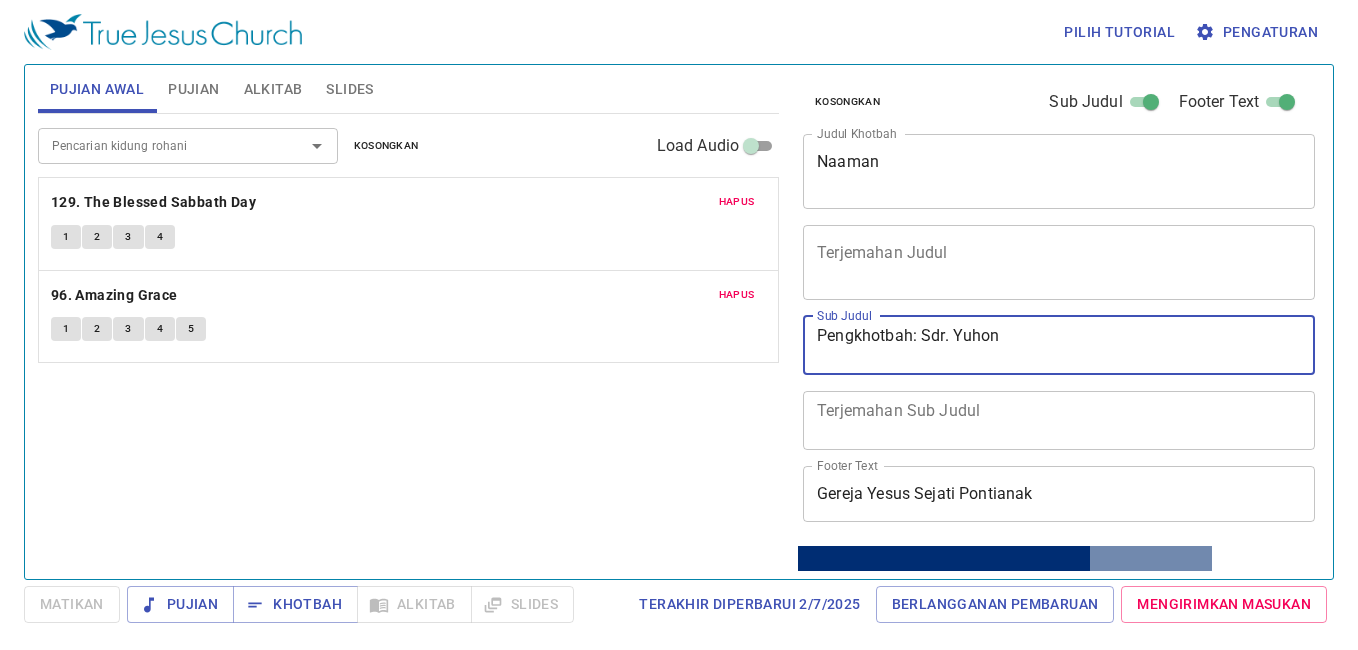 type on "Pengkhotbah: Sdr. Yuhon" 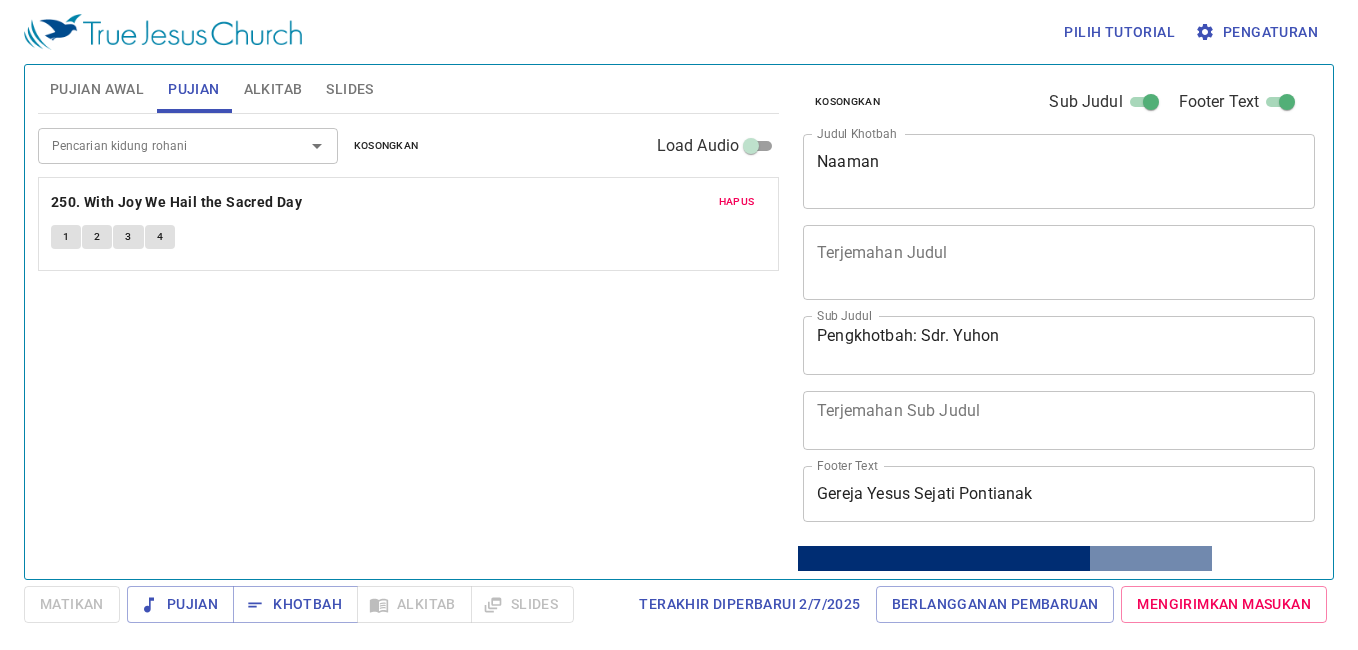 click on "Hapus" at bounding box center [737, 202] 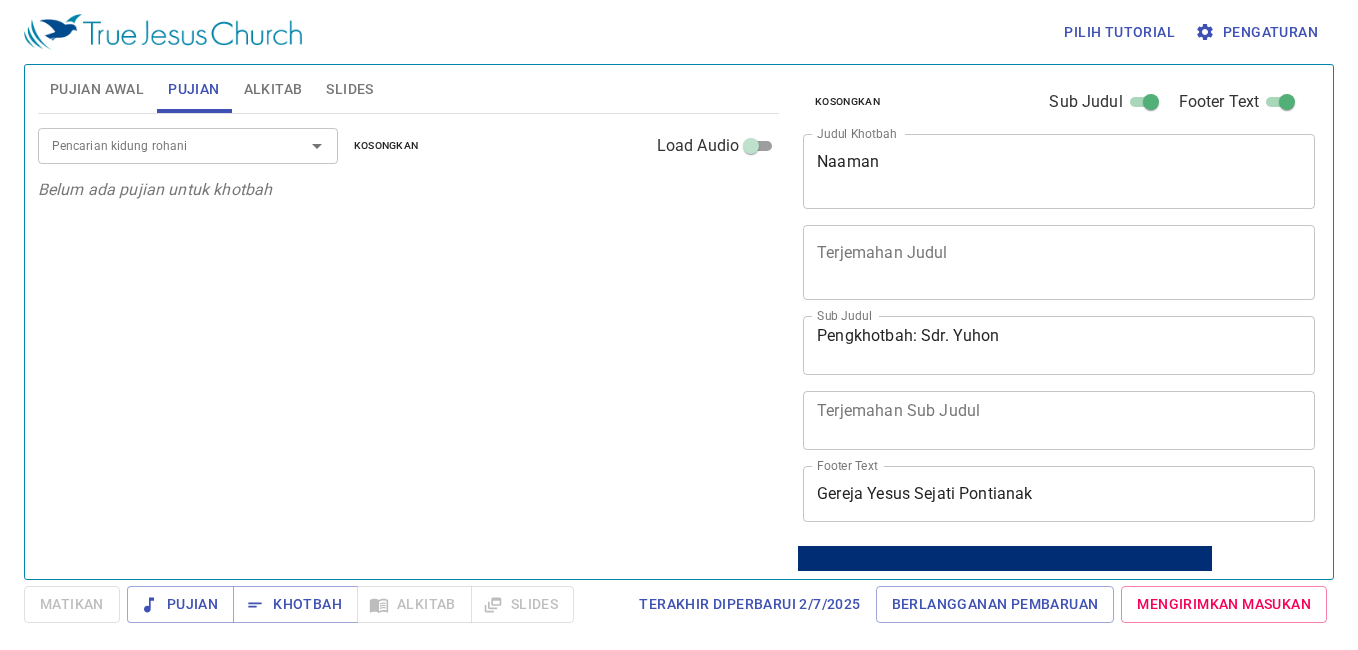 click on "Pencarian kidung rohani" at bounding box center [158, 145] 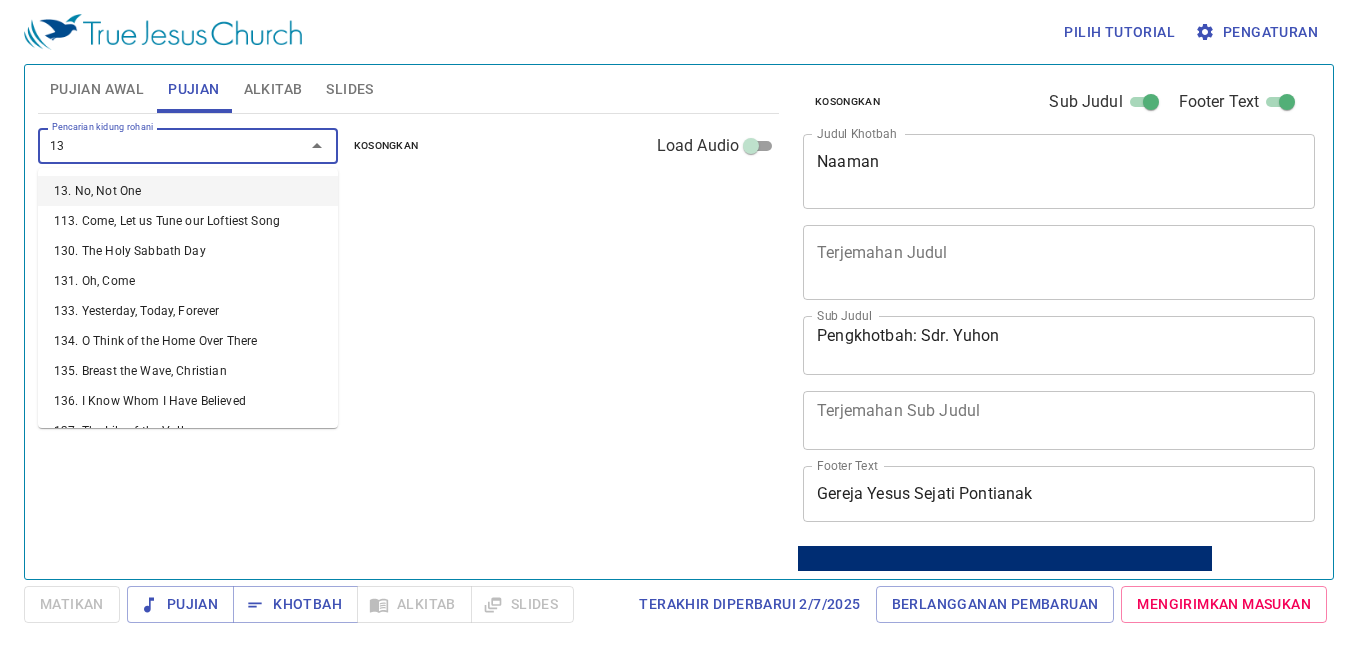 type on "130" 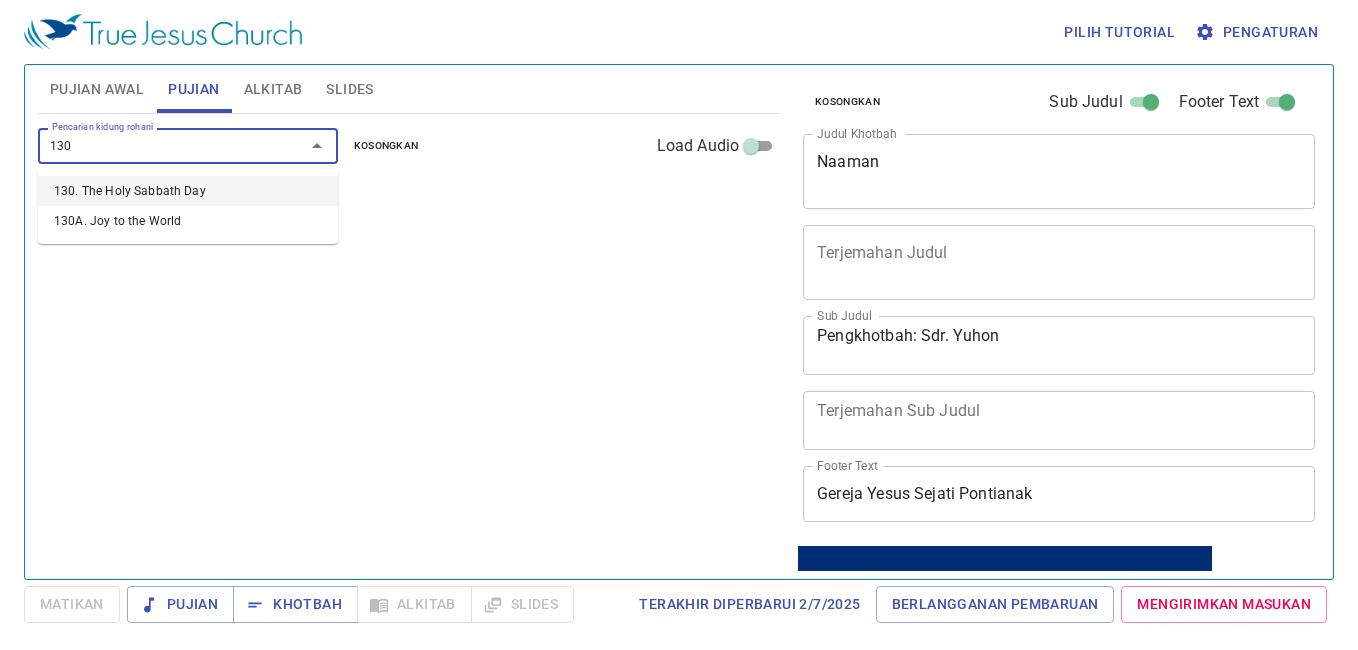 click on "130. The Holy Sabbath Day" at bounding box center [188, 191] 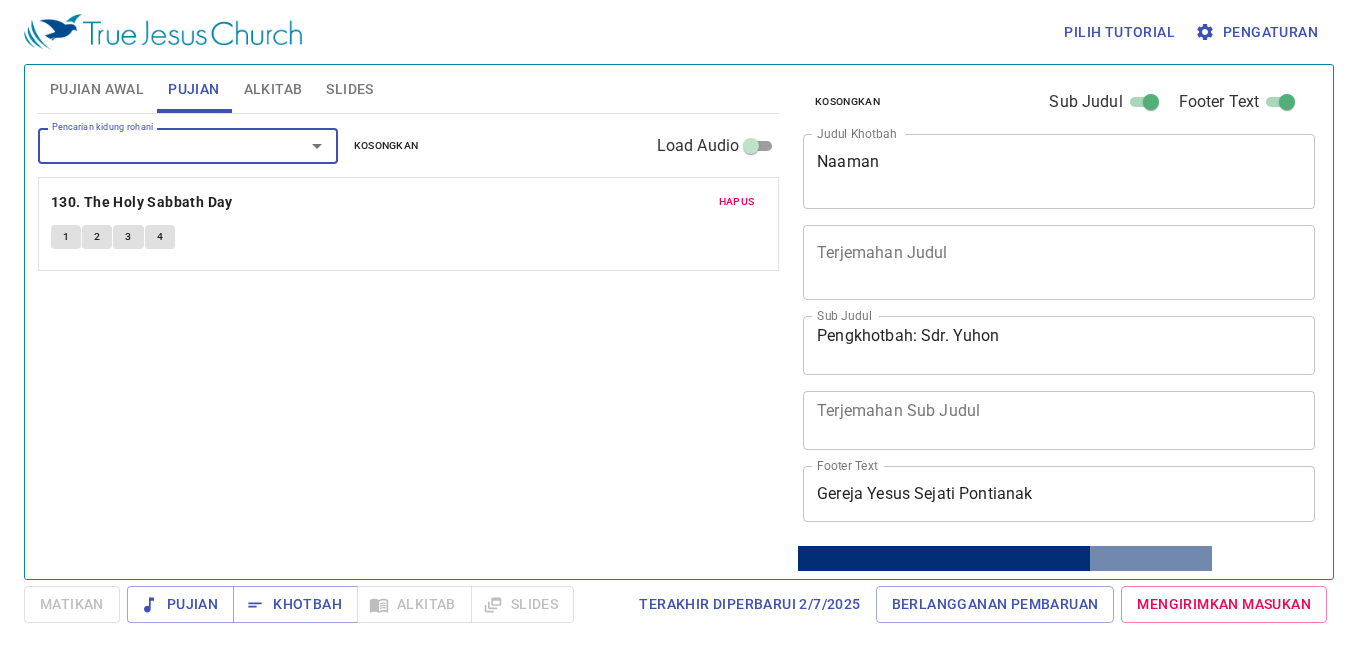 click on "Pencarian kidung rohani" at bounding box center (158, 145) 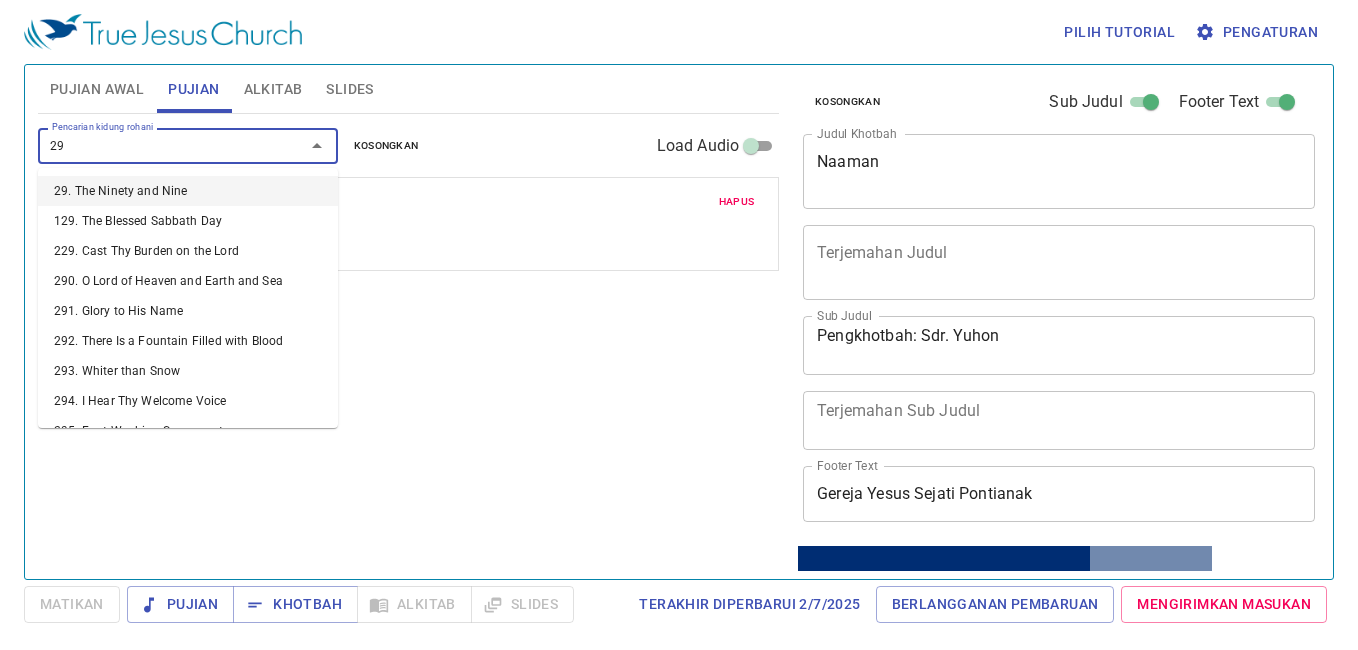 type on "291" 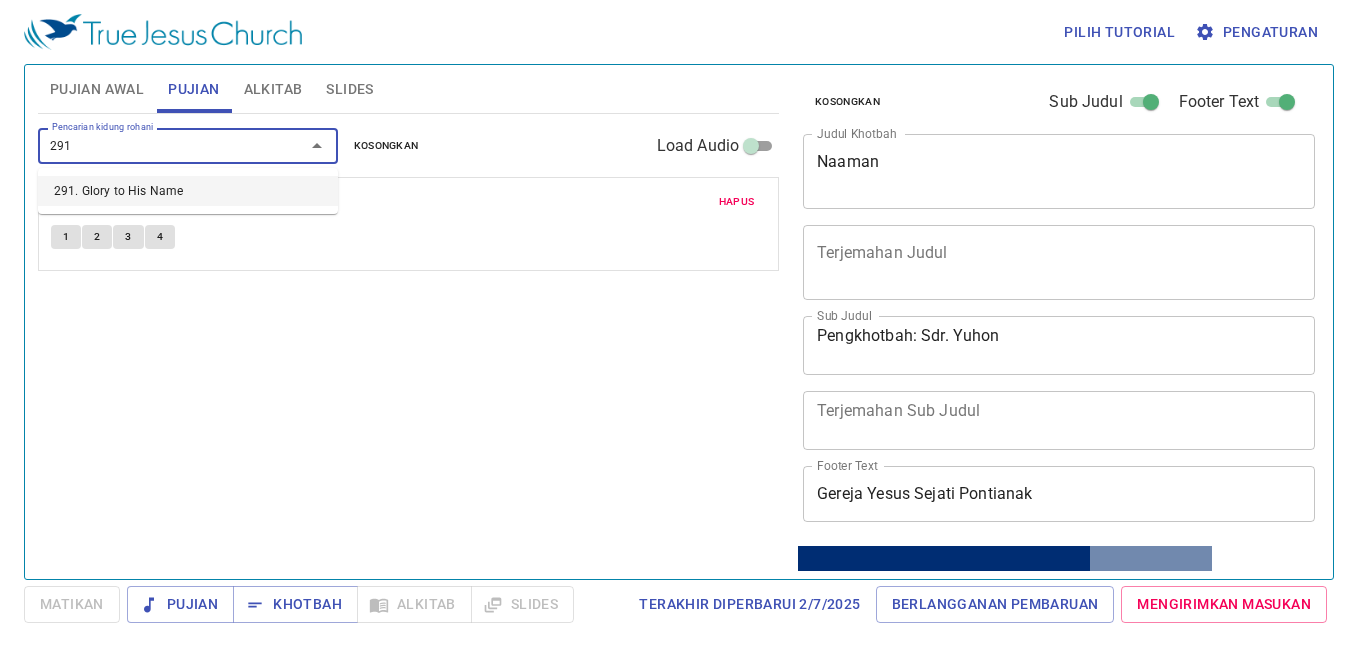 click on "291. Glory to His Name" at bounding box center (188, 191) 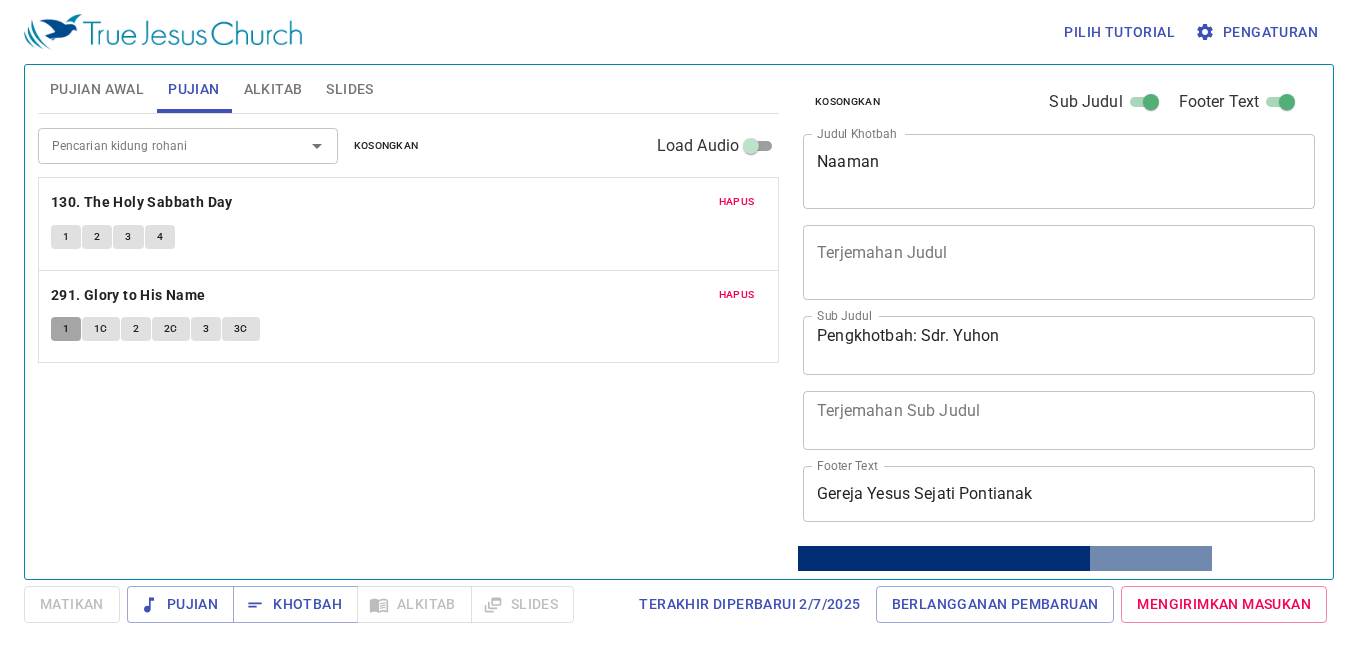 click on "1" at bounding box center (66, 329) 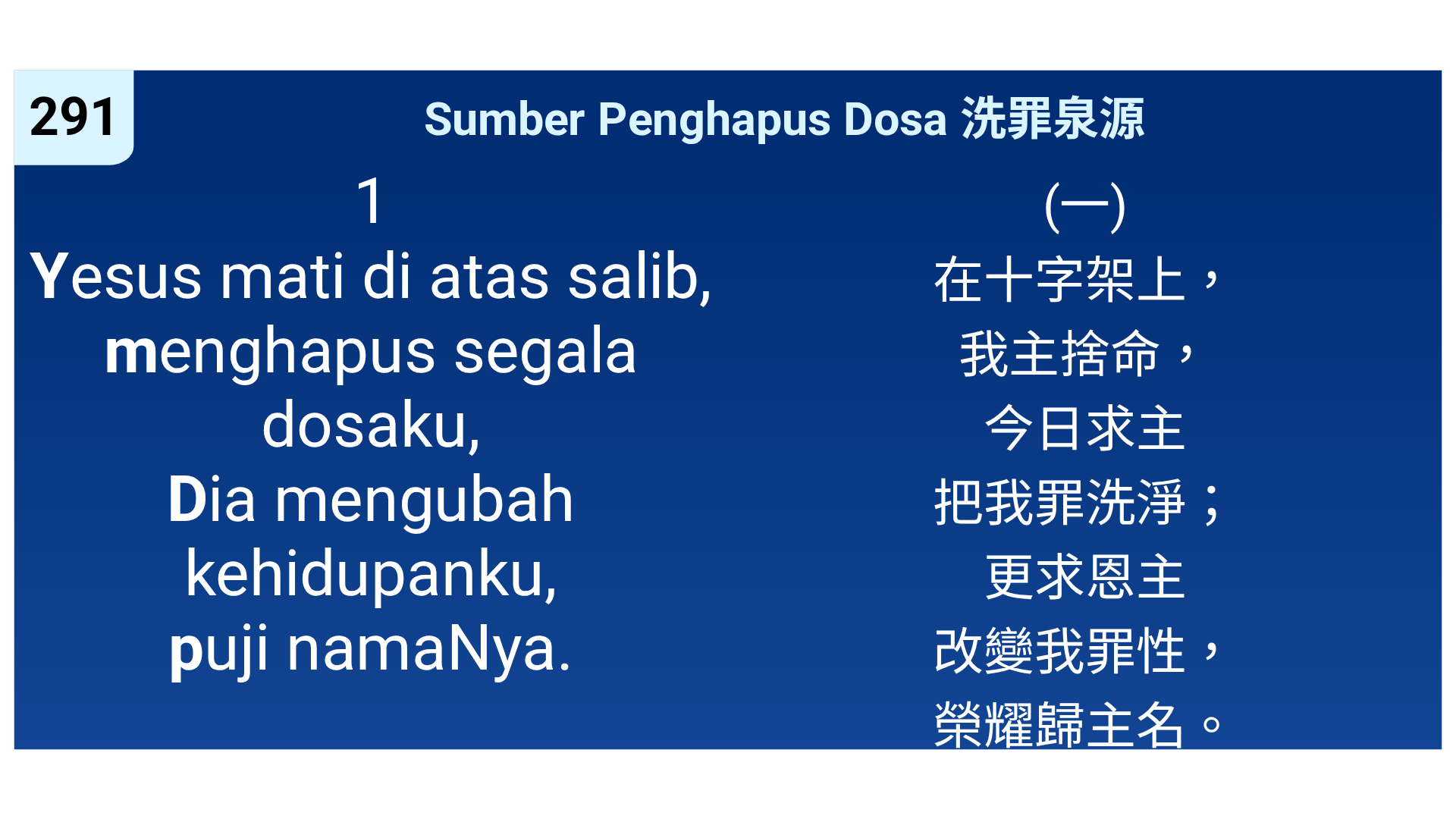 scroll, scrollTop: 0, scrollLeft: 0, axis: both 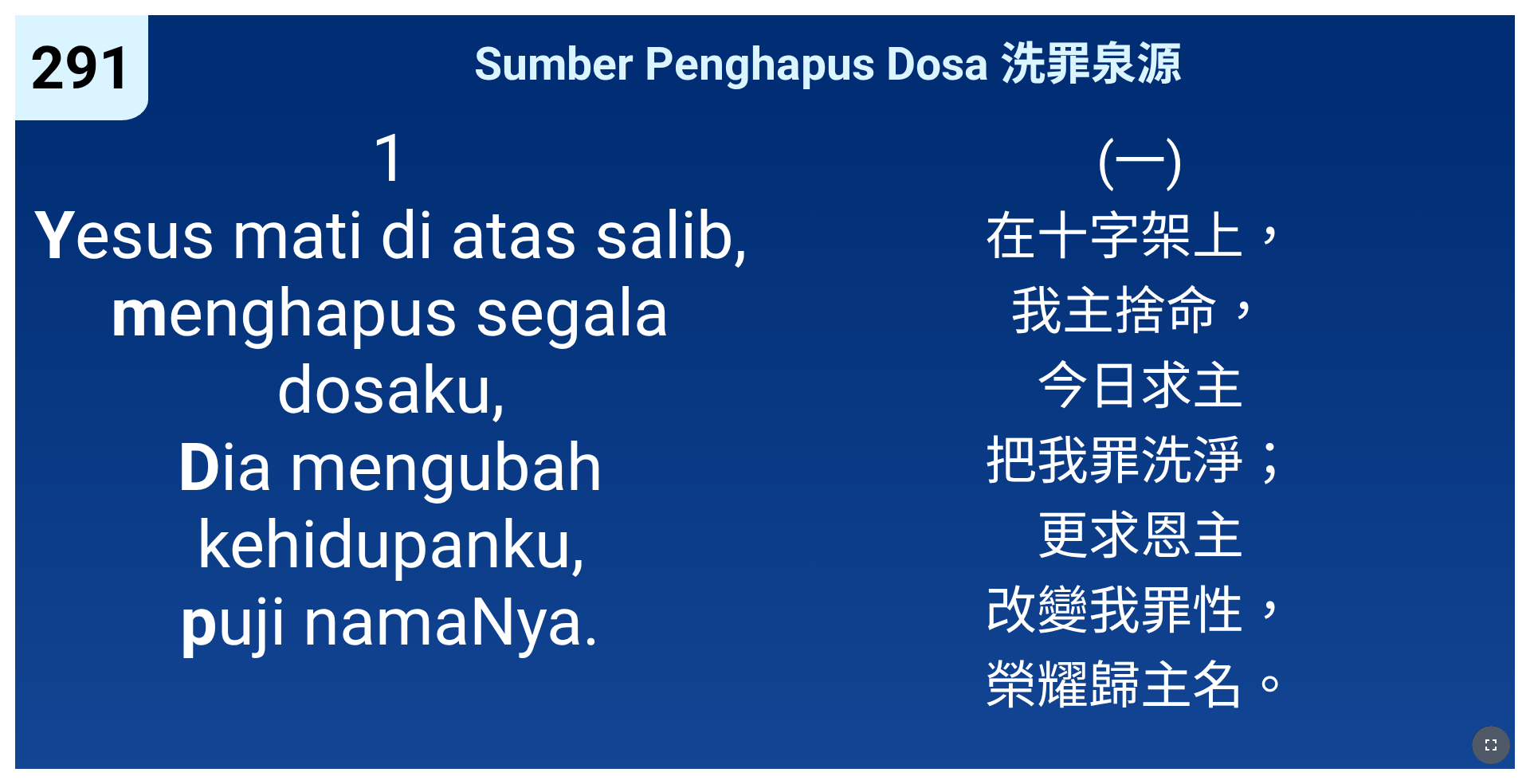 click 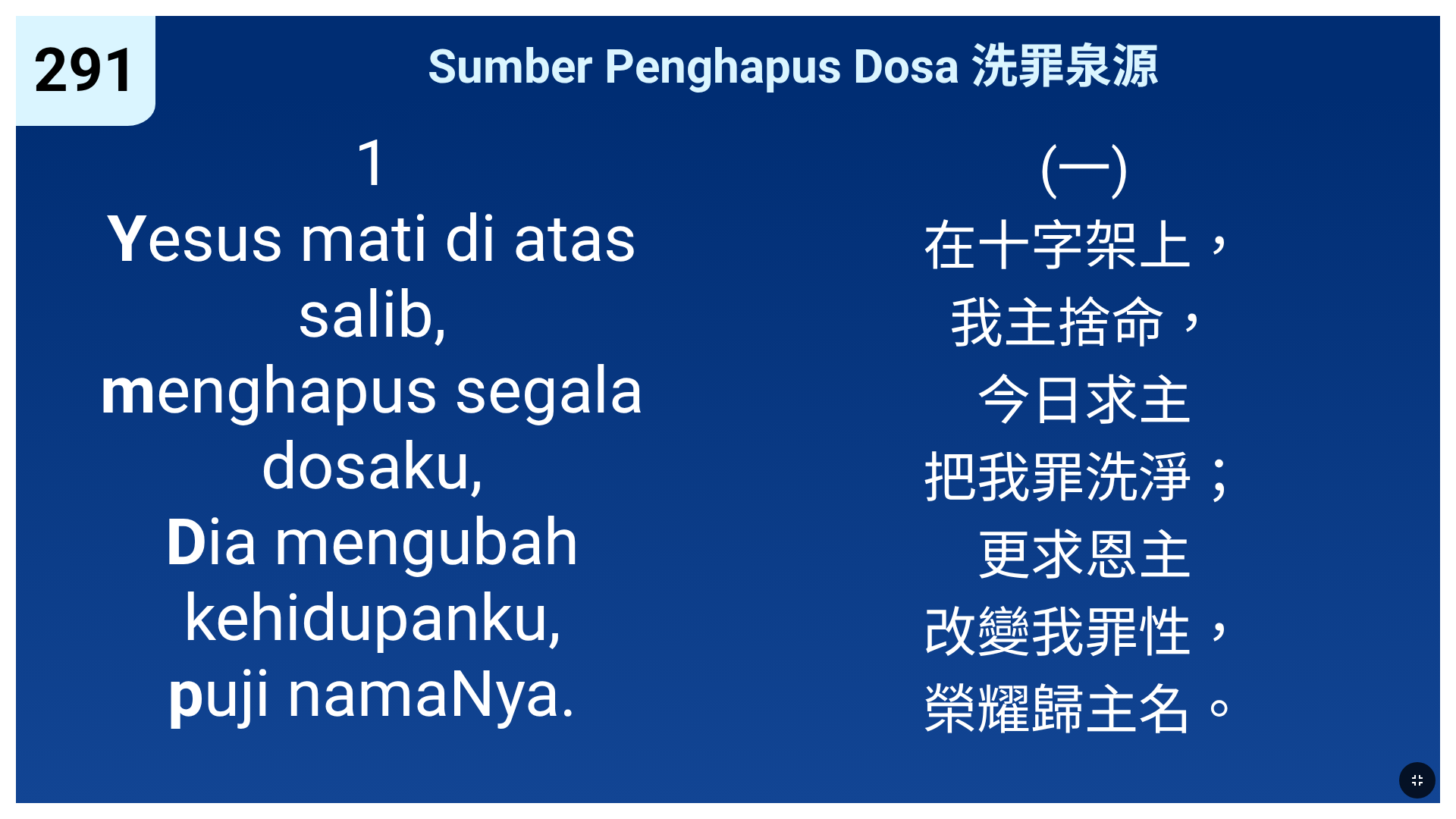 type 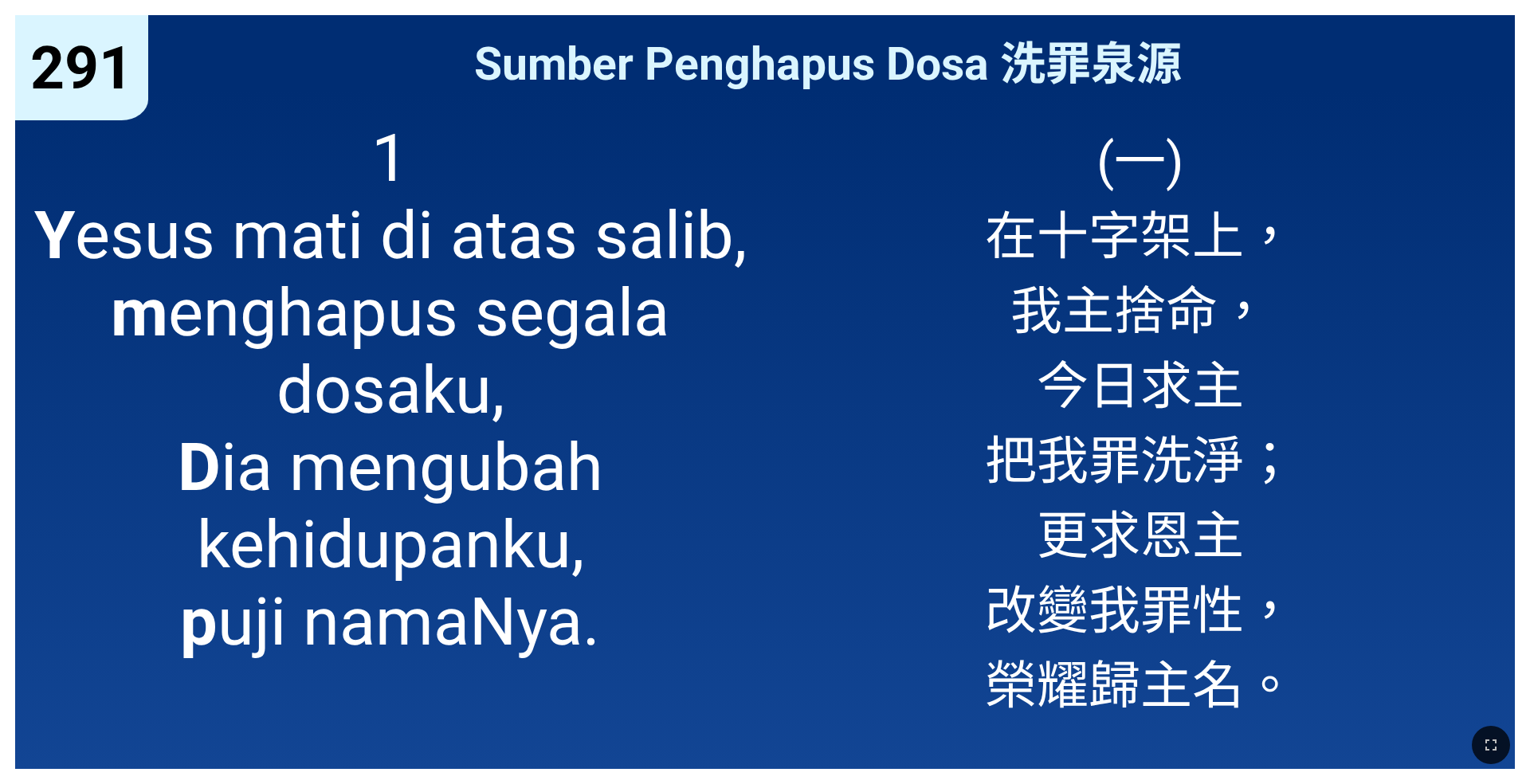 drag, startPoint x: 1492, startPoint y: 744, endPoint x: 1492, endPoint y: 790, distance: 46 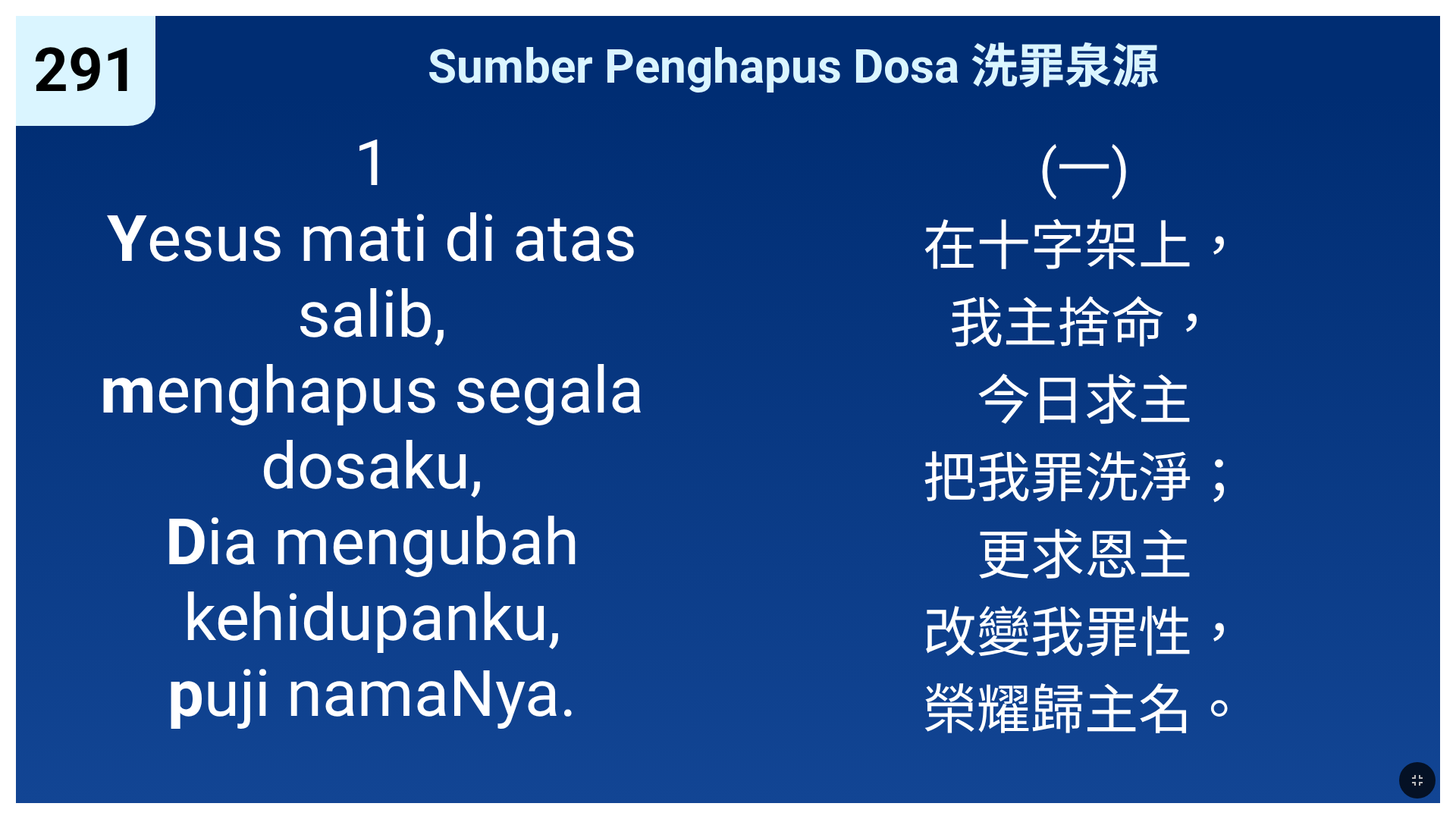 click on "291 291 Sumber Penghapus Dosa 洗罪泉源 Sumber Penghapus Dosa 洗罪泉源 1 Y esus mati di atas salib,  m enghapus segala dosaku,  D ia mengubah kehidupanku,  p uji namaNya.  1 Y esus mati di atas salib,  m enghapus segala dosaku,  D ia mengubah kehidupanku,  p uji namaNya.  (一) 在十字架上， 我主捨命， 今日求主 把我罪洗淨； 更求恩主 改變我罪性， 榮耀歸主名。 (一) 在十字架上， 我主捨命， 今日求主 把我罪洗淨； 更求恩主 改變我罪性， 榮耀歸主名。" at bounding box center [728, 410] 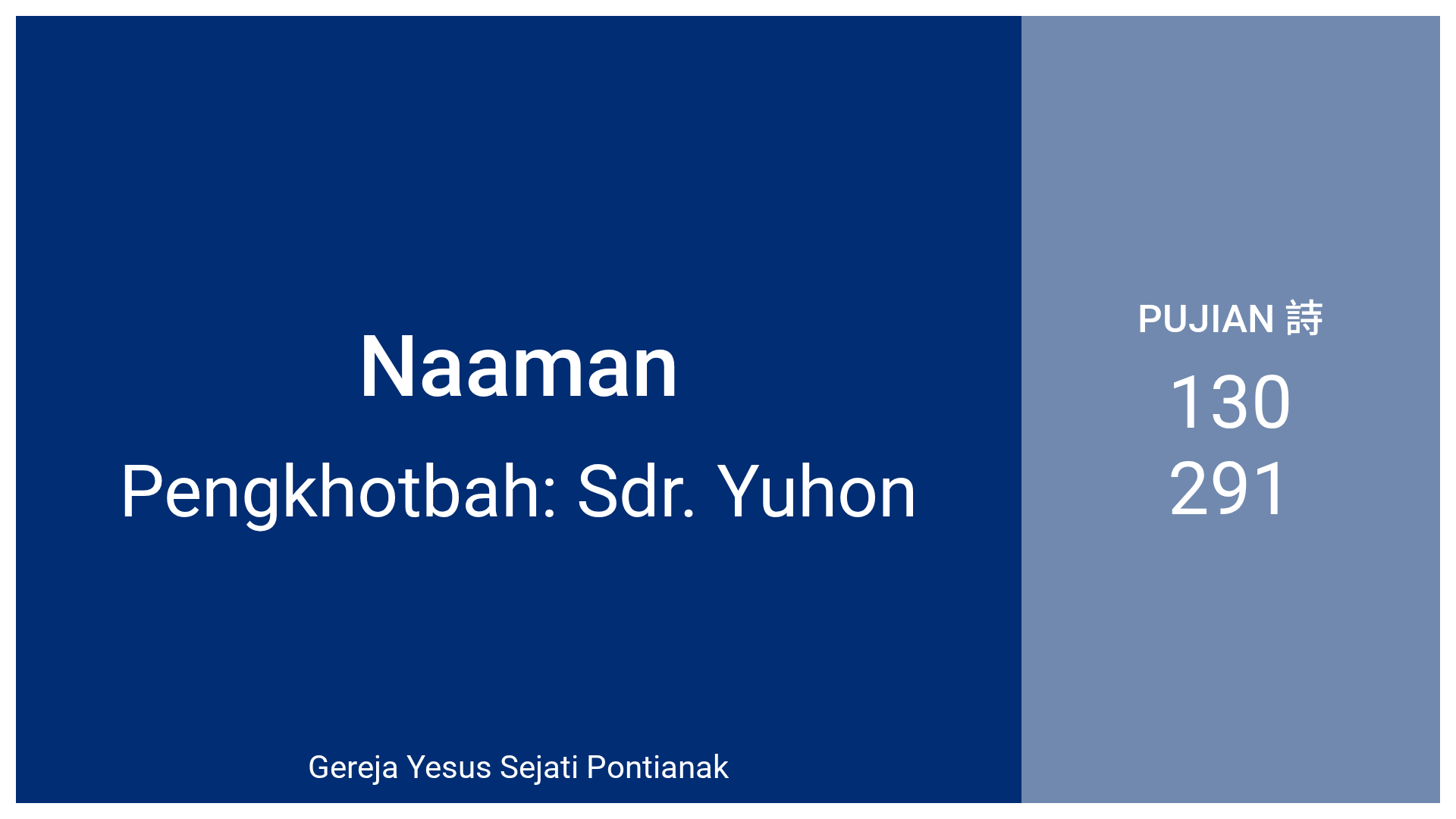 click on "Naaman Naaman Pengkhotbah: Sdr. Yuhon Pengkhotbah: Sdr. Yuhon Gereja Yesus Sejati Pontianak Gereja Yesus Sejati Pontianak Pujian   詩 130 291" at bounding box center [728, 410] 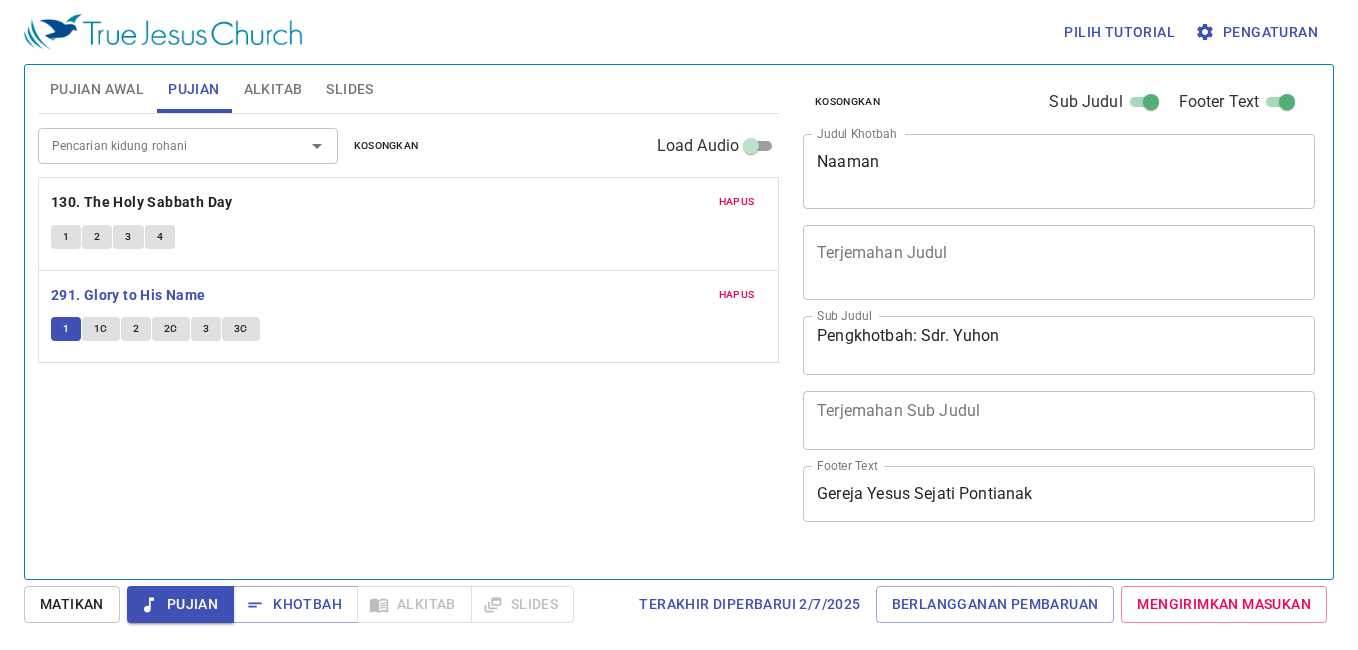scroll, scrollTop: 0, scrollLeft: 0, axis: both 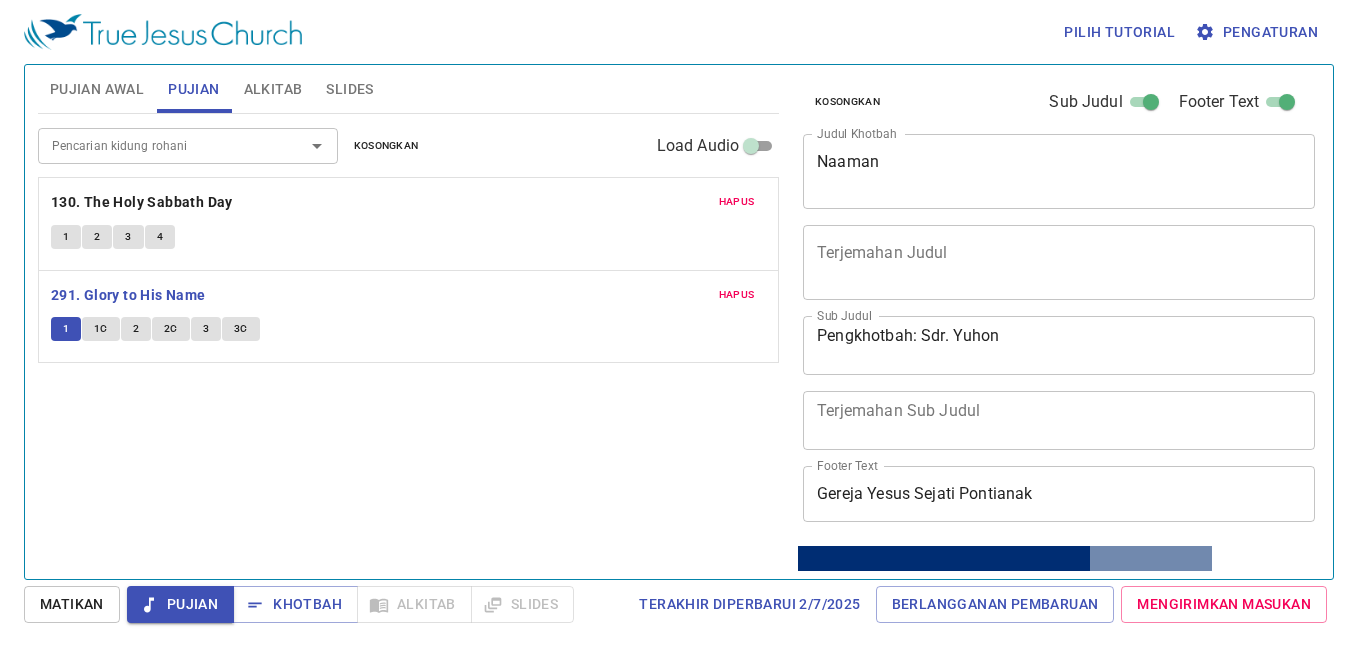 click on "Pujian Awal" at bounding box center (97, 89) 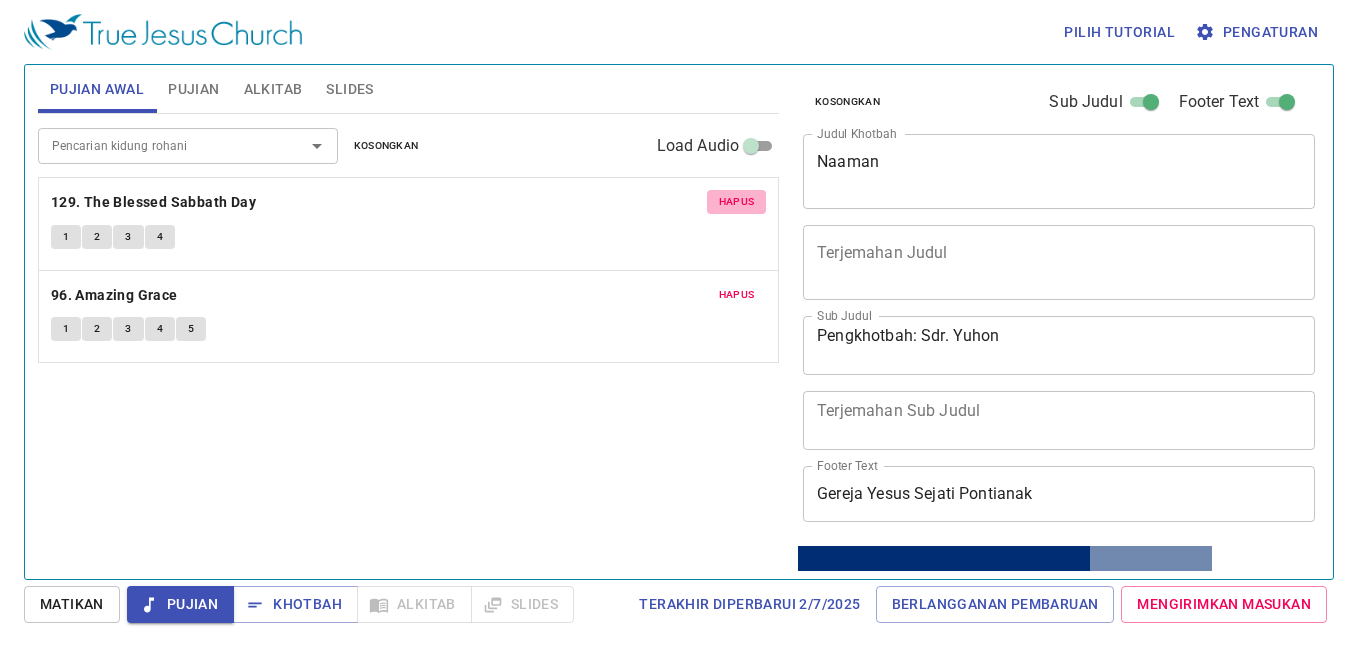 click on "Hapus" at bounding box center [737, 202] 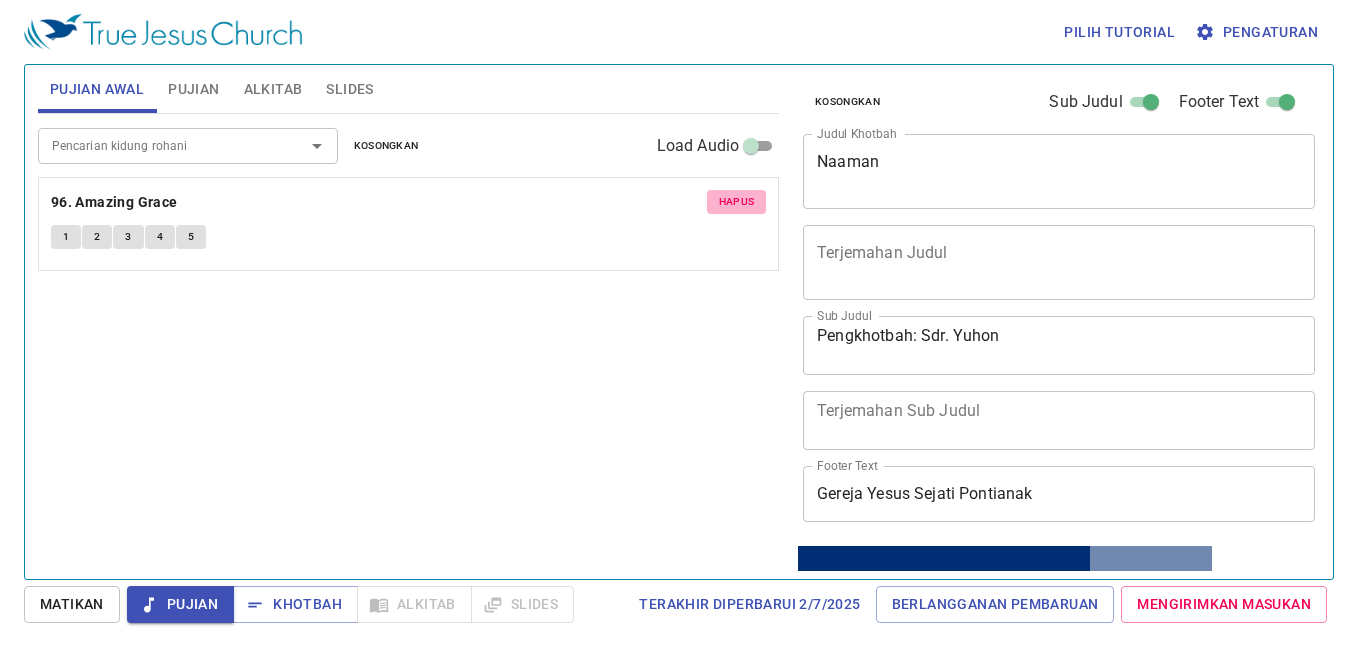 click on "Hapus" at bounding box center [737, 202] 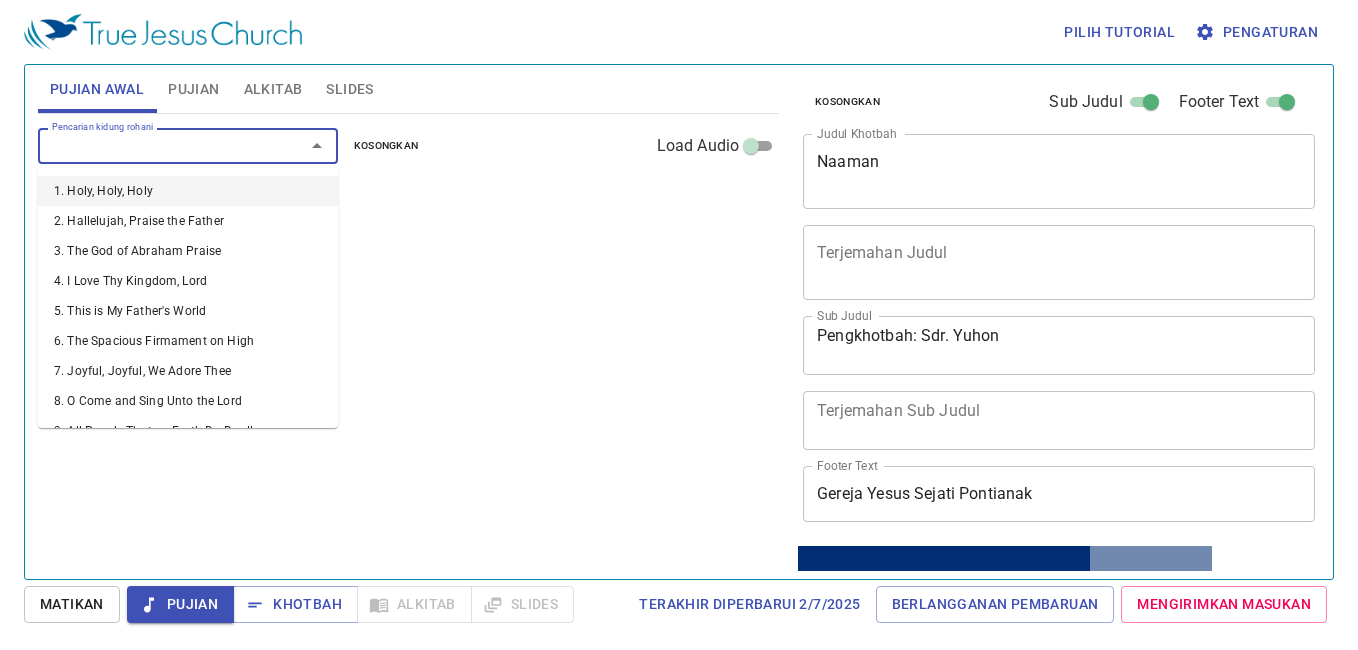click on "Pencarian kidung rohani" at bounding box center (158, 145) 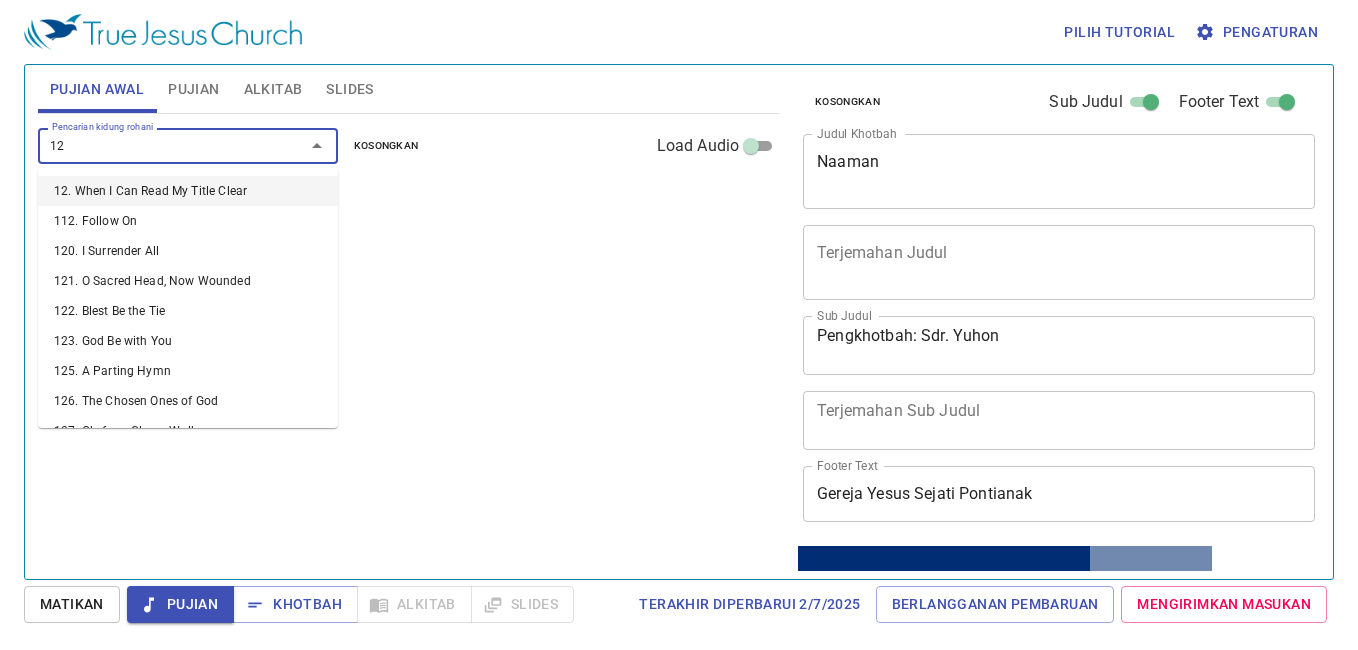 type on "1" 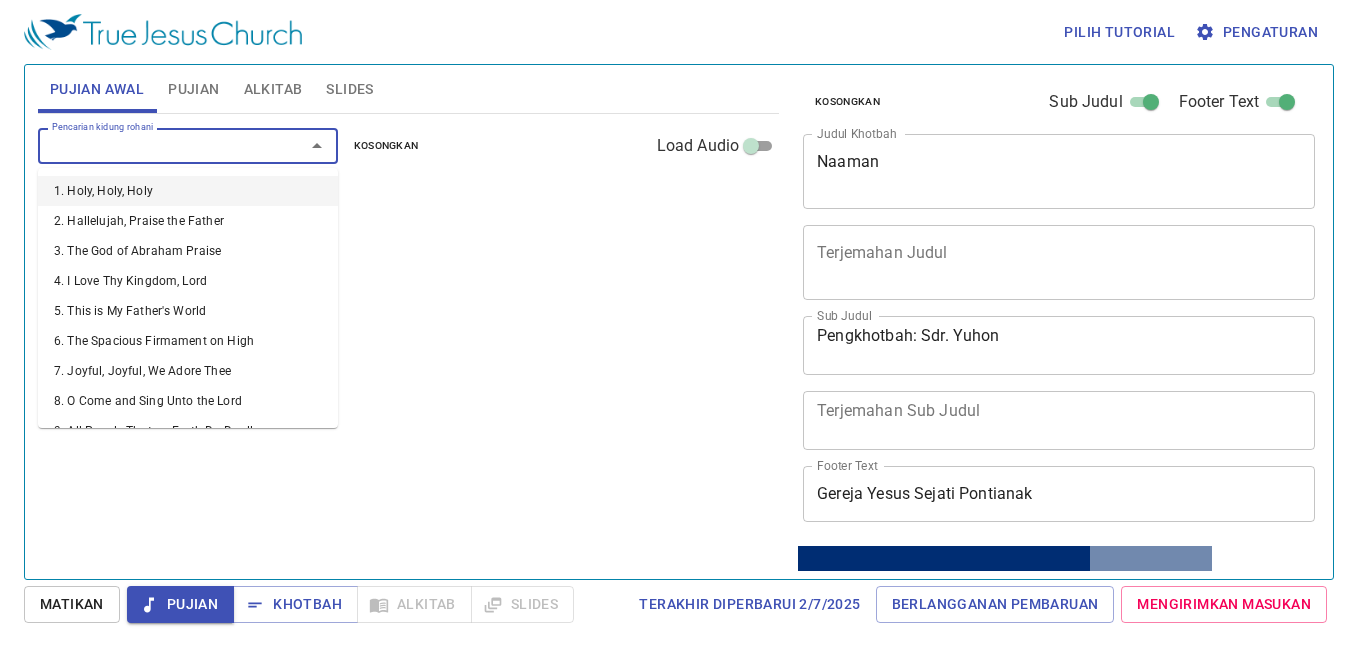 click on "Pencarian kidung rohani Pencarian kidung rohani   Kosongkan Load Audio Belum ada pujian untuk kebaktian pujian" at bounding box center [408, 338] 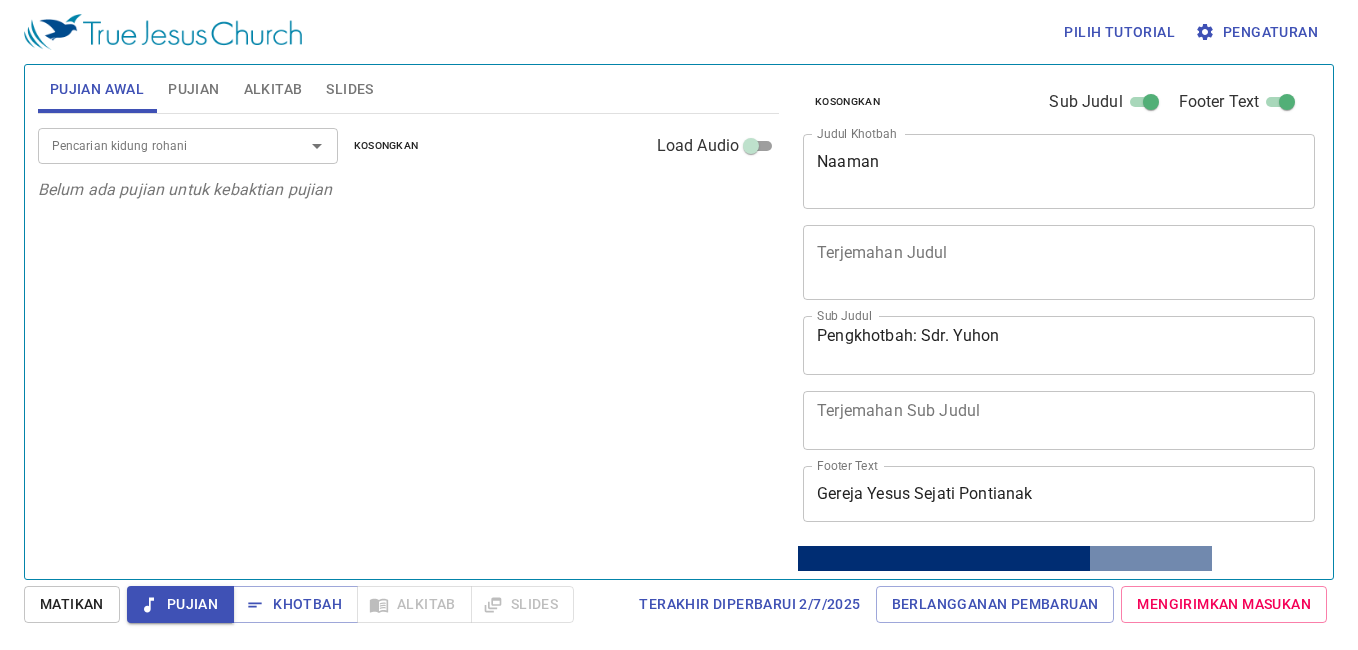 click on "Pencarian kidung rohani" at bounding box center (158, 145) 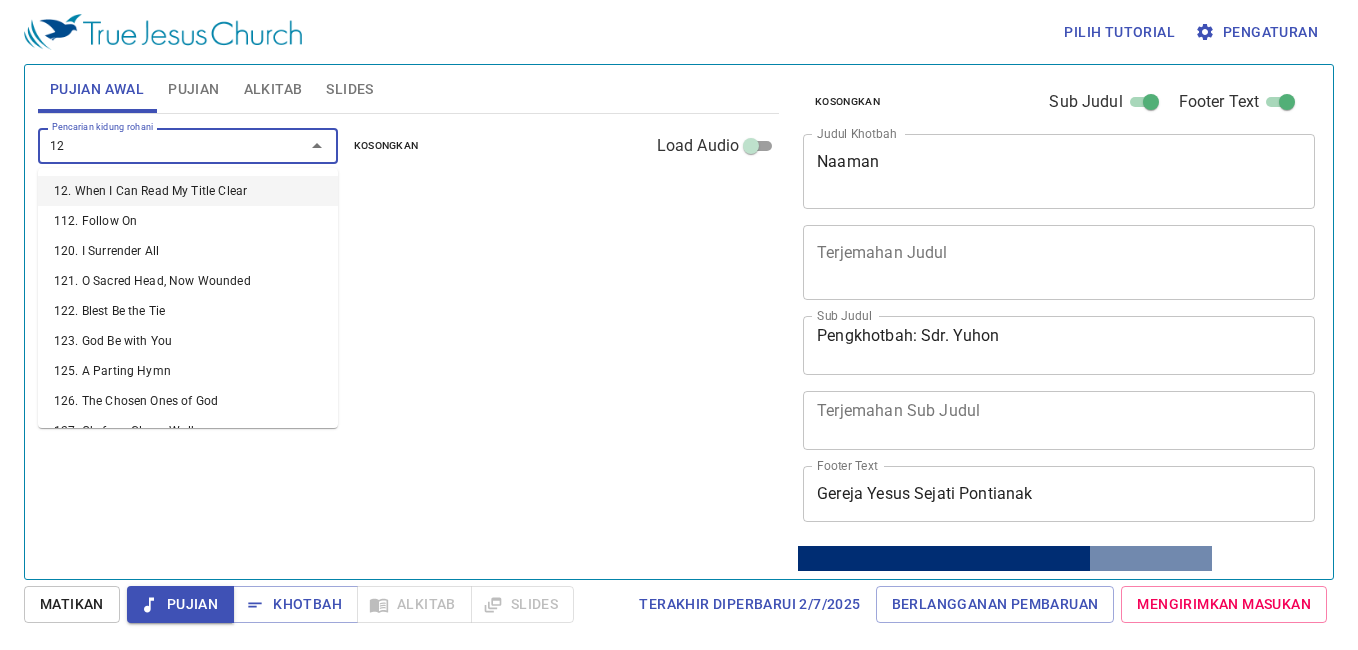 type on "129" 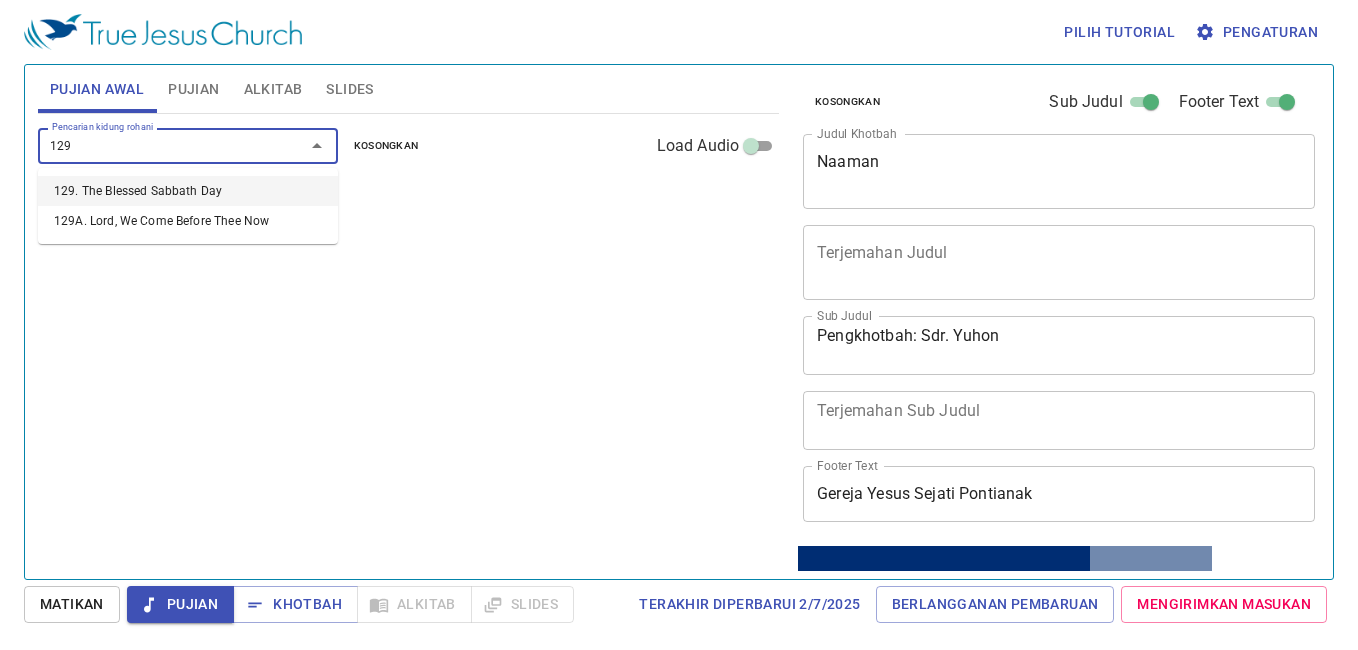 click on "129. The Blessed Sabbath Day" at bounding box center (188, 191) 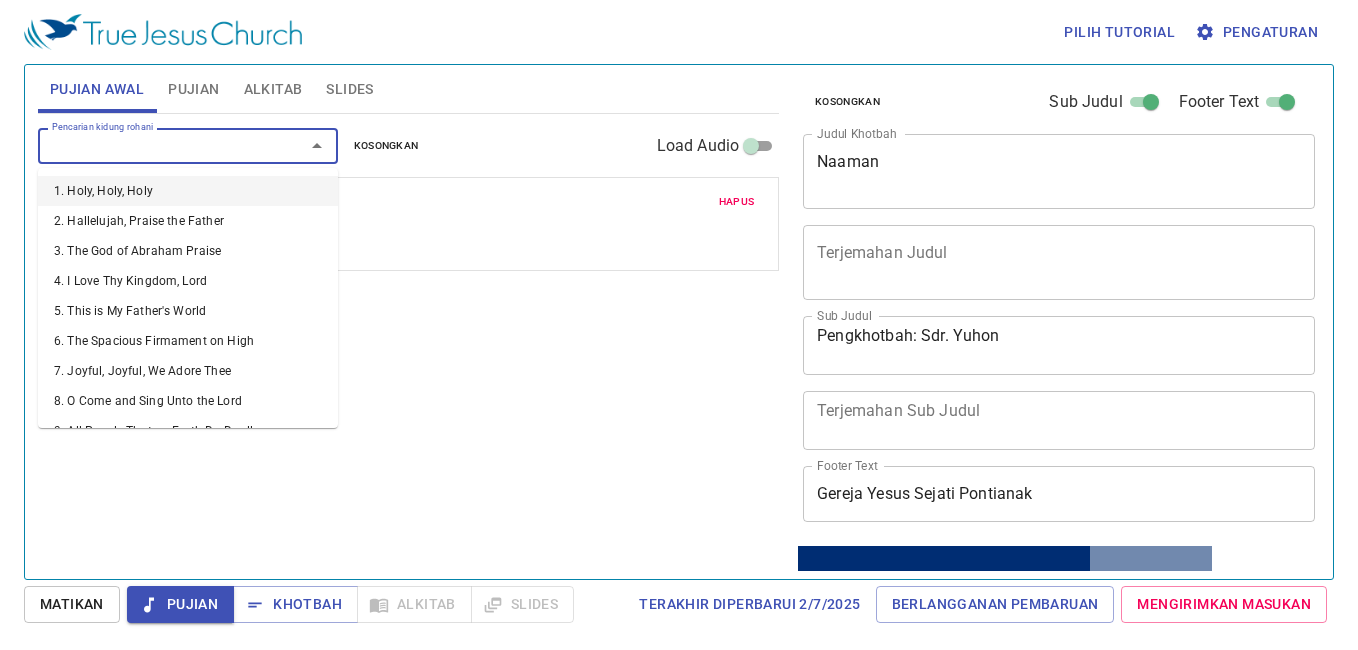 click on "Pencarian kidung rohani" at bounding box center [158, 145] 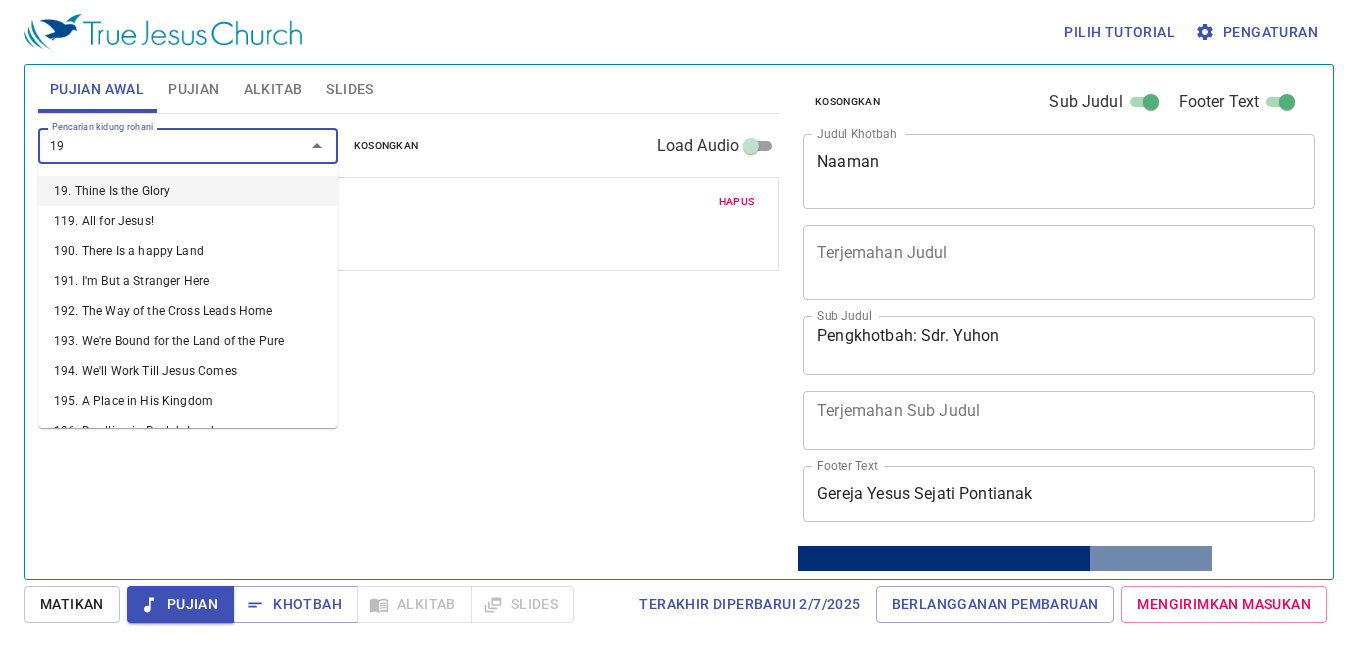 type on "196" 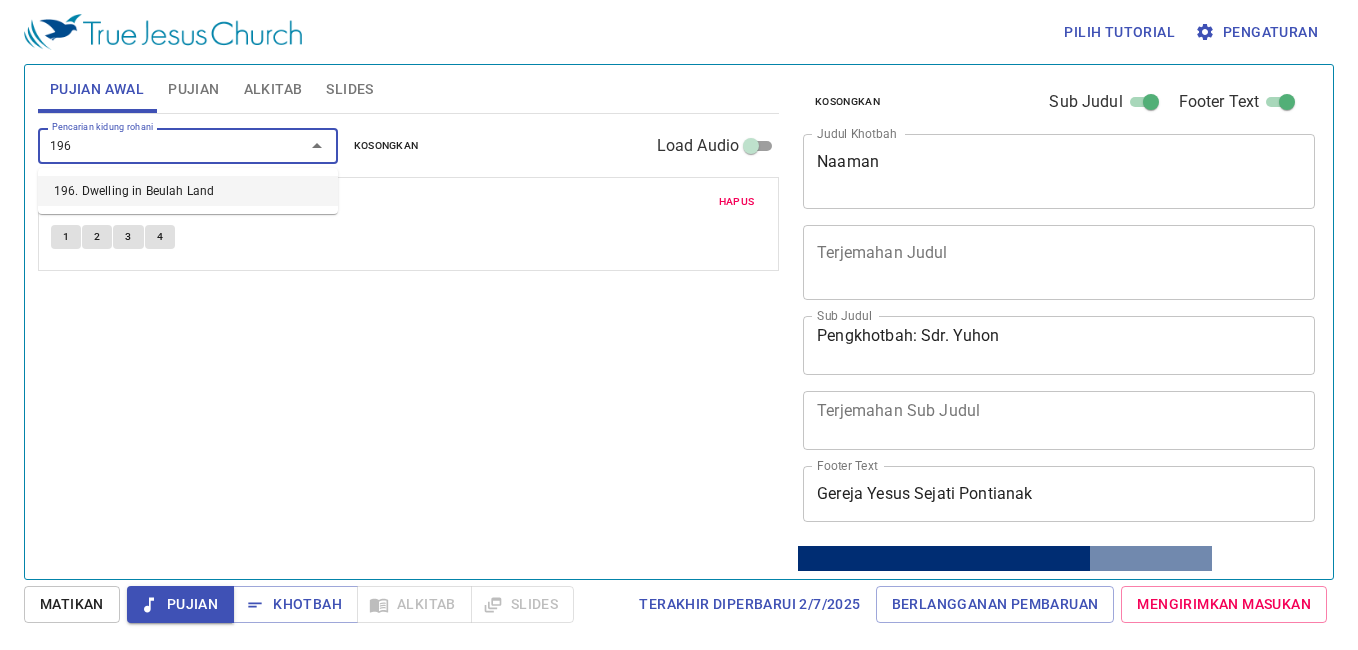 click on "196. Dwelling in Beulah Land" at bounding box center (188, 191) 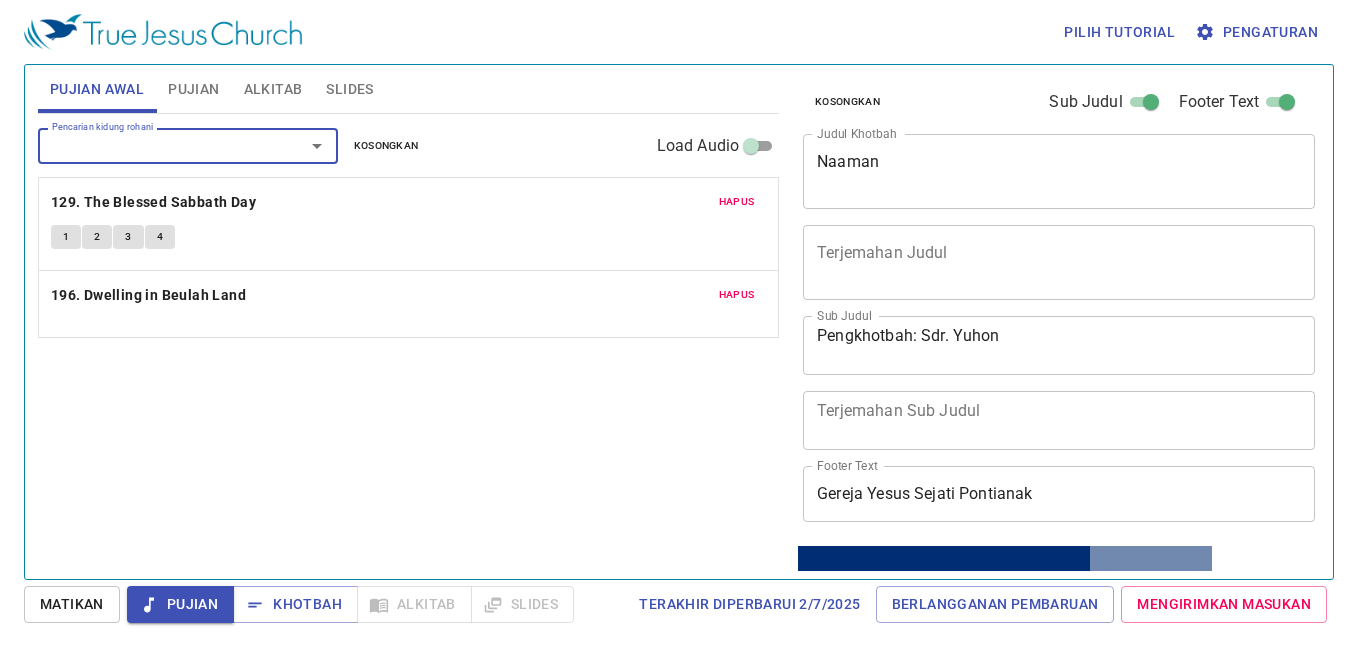 click on "Pencarian kidung rohani" at bounding box center [158, 145] 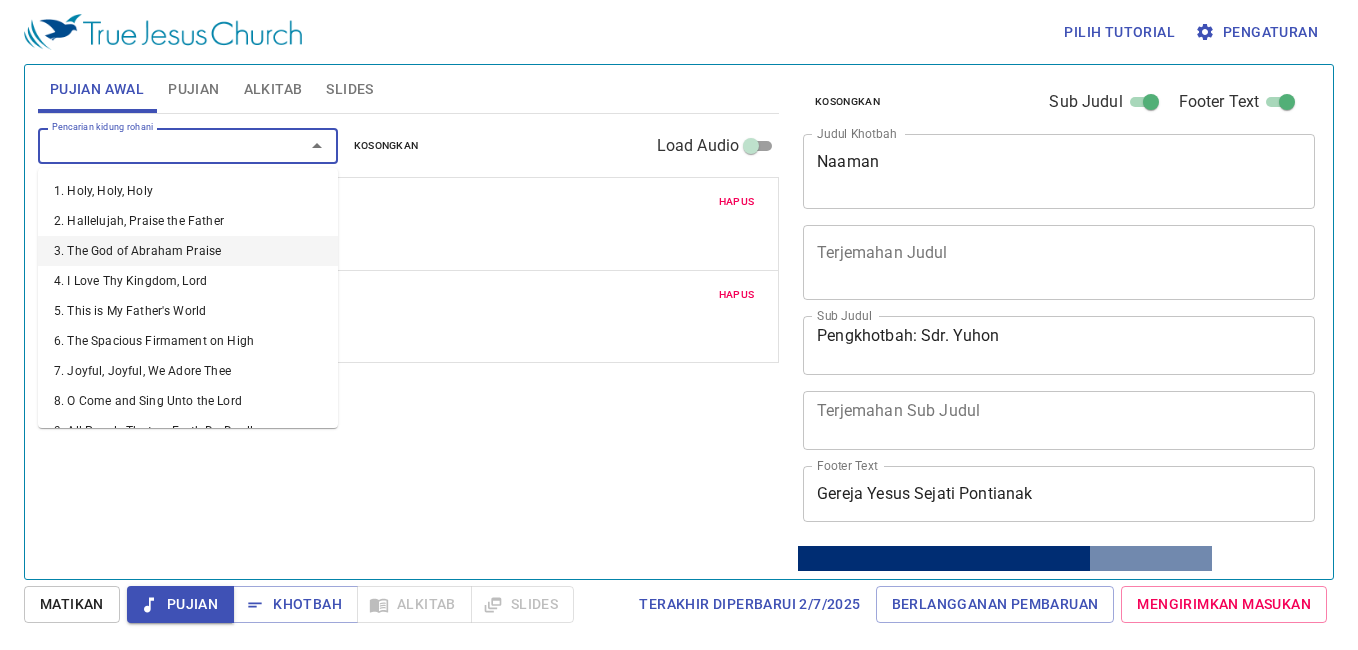click on "Hapus" at bounding box center [737, 295] 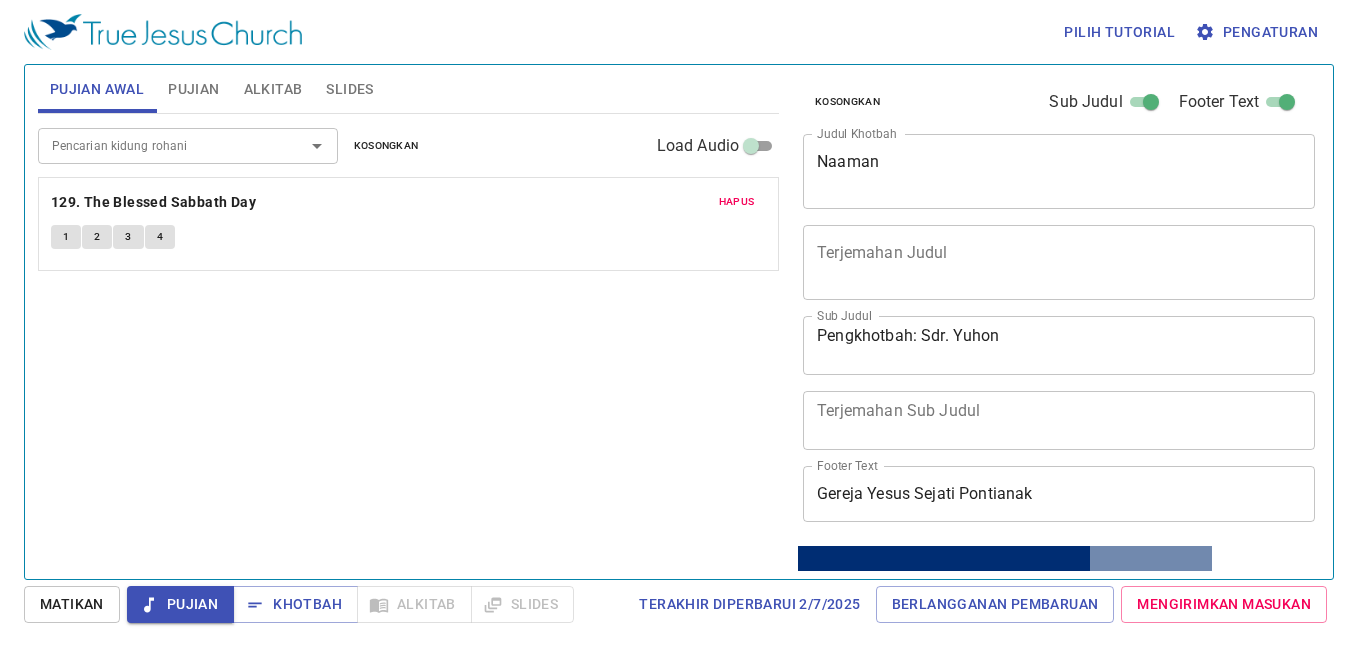 click on "Pencarian kidung rohani" at bounding box center (188, 145) 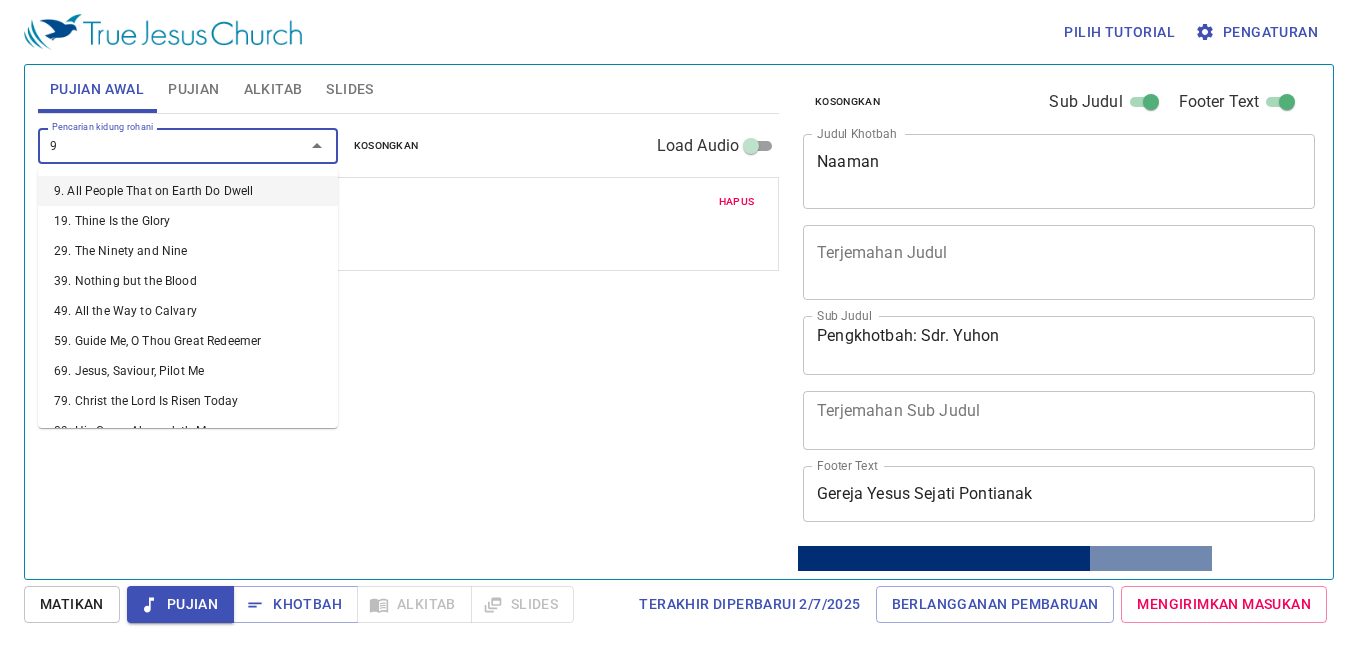 type on "96" 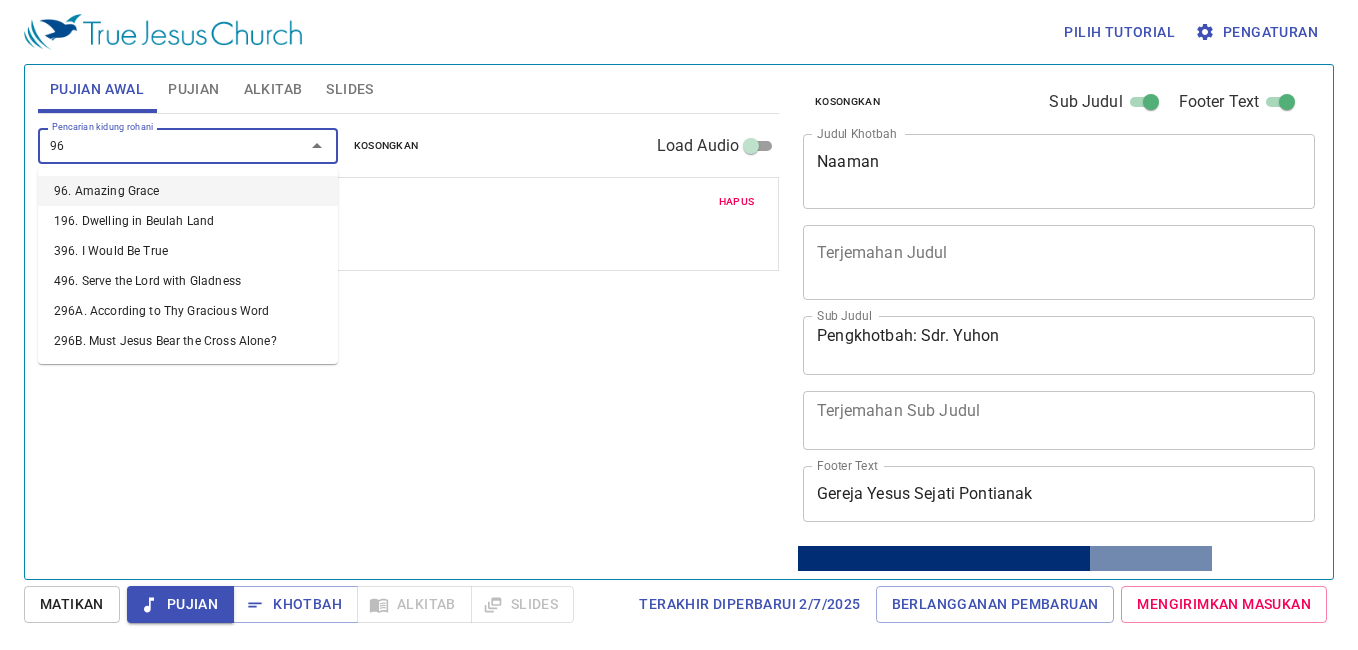 click on "96. Amazing Grace" at bounding box center [188, 191] 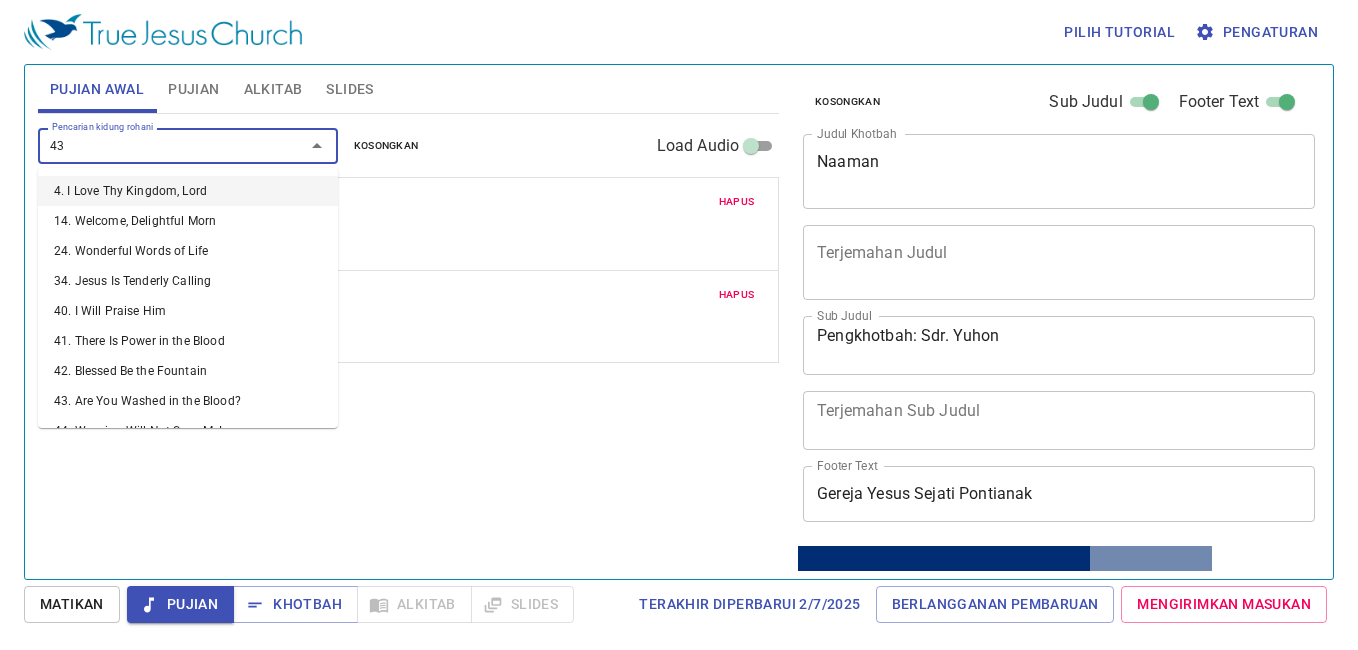 type on "435" 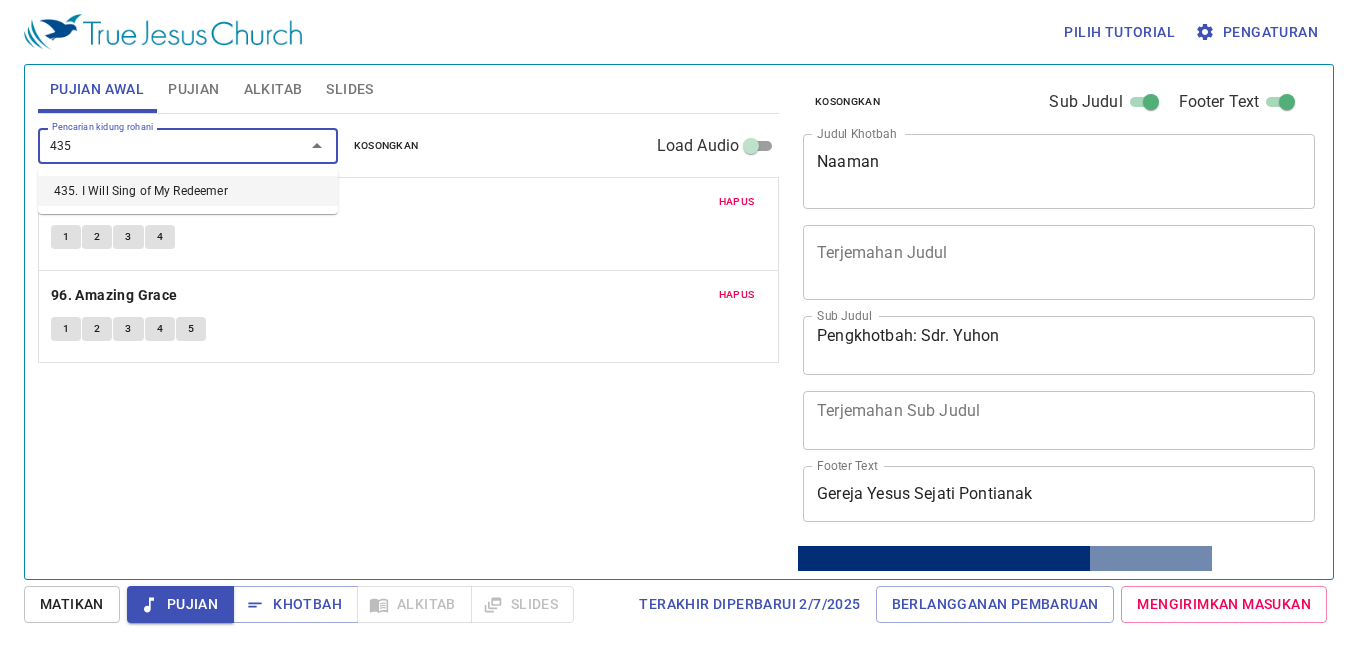click on "435. I Will Sing of My Redeemer" at bounding box center [188, 191] 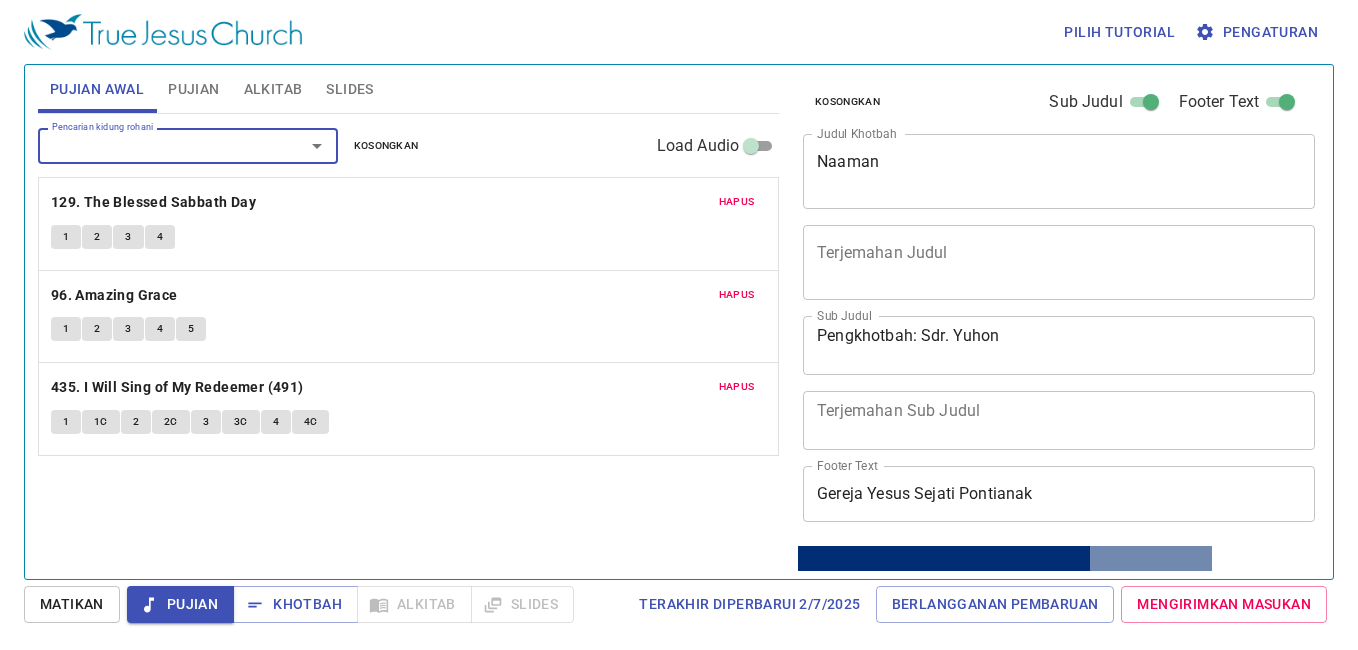 click on "Hapus" at bounding box center [737, 387] 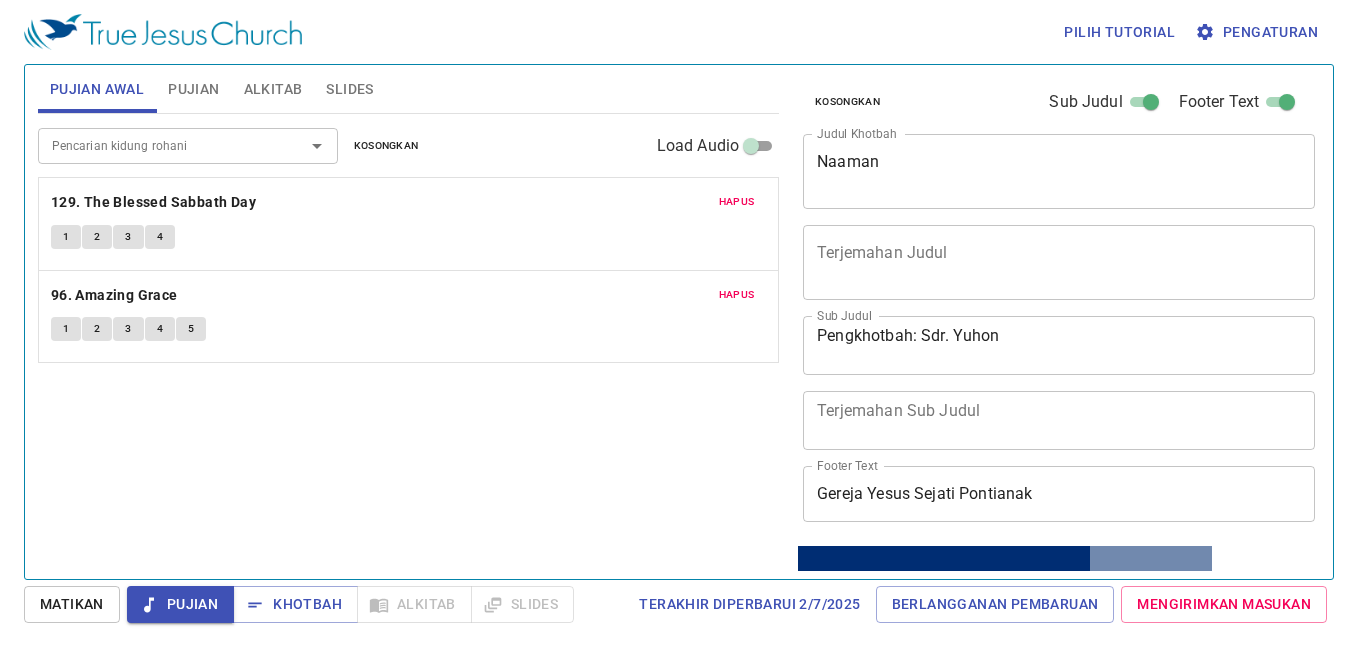scroll, scrollTop: 0, scrollLeft: 0, axis: both 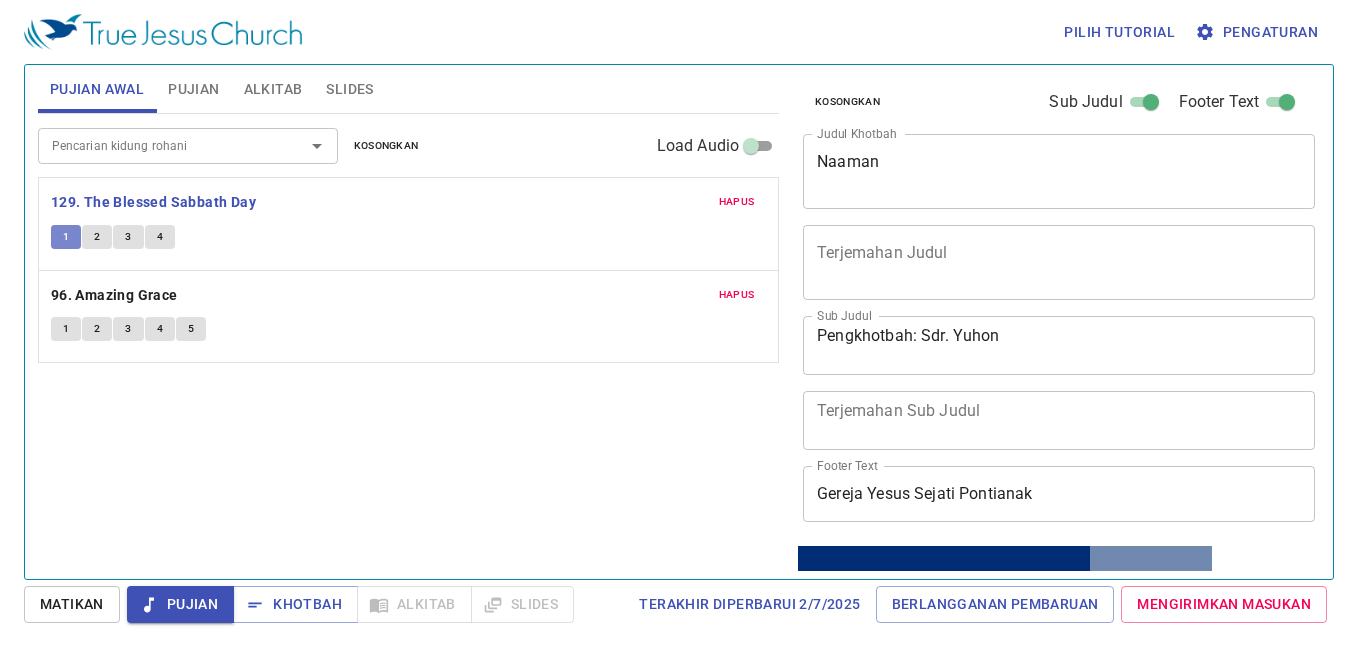 click on "1" at bounding box center [66, 237] 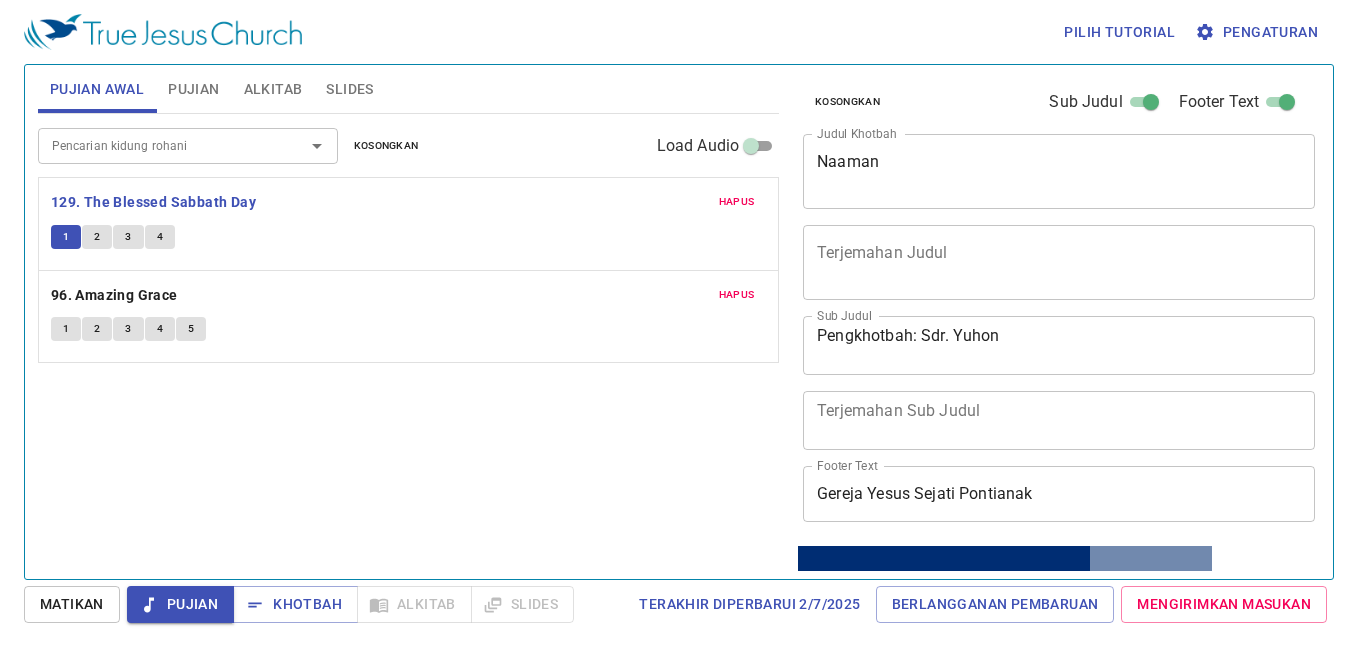 click on "1" at bounding box center [66, 329] 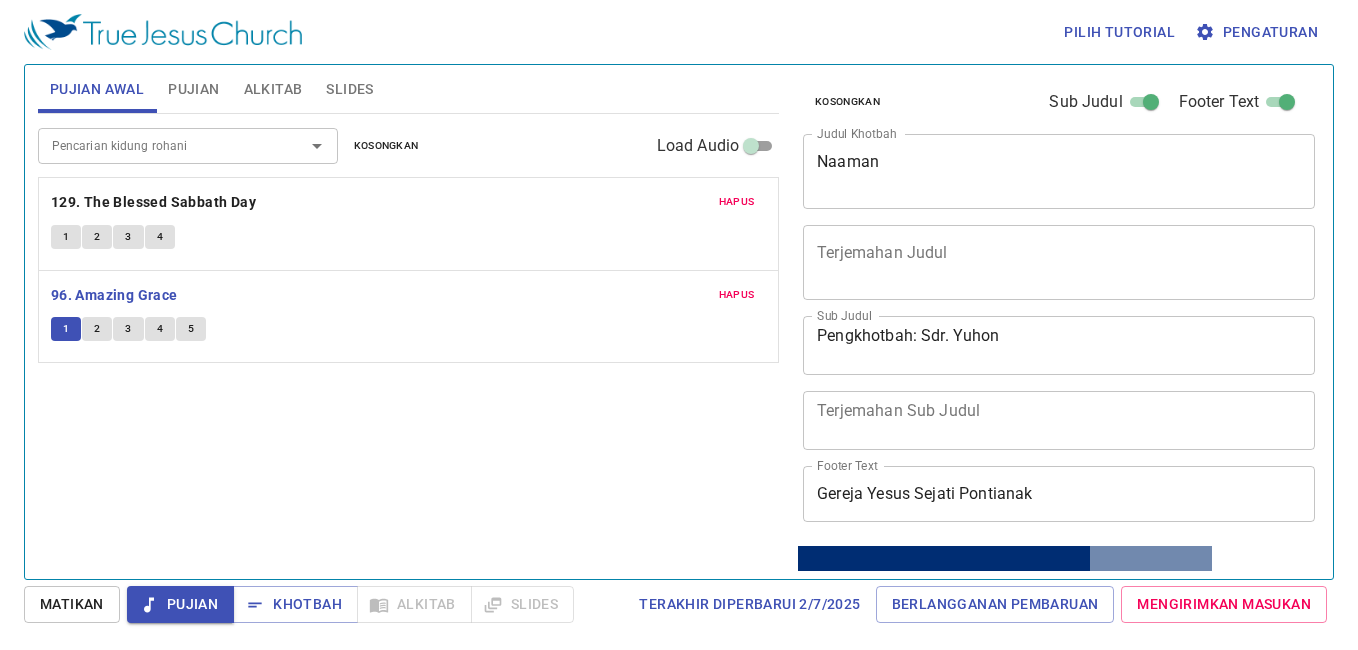 click on "Pujian" at bounding box center (193, 89) 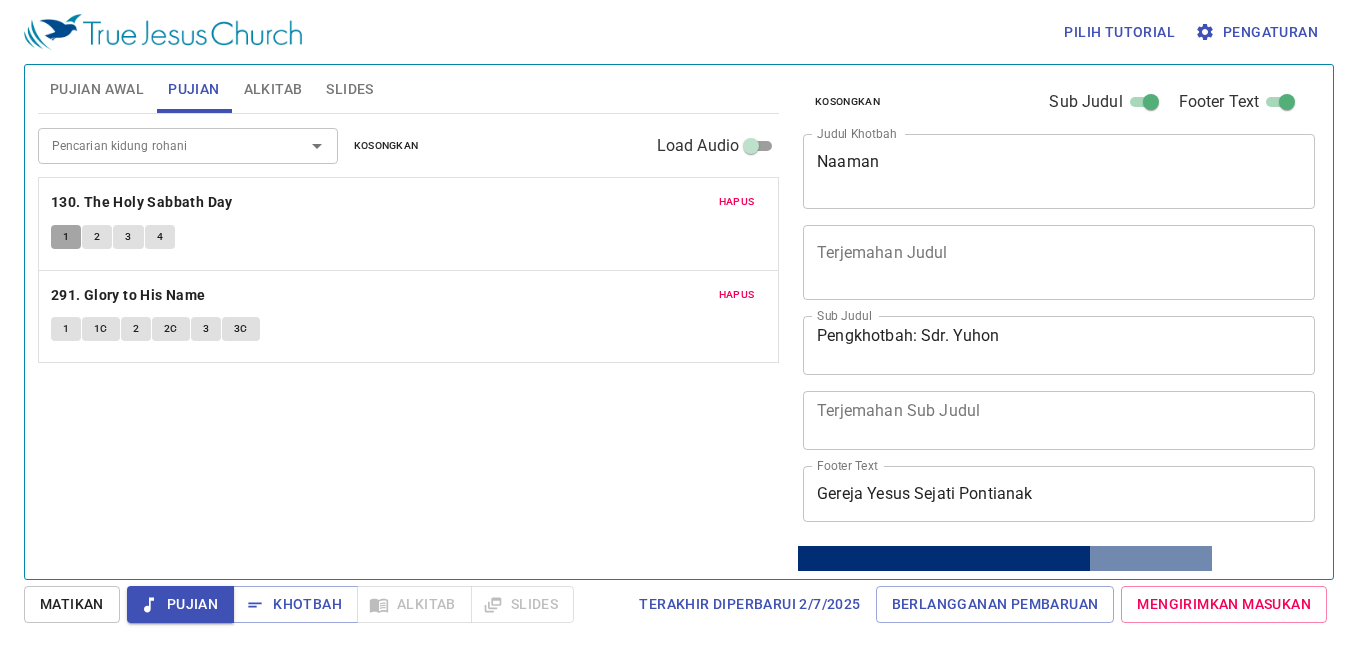 click on "1" at bounding box center [66, 237] 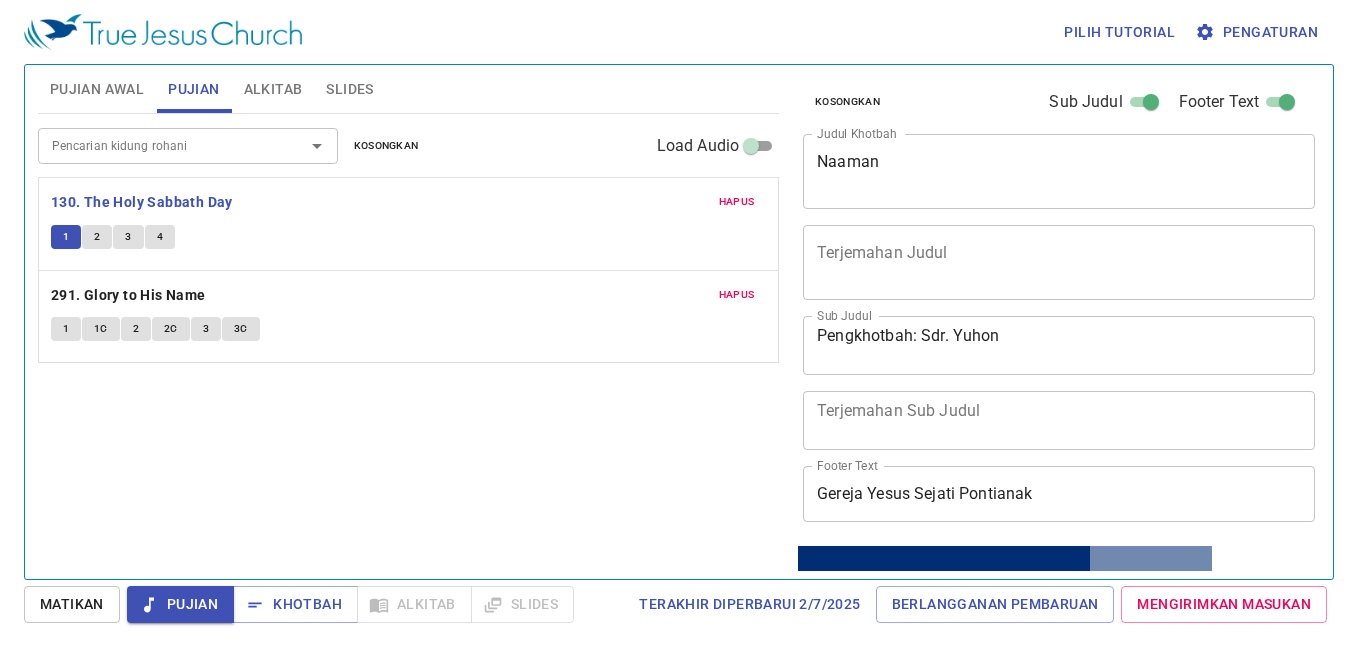 click on "1" at bounding box center (66, 329) 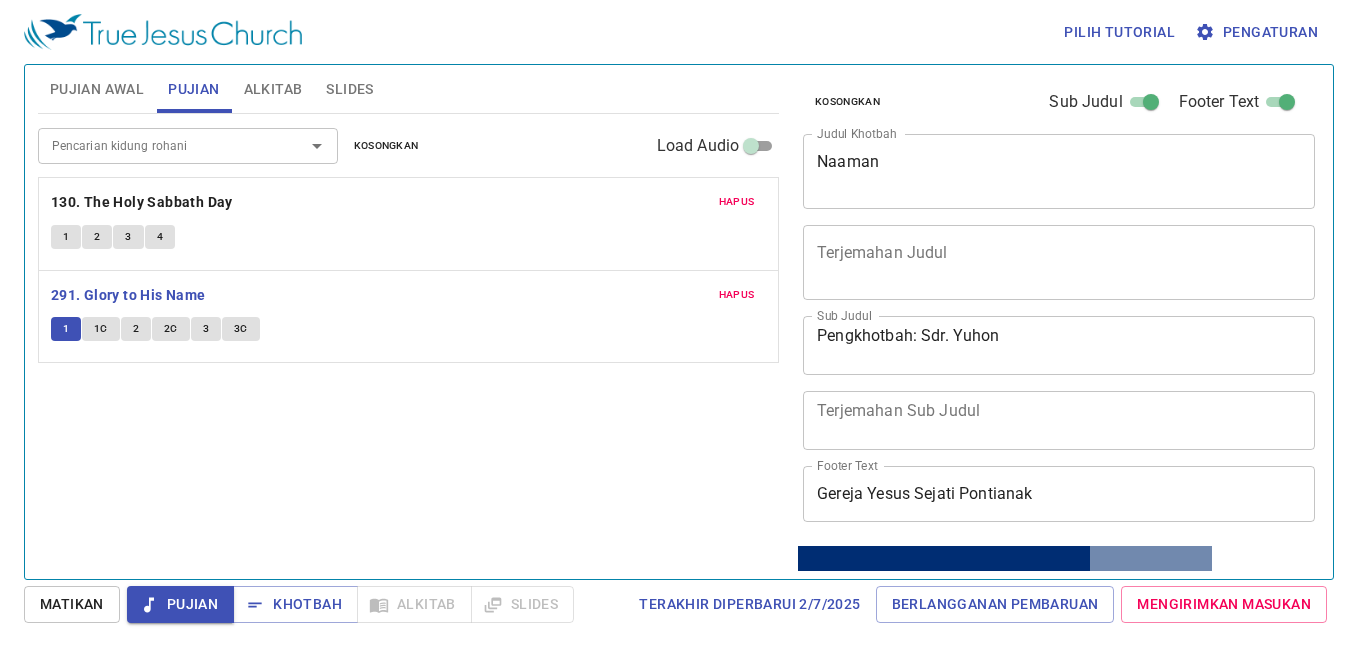 click on "Alkitab" at bounding box center (273, 89) 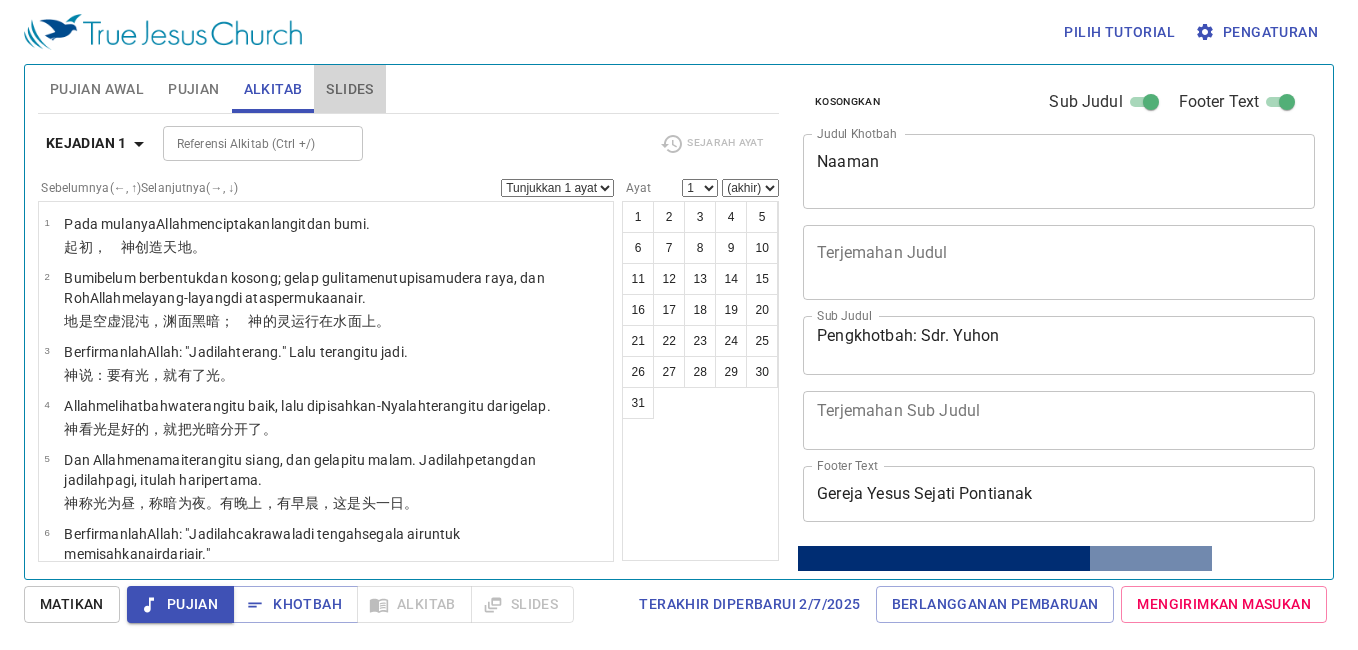 click on "Slides" at bounding box center [349, 89] 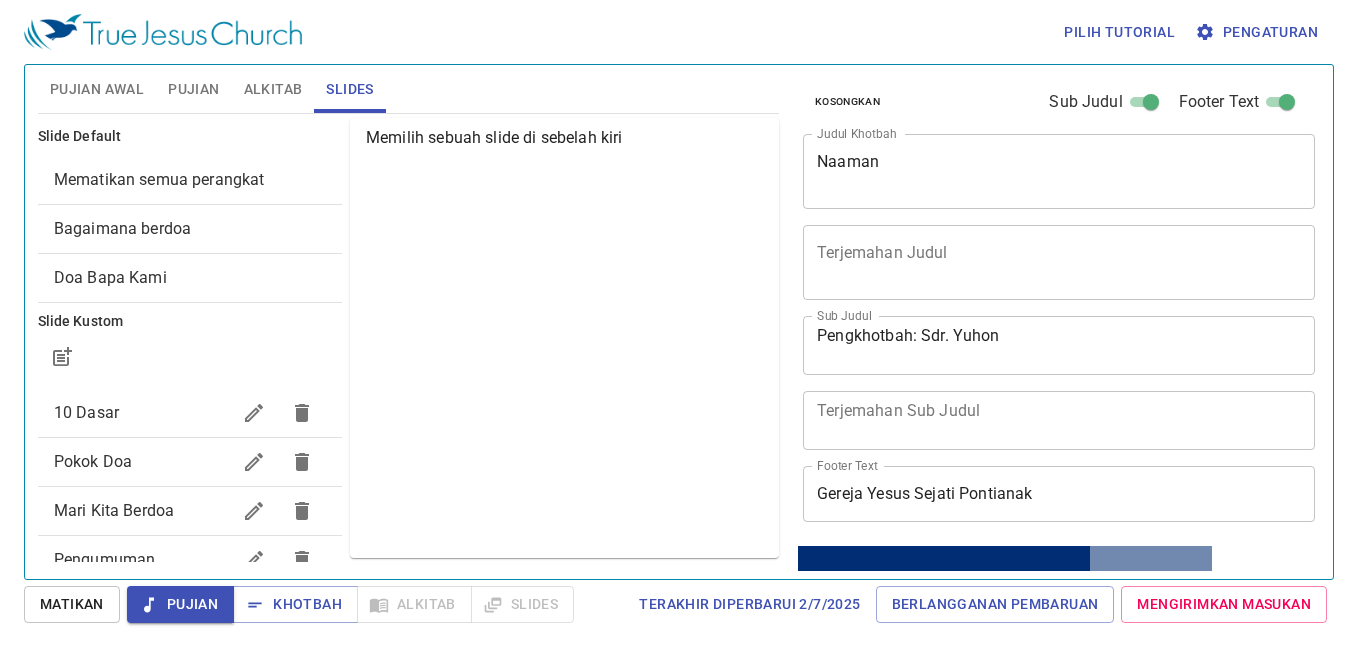 scroll, scrollTop: 0, scrollLeft: 0, axis: both 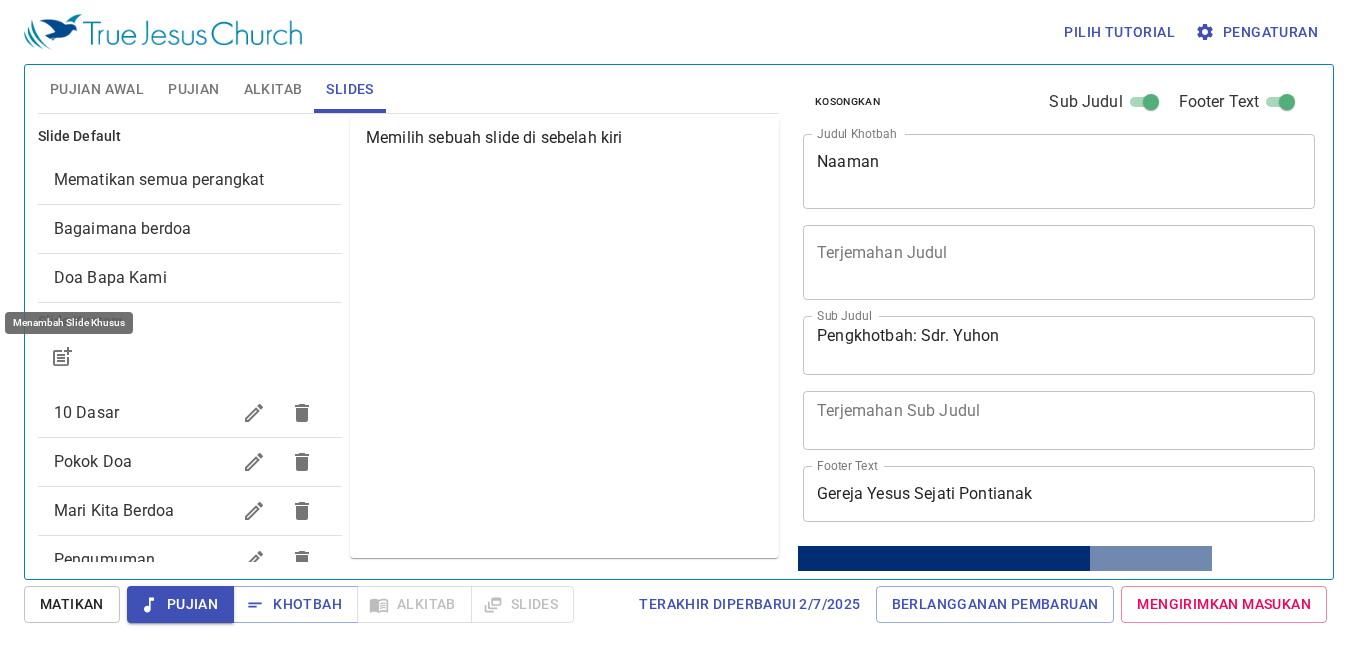 click 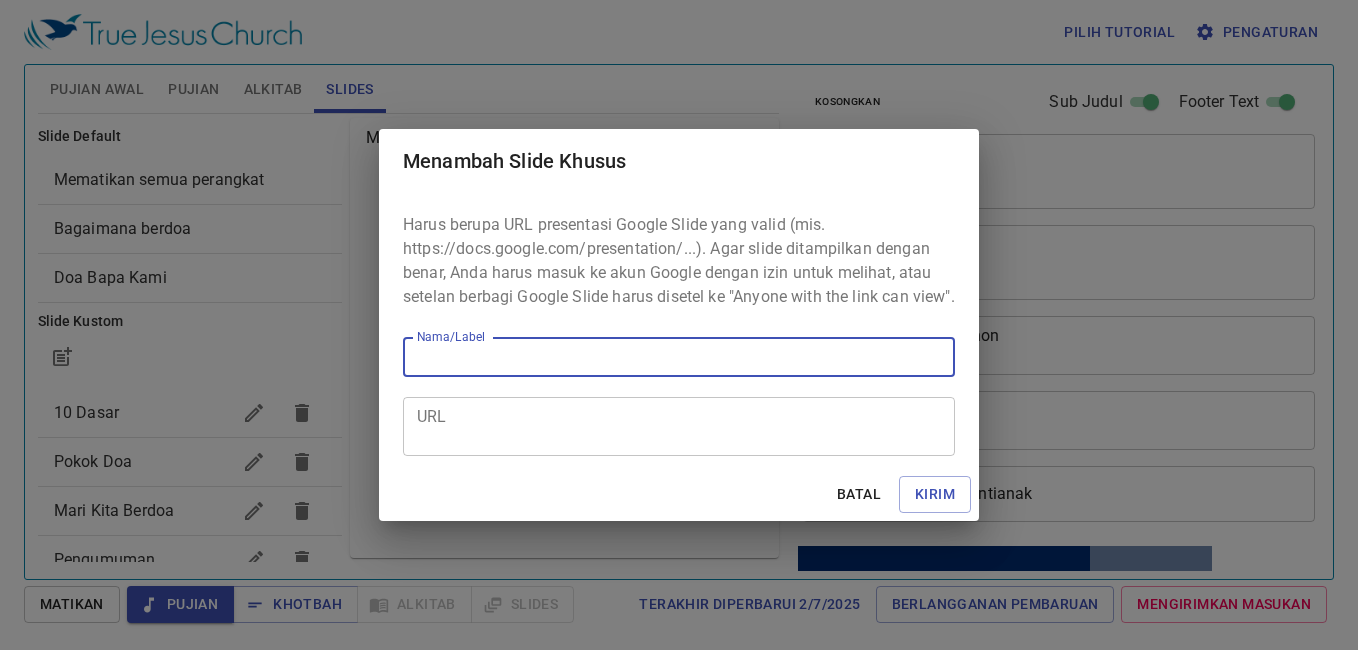 click on "Batal" at bounding box center [859, 494] 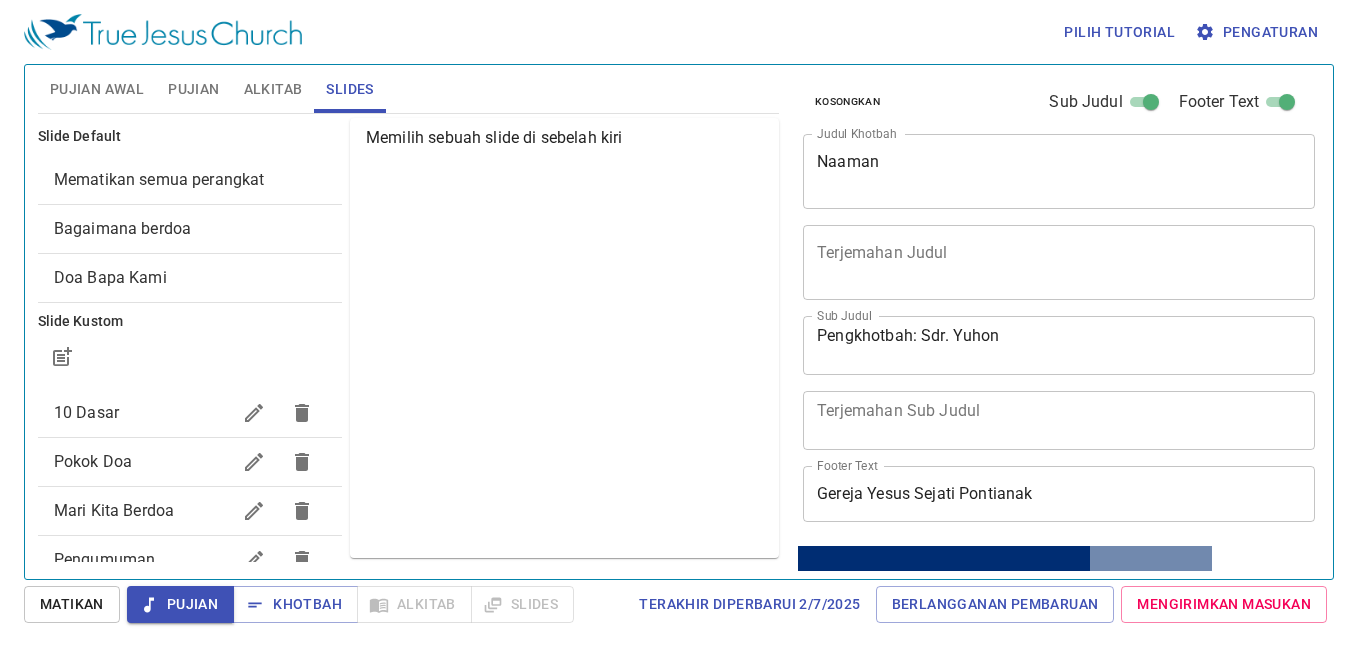scroll, scrollTop: 0, scrollLeft: 0, axis: both 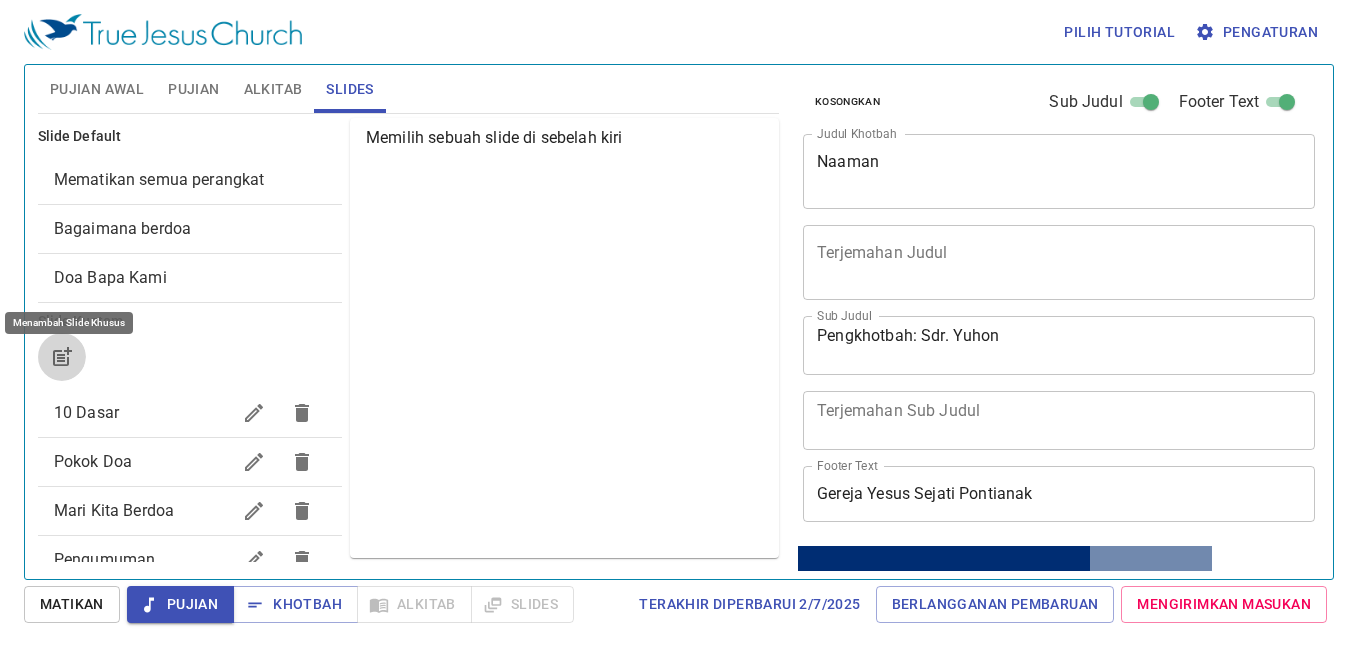 click at bounding box center (62, 357) 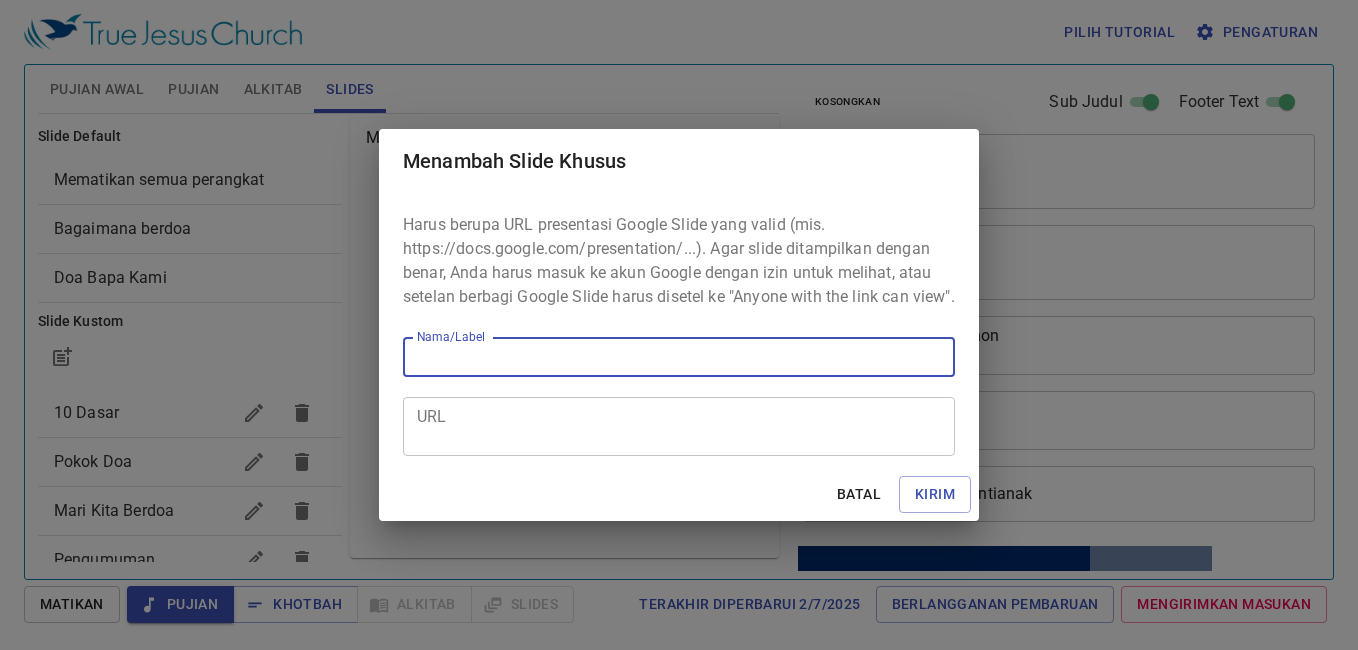 click on "URL" at bounding box center [679, 427] 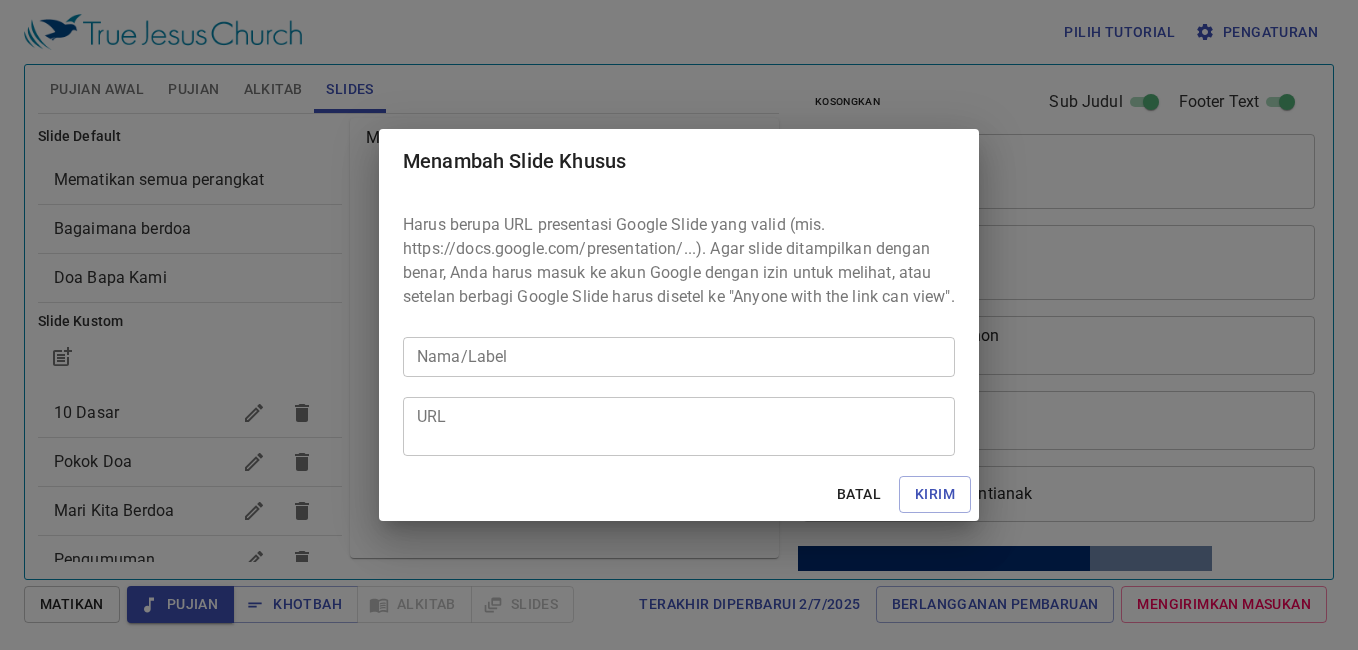 click on "Harus berupa URL presentasi Google Slide yang valid (mis. https://docs.google.com/presentation/...). Agar slide ditampilkan dengan benar, Anda harus masuk ke akun Google dengan izin untuk melihat, atau setelan berbagi Google Slide harus disetel ke "Anyone with the link can view"." at bounding box center [679, 261] 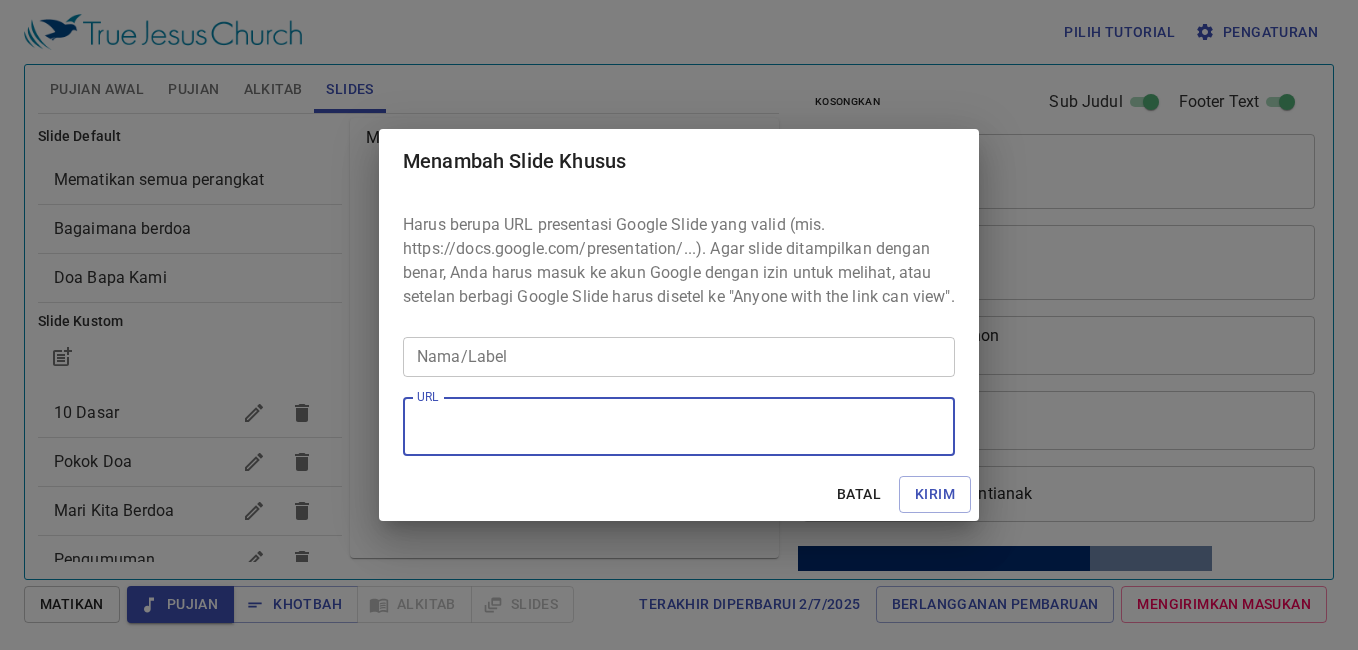 paste on "WhatsApp Image 2025-07-12 at 07.19.15" 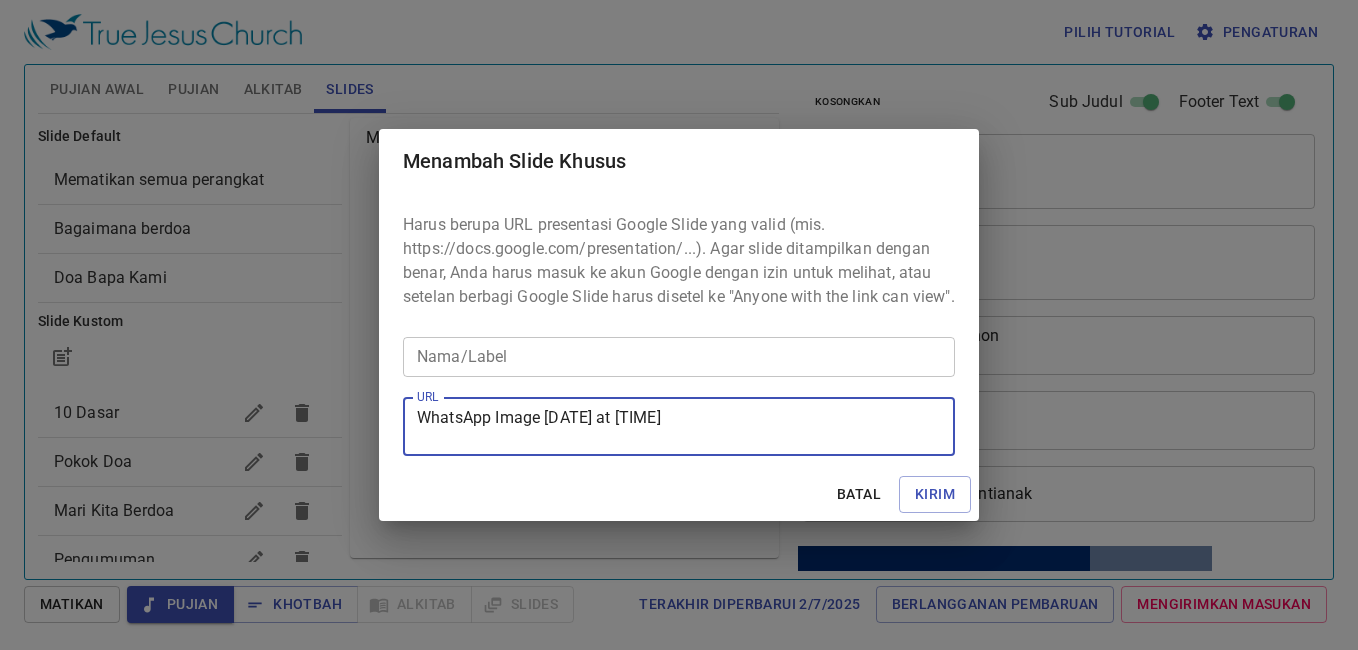type on "WhatsApp Image 2025-07-12 at 07.19.15" 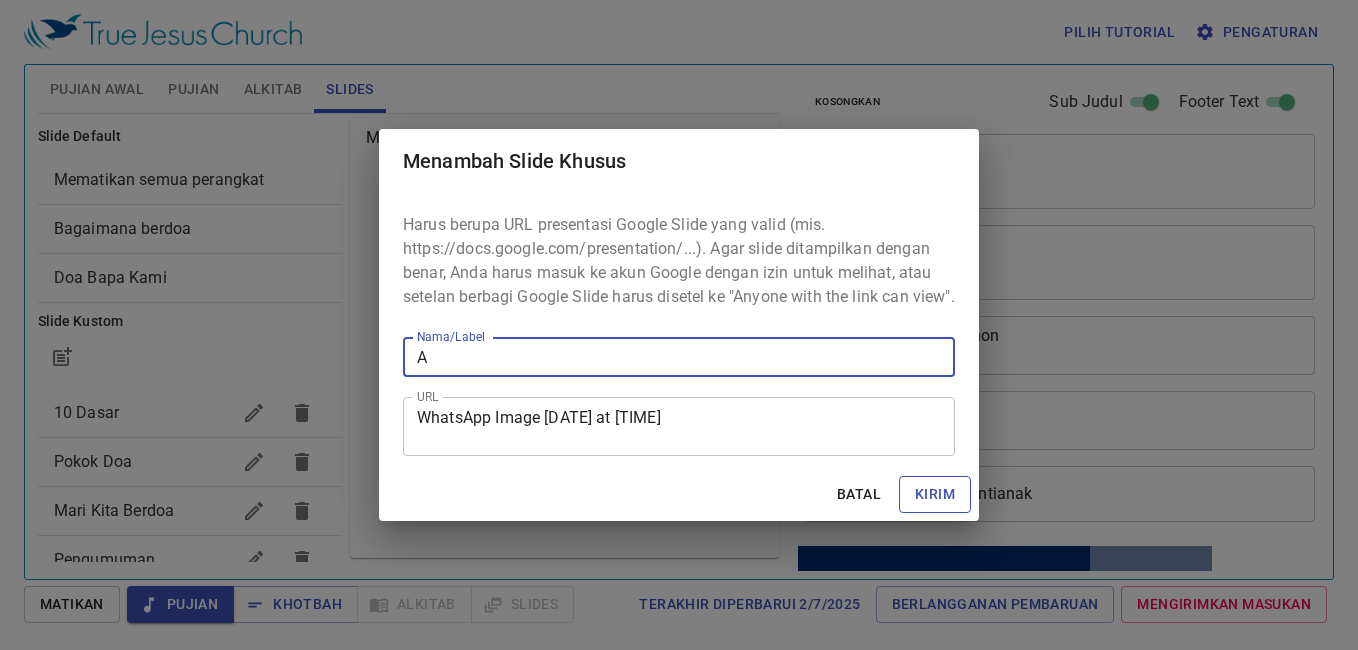 type on "A" 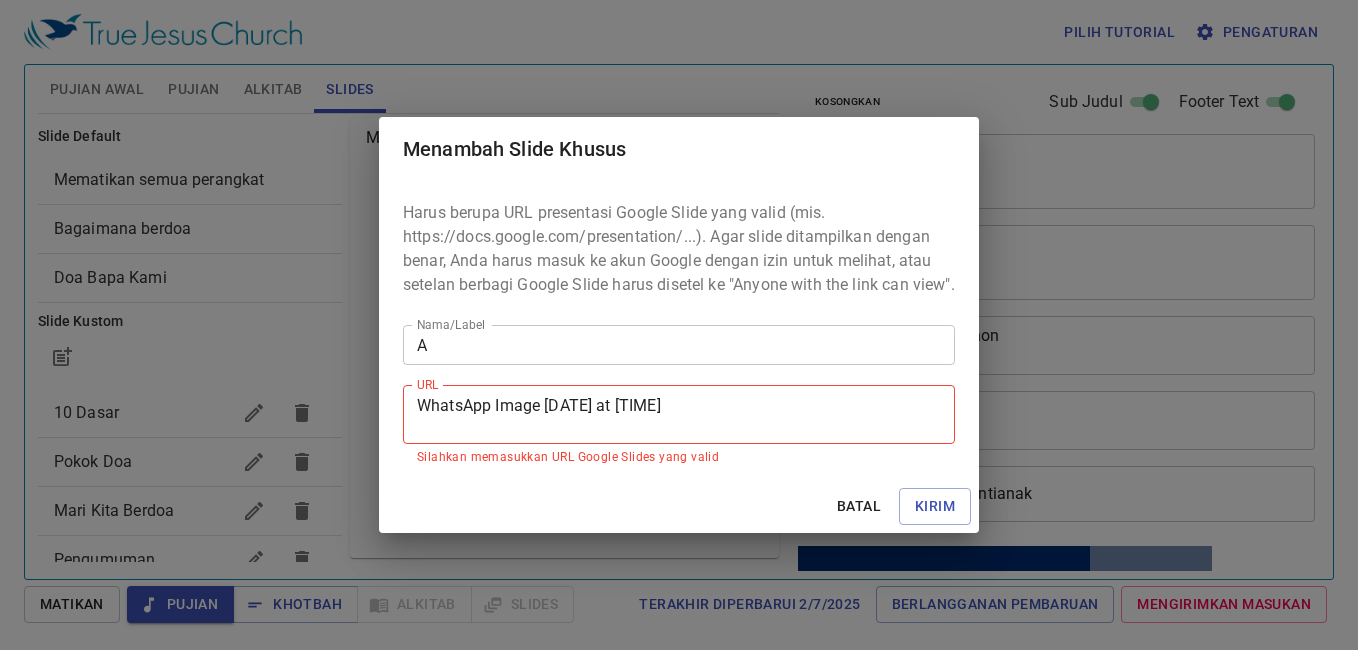 click on "WhatsApp Image 2025-07-12 at 07.19.15" at bounding box center (679, 415) 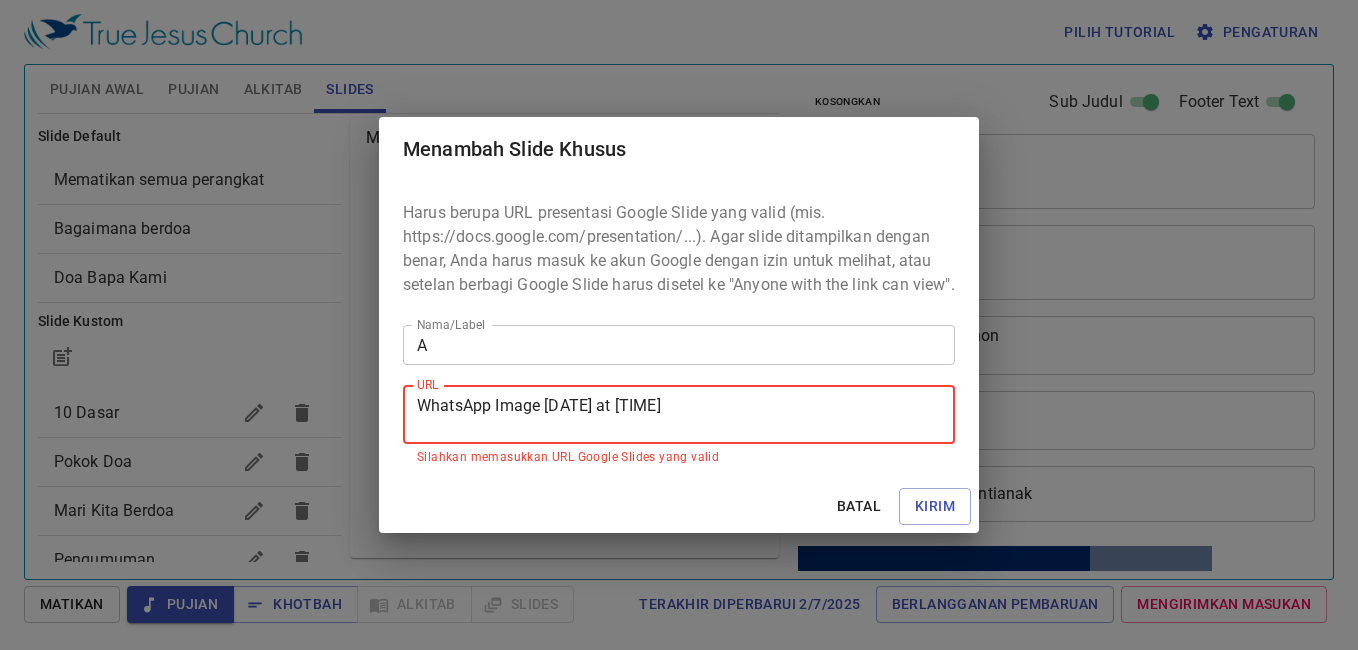drag, startPoint x: 742, startPoint y: 414, endPoint x: 263, endPoint y: 369, distance: 481.10913 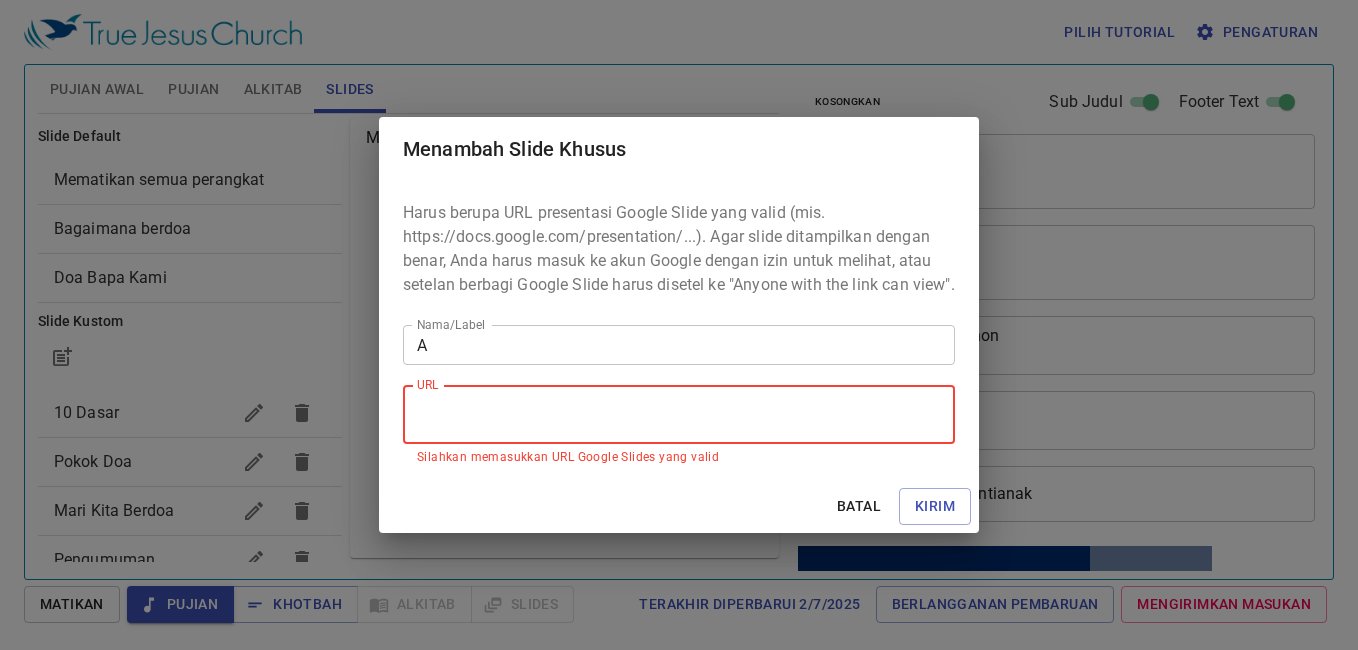 type 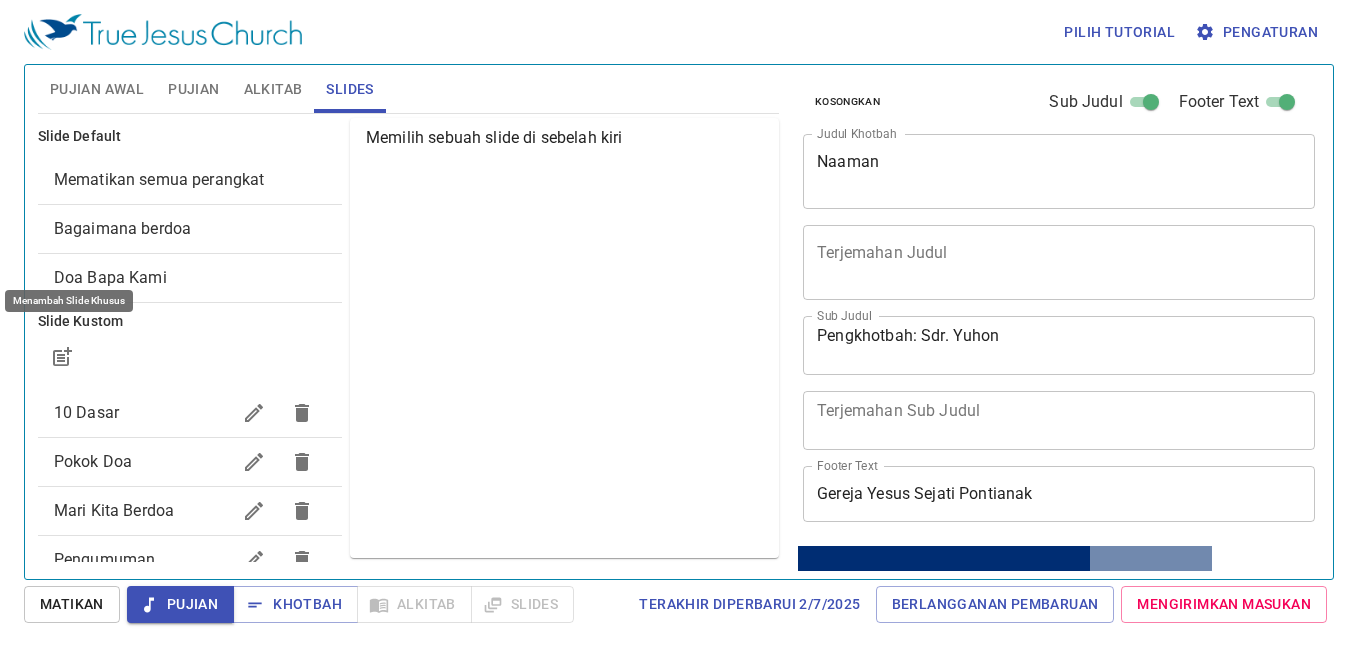 scroll, scrollTop: 43, scrollLeft: 0, axis: vertical 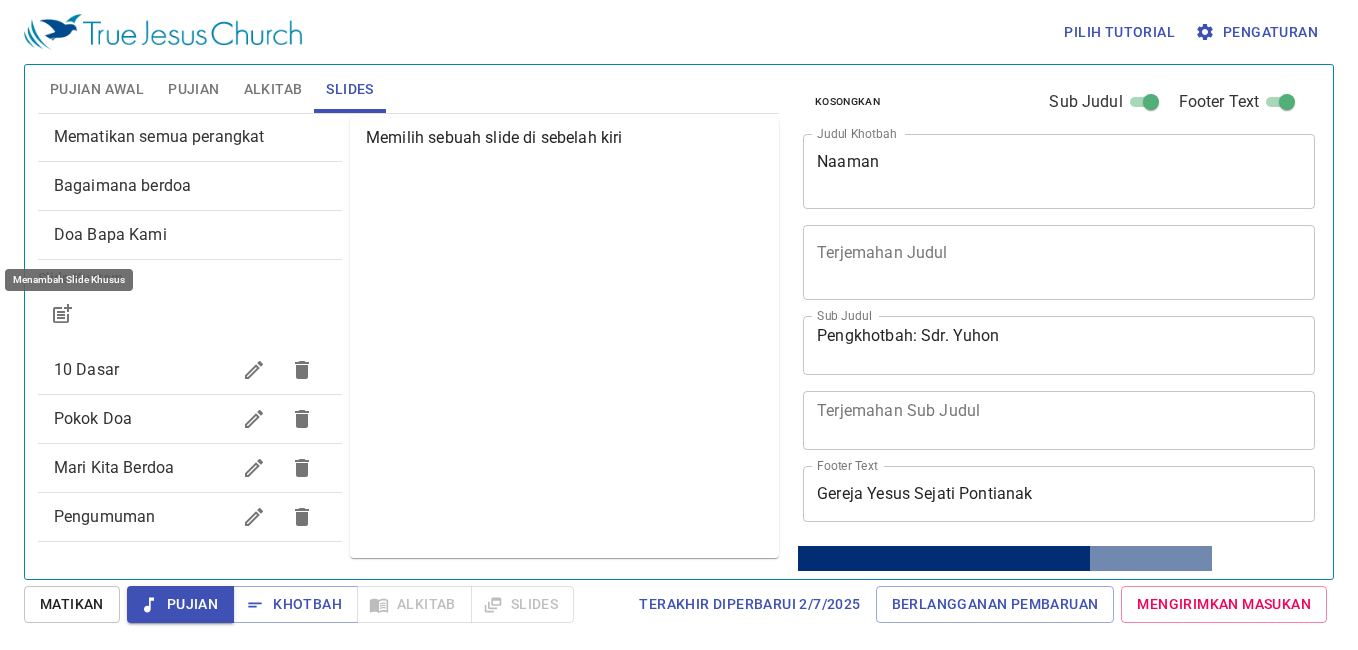 click at bounding box center (190, 314) 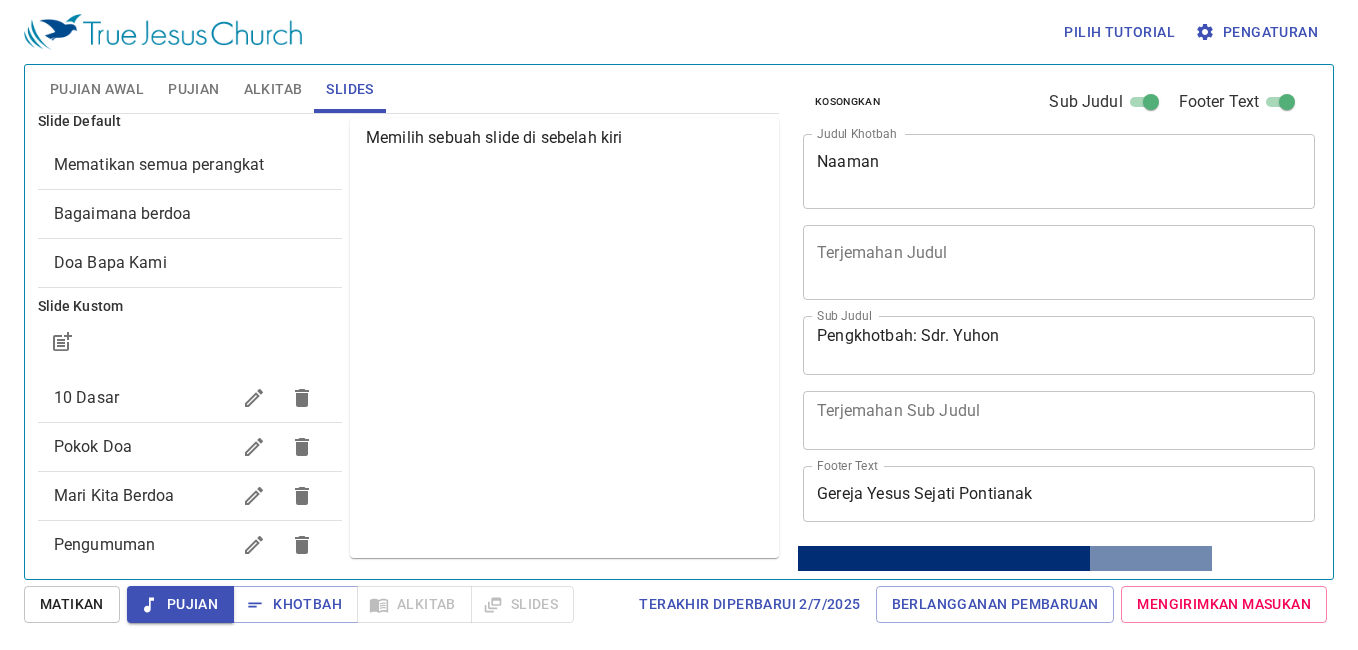 scroll, scrollTop: 0, scrollLeft: 0, axis: both 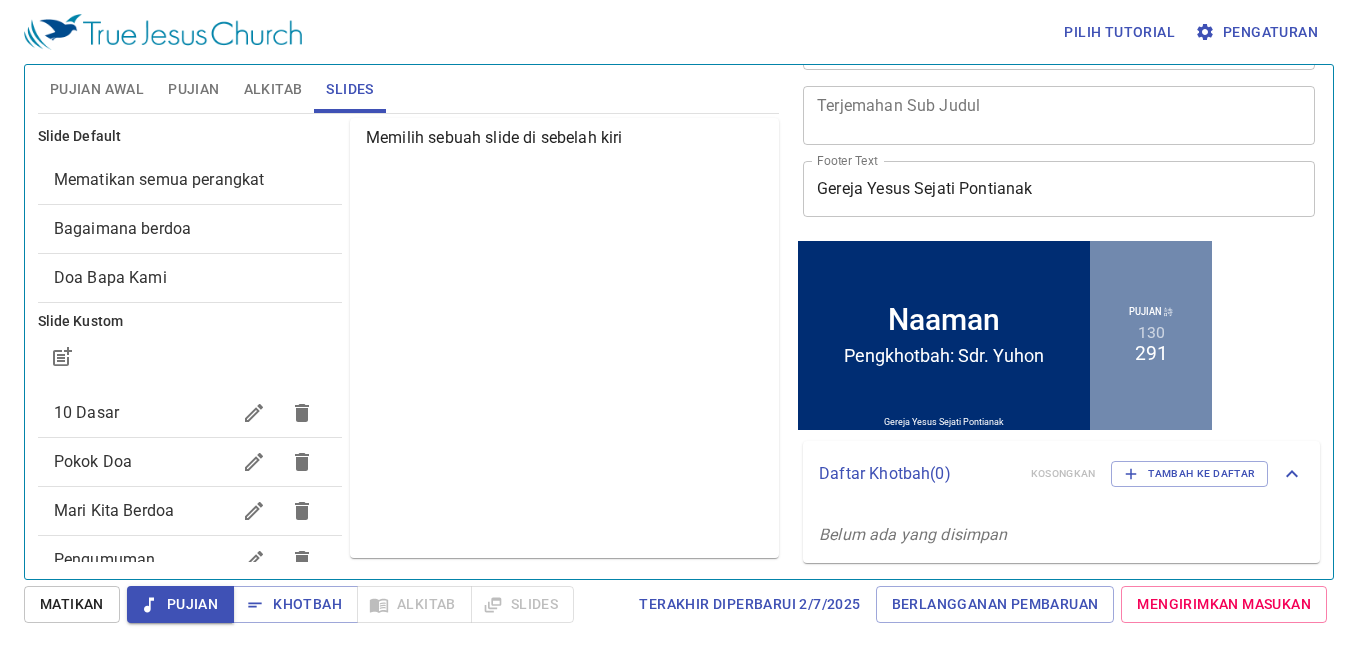 click on "Pujian Awal" at bounding box center (97, 89) 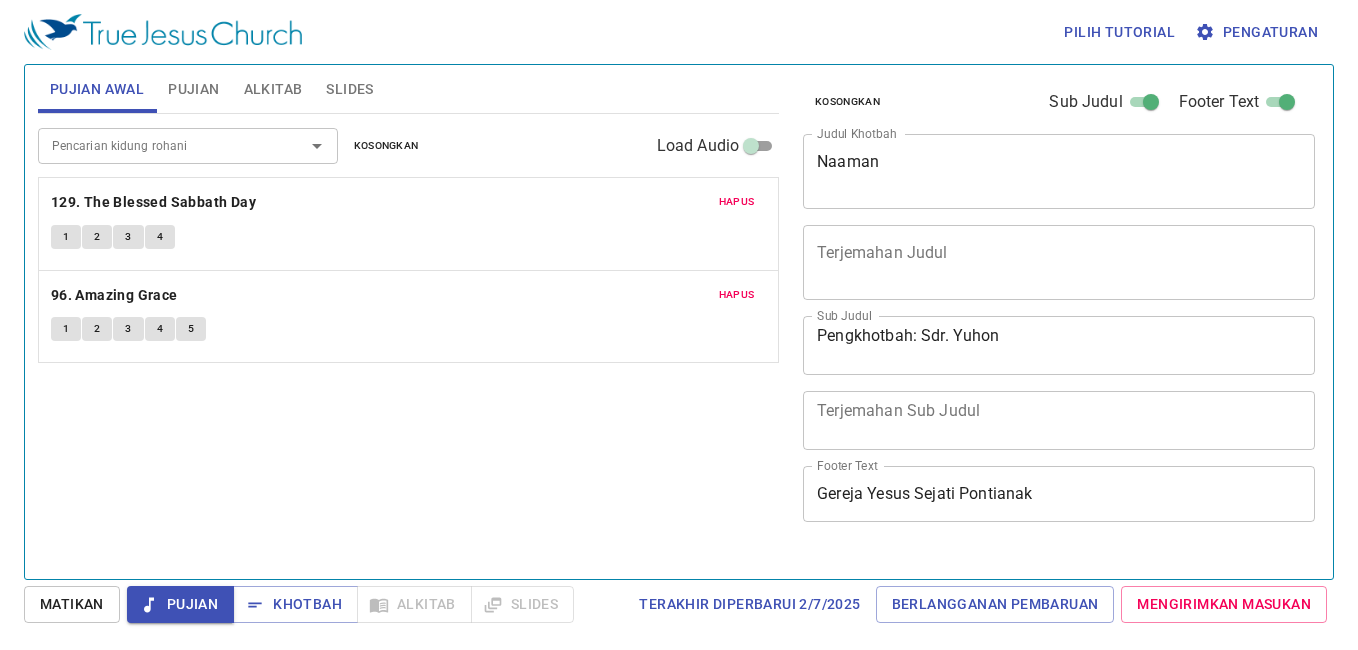 scroll, scrollTop: 0, scrollLeft: 0, axis: both 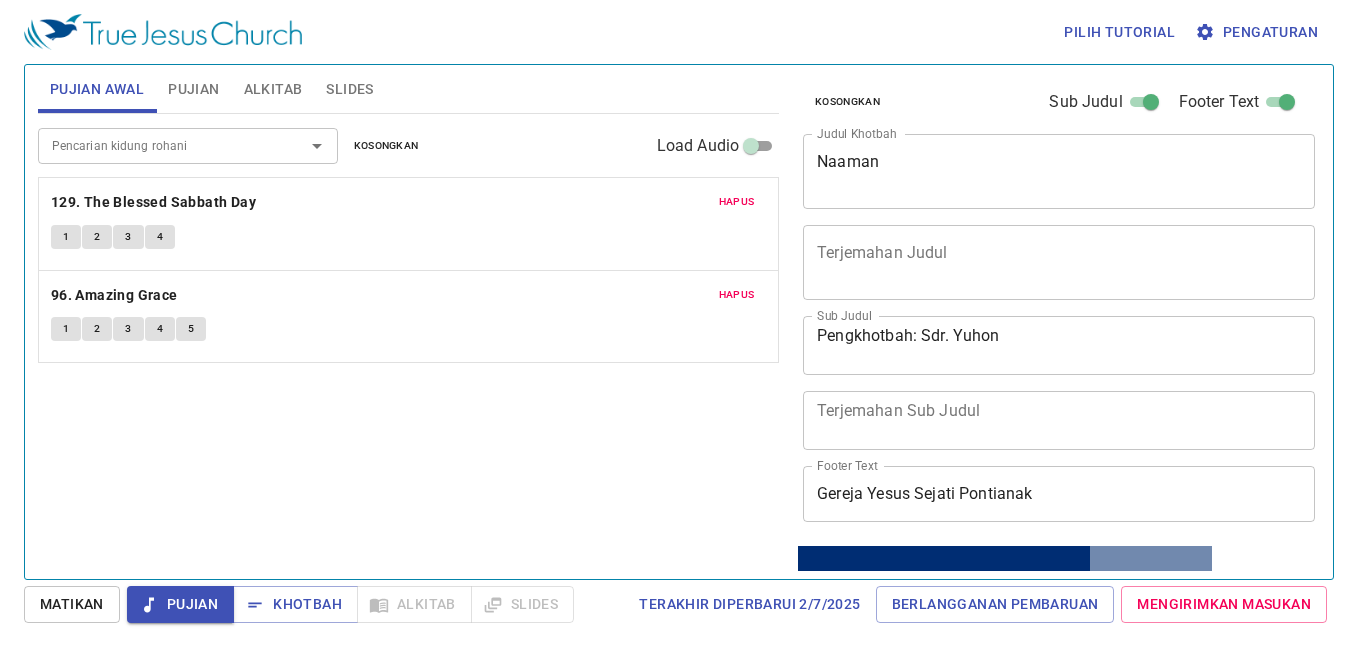 click on "1" at bounding box center (66, 237) 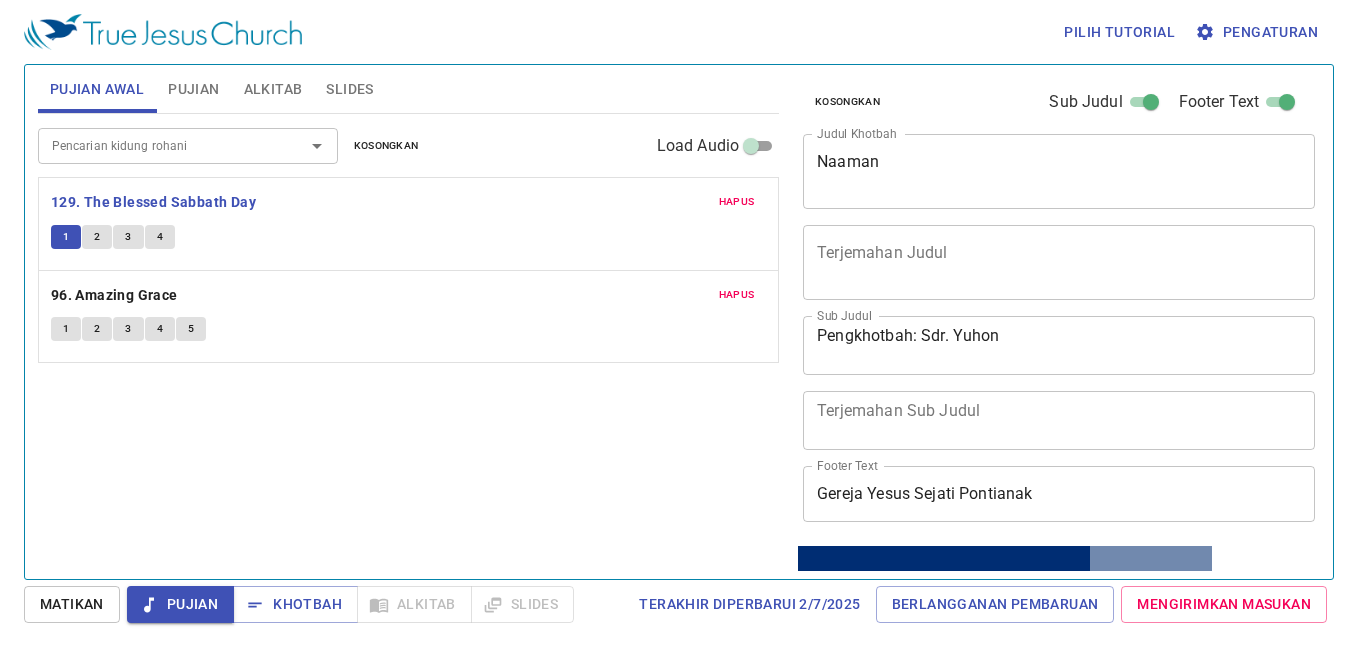 scroll, scrollTop: 305, scrollLeft: 0, axis: vertical 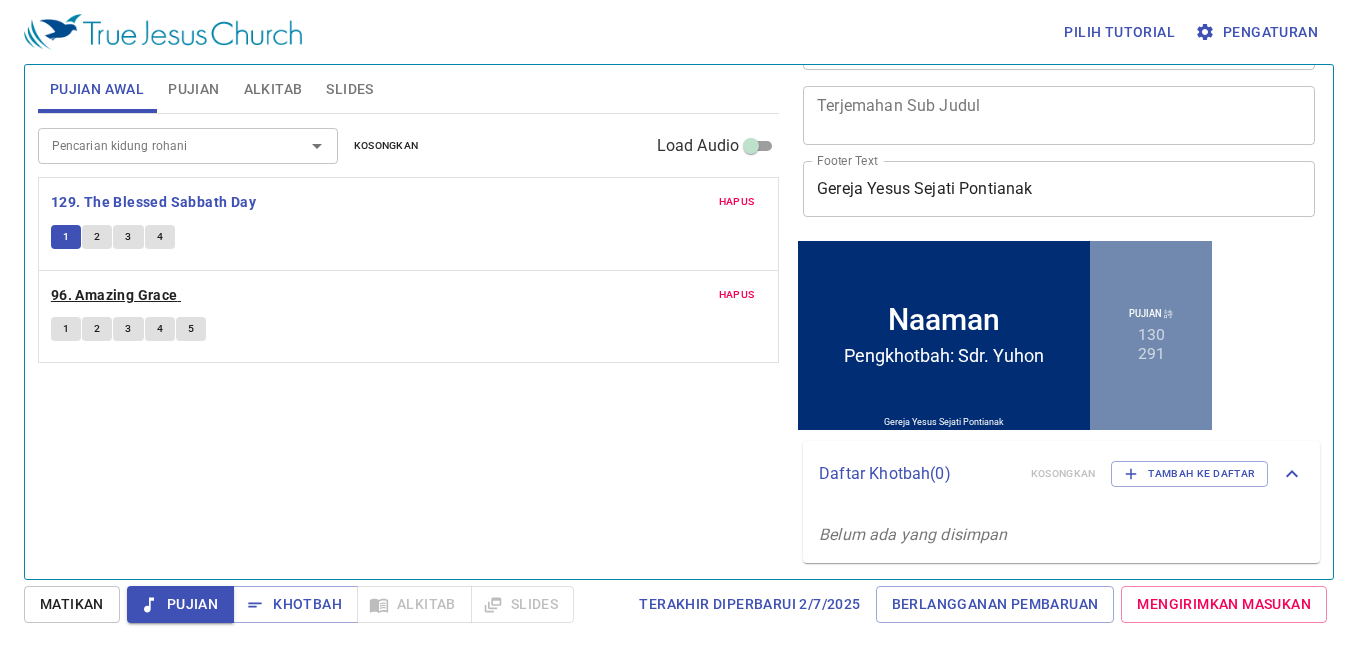 click on "96. Amazing Grace" at bounding box center (114, 295) 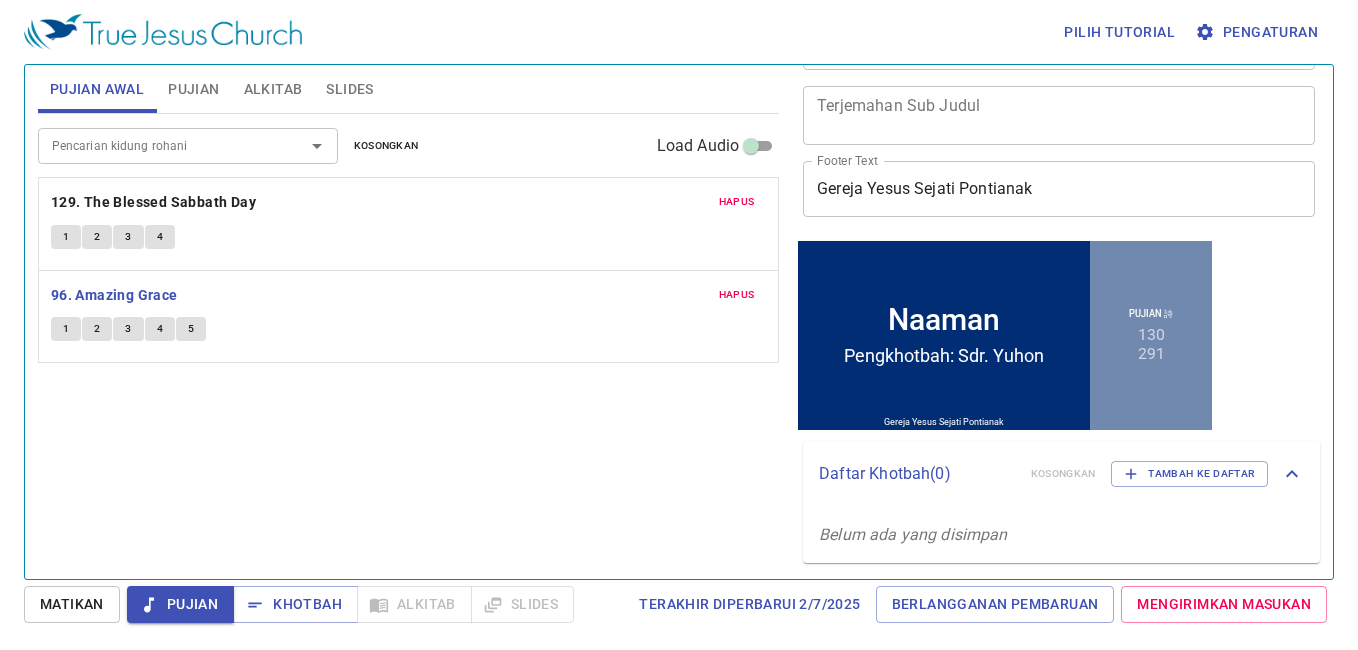type 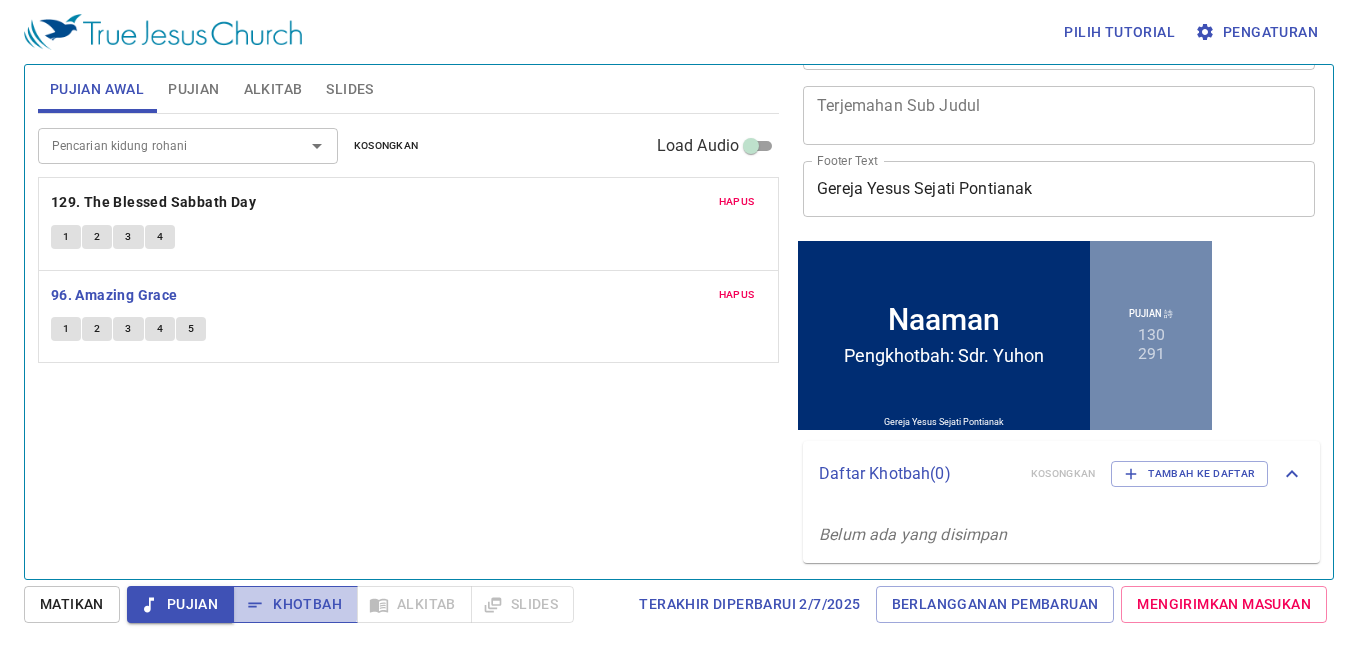 click on "Khotbah" at bounding box center [295, 604] 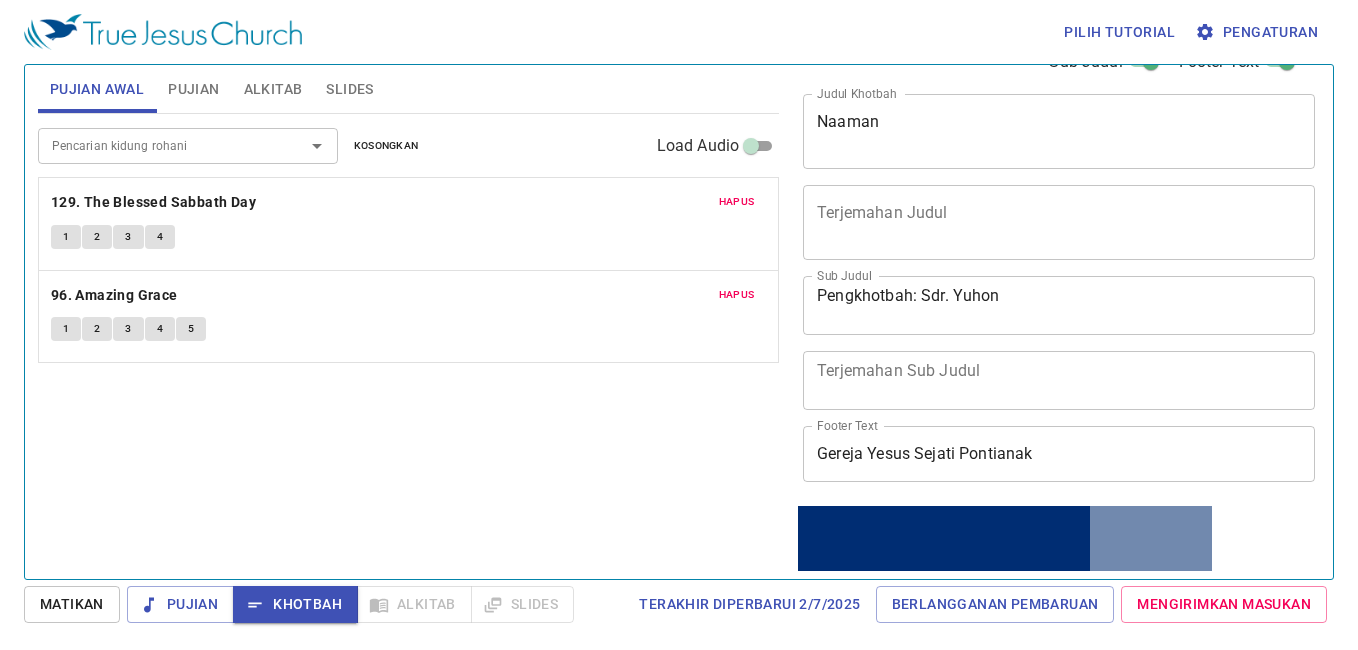 scroll, scrollTop: 0, scrollLeft: 0, axis: both 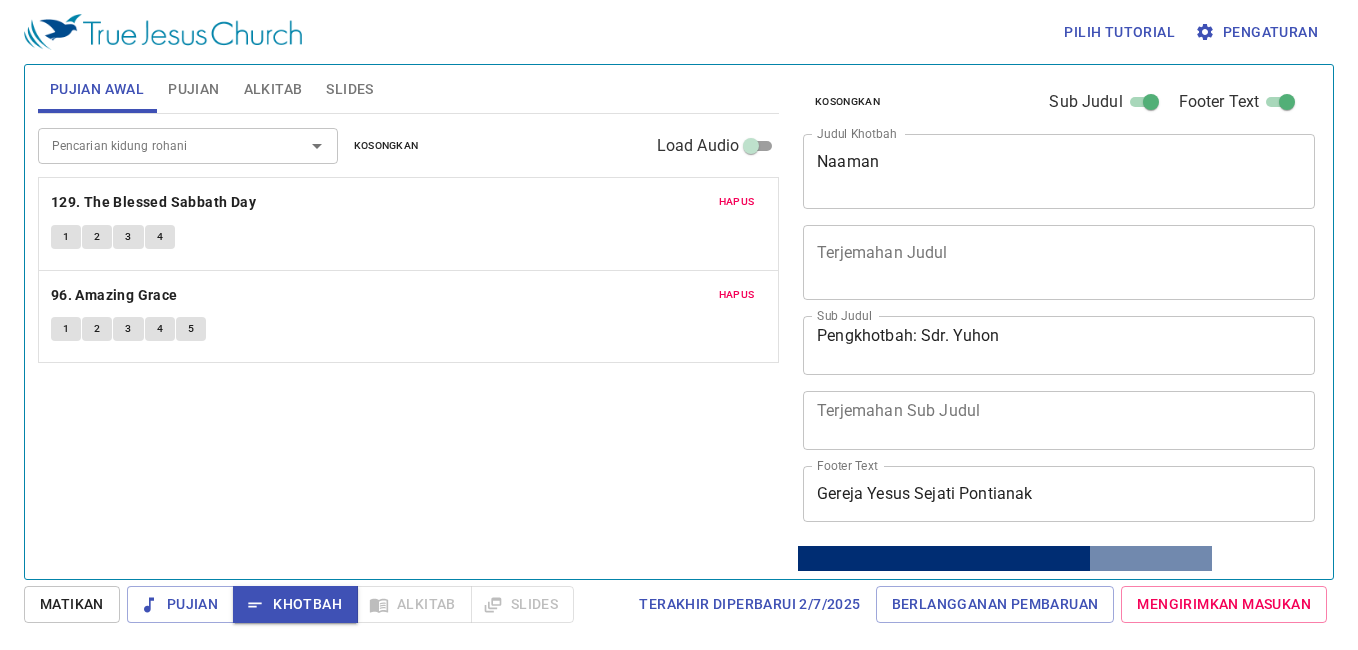 type 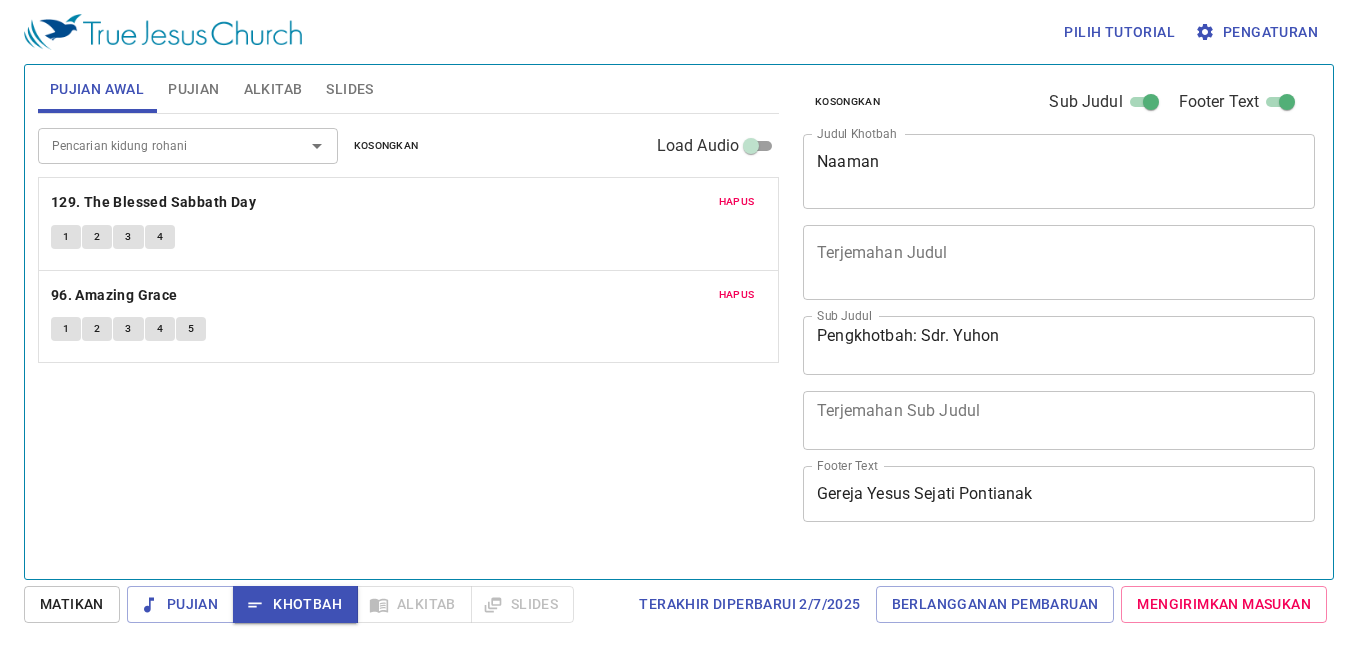 scroll, scrollTop: 0, scrollLeft: 0, axis: both 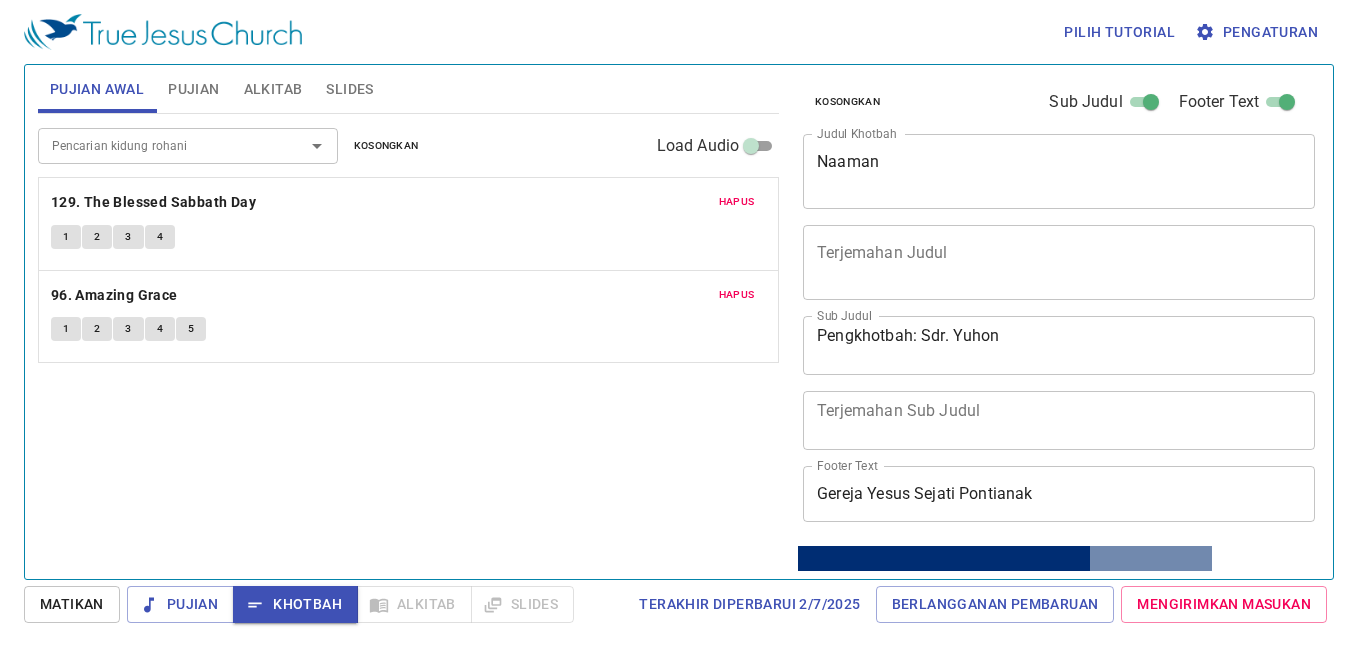 click on "Slides" at bounding box center (349, 89) 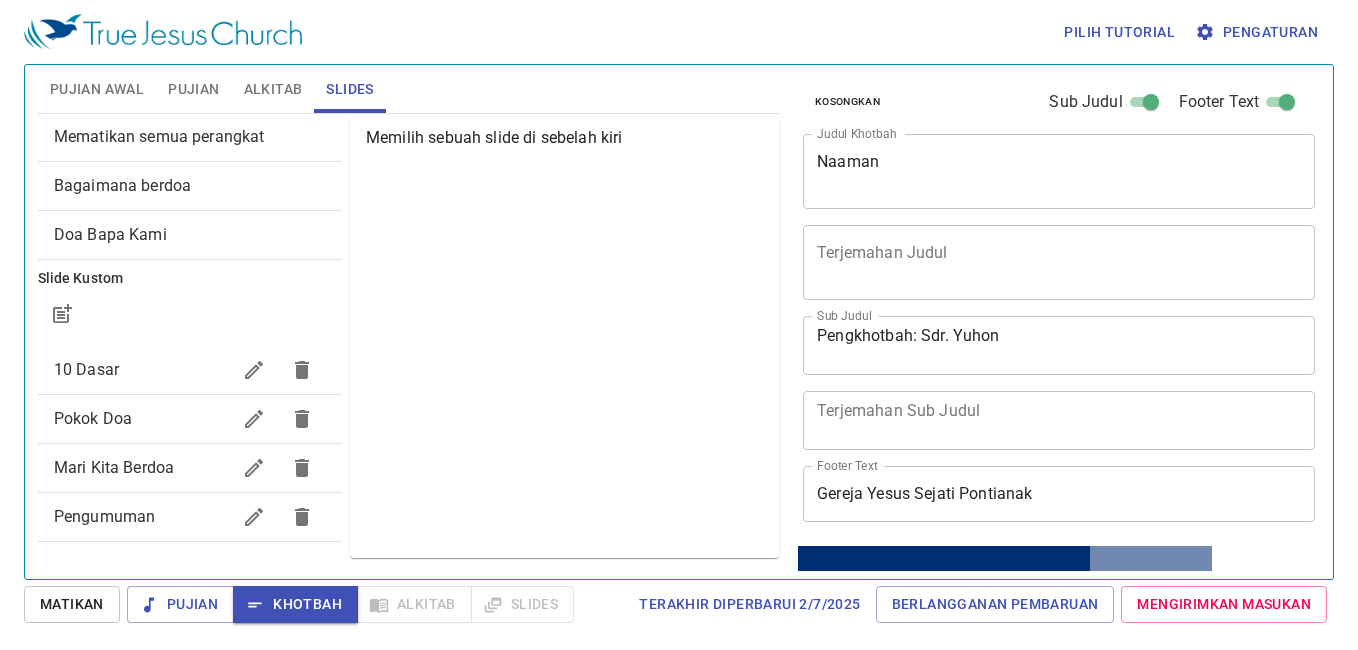 scroll, scrollTop: 0, scrollLeft: 0, axis: both 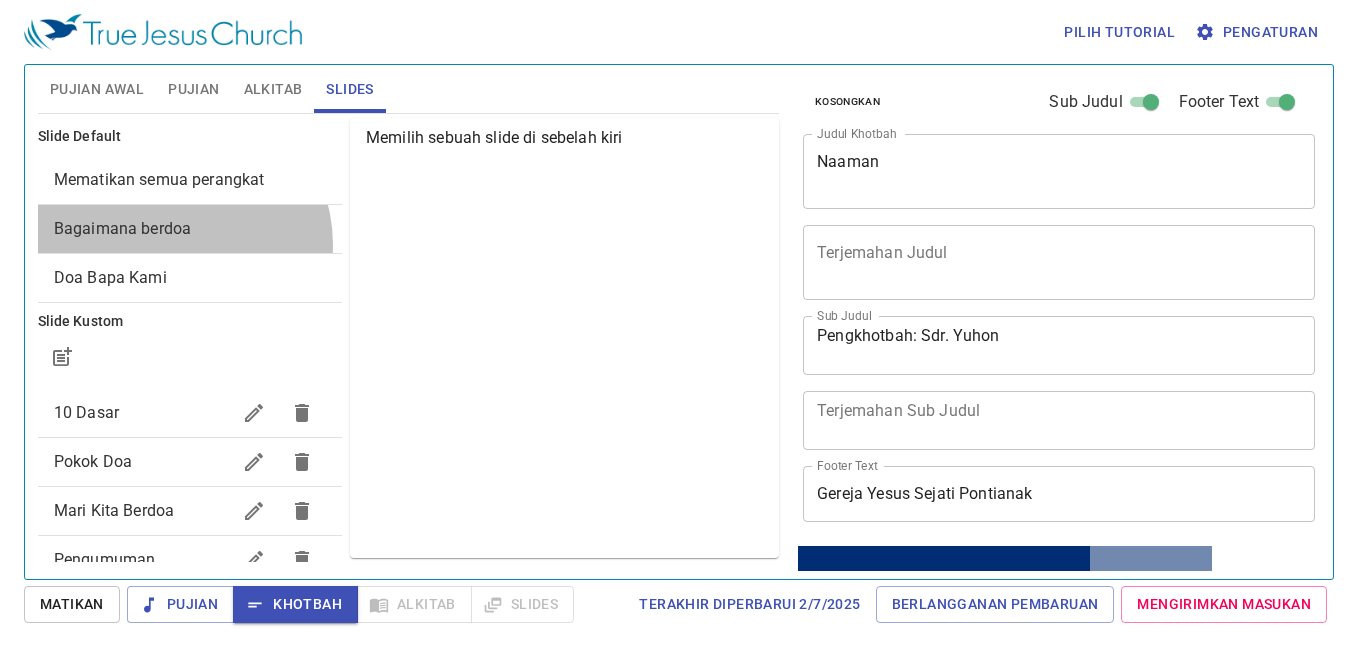 click on "Bagaimana berdoa" at bounding box center (190, 229) 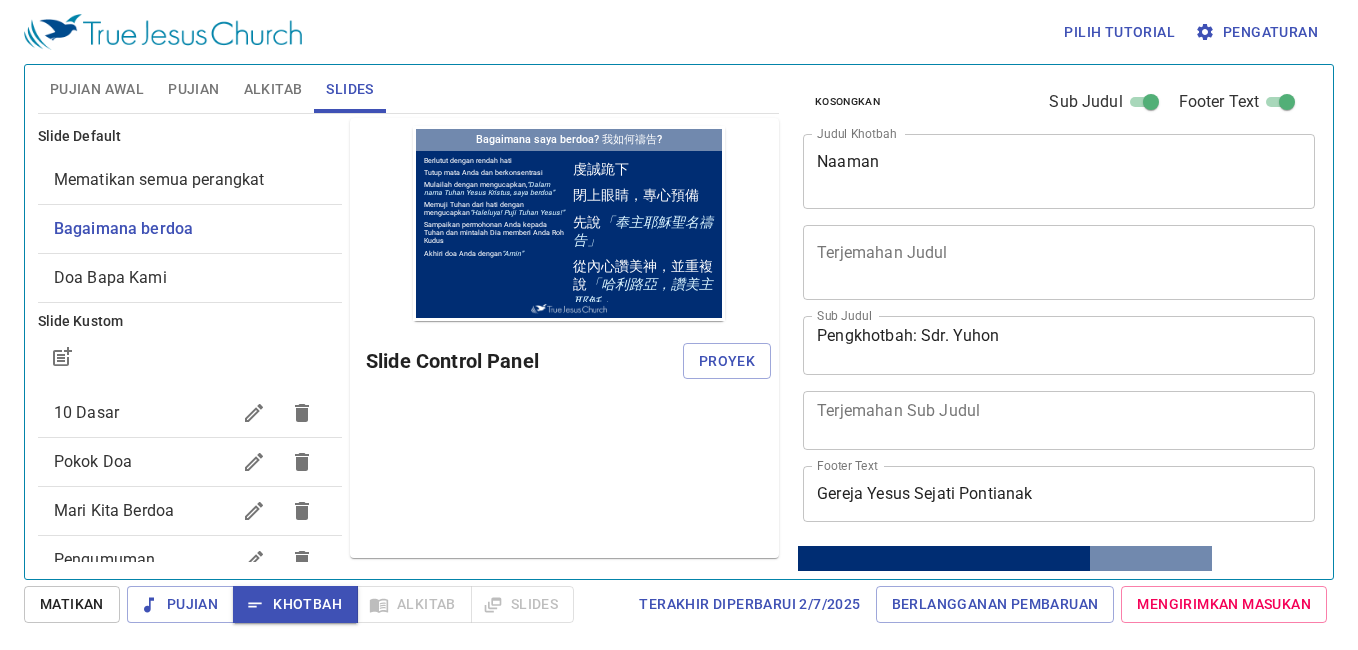 scroll, scrollTop: 0, scrollLeft: 0, axis: both 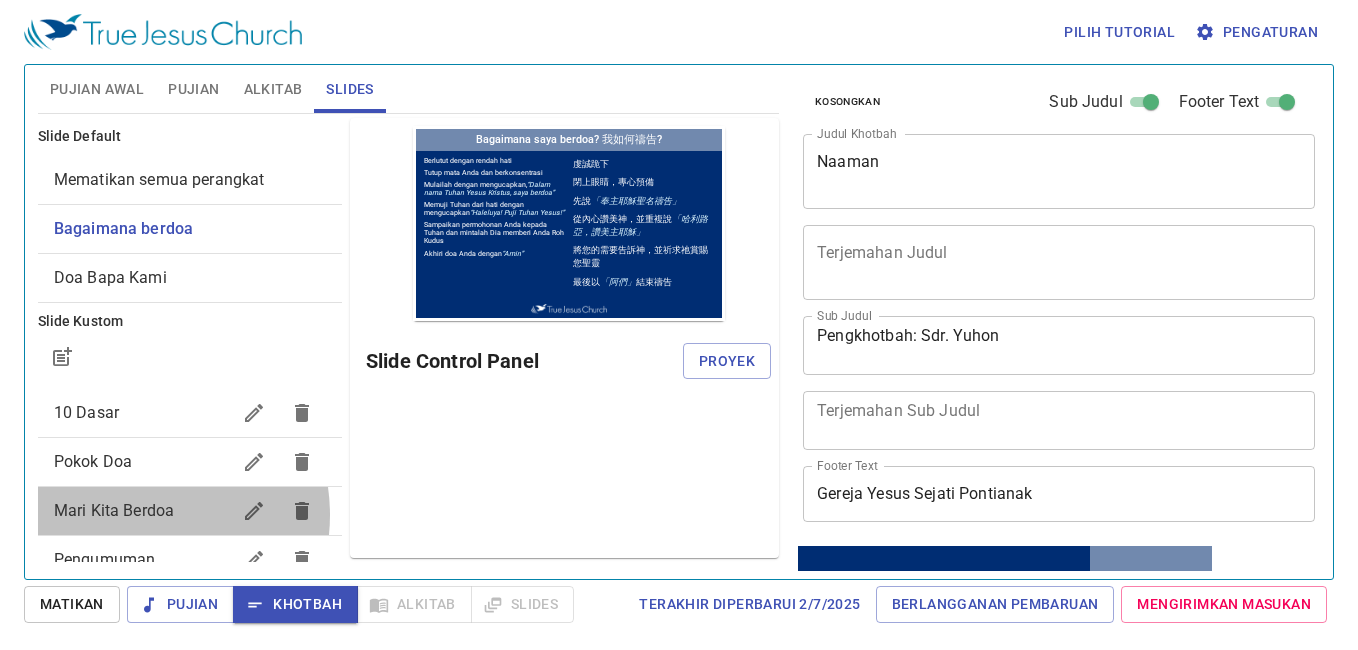 click on "Mari Kita Berdoa" at bounding box center (114, 510) 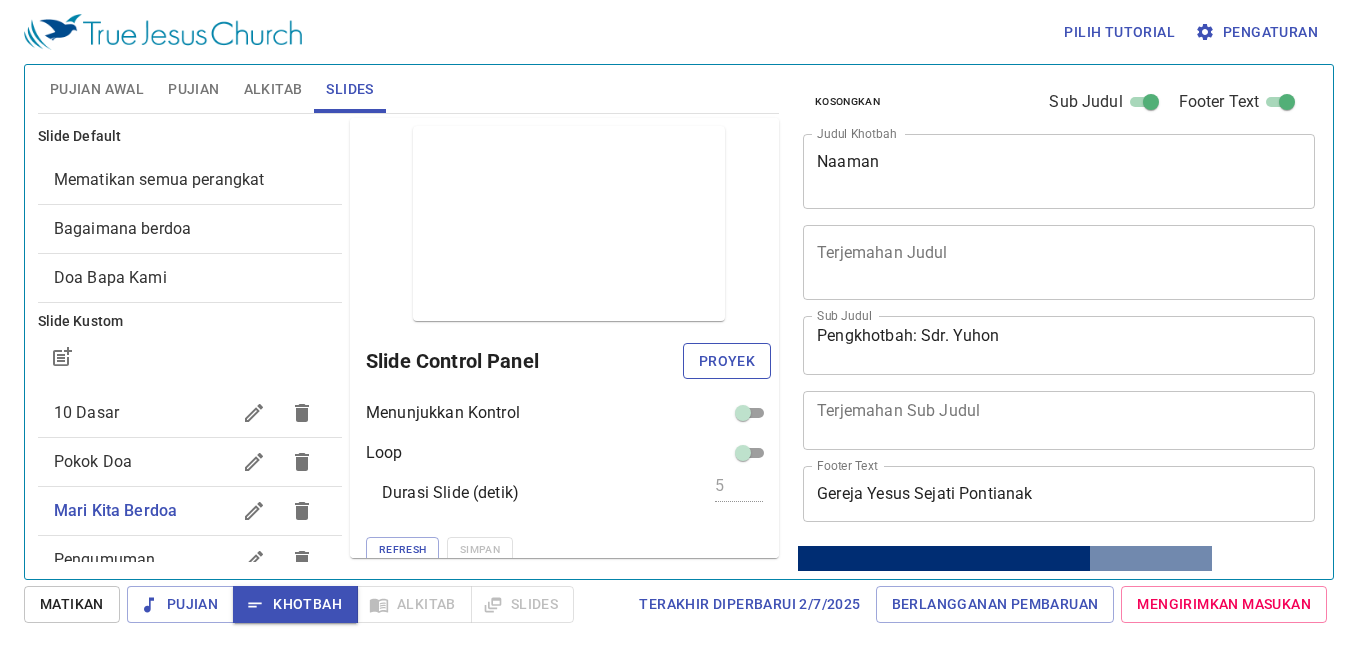 click on "Proyek" at bounding box center (727, 361) 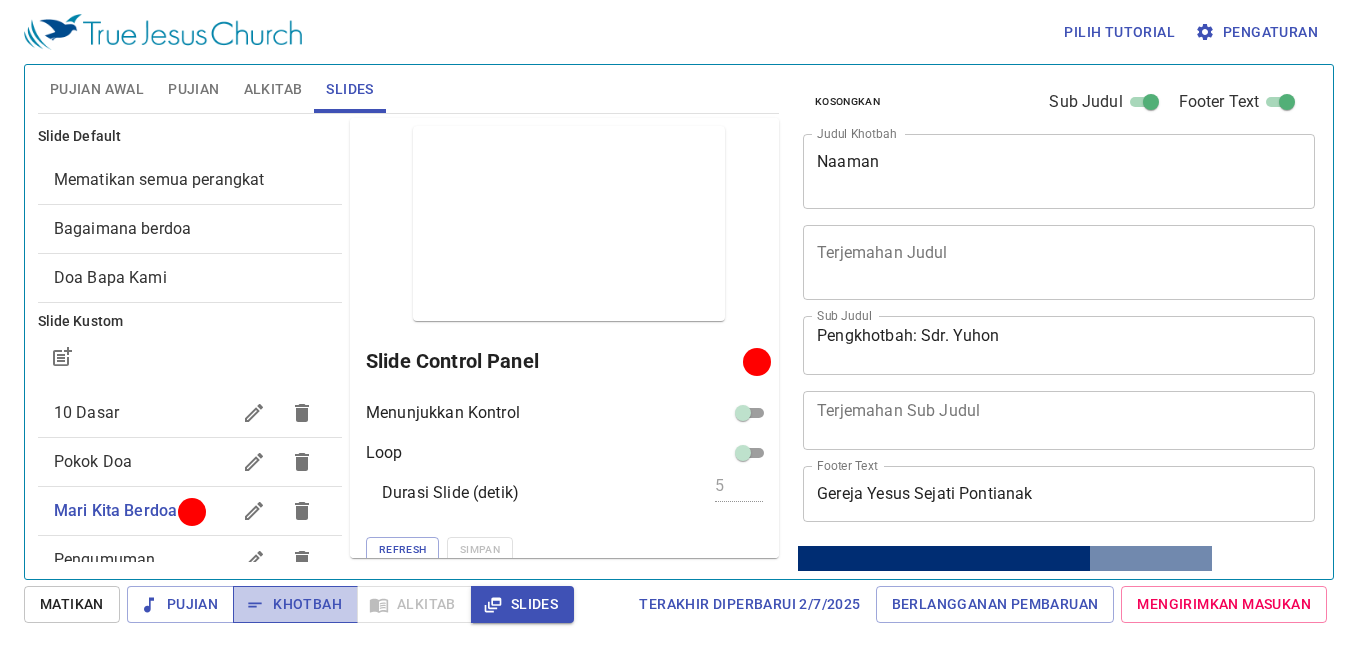 click on "Khotbah" at bounding box center [295, 604] 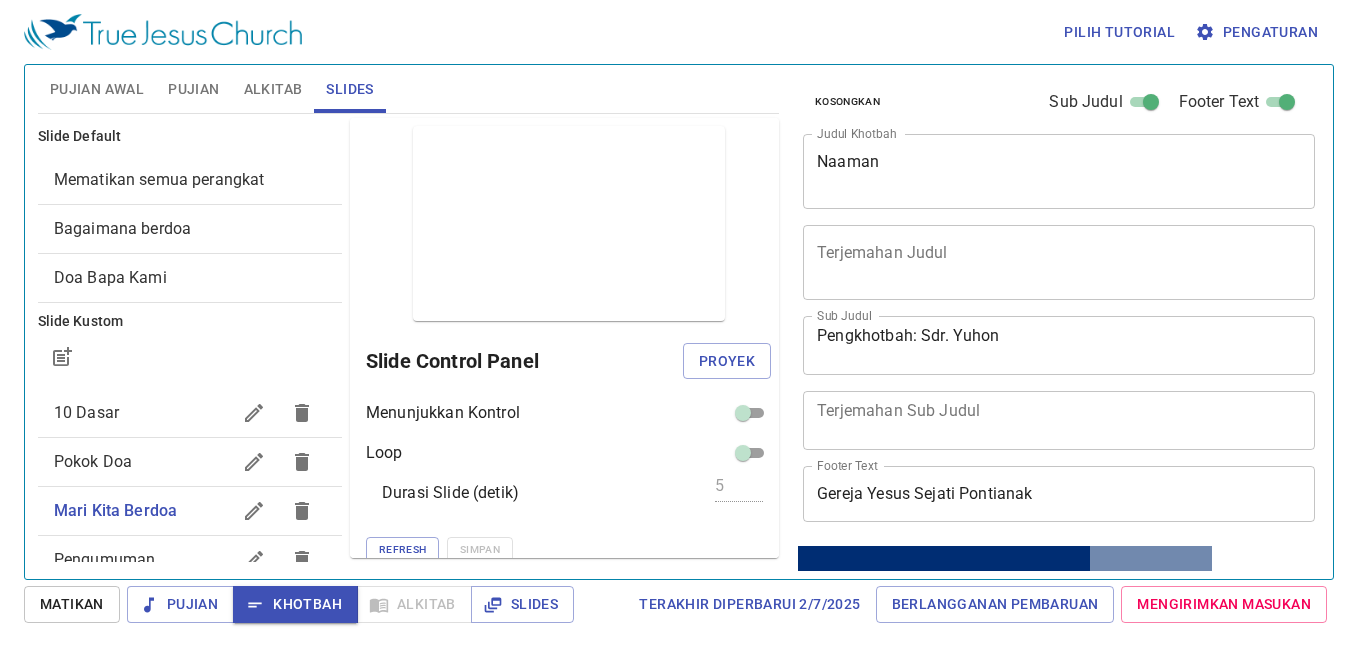 scroll, scrollTop: 0, scrollLeft: 0, axis: both 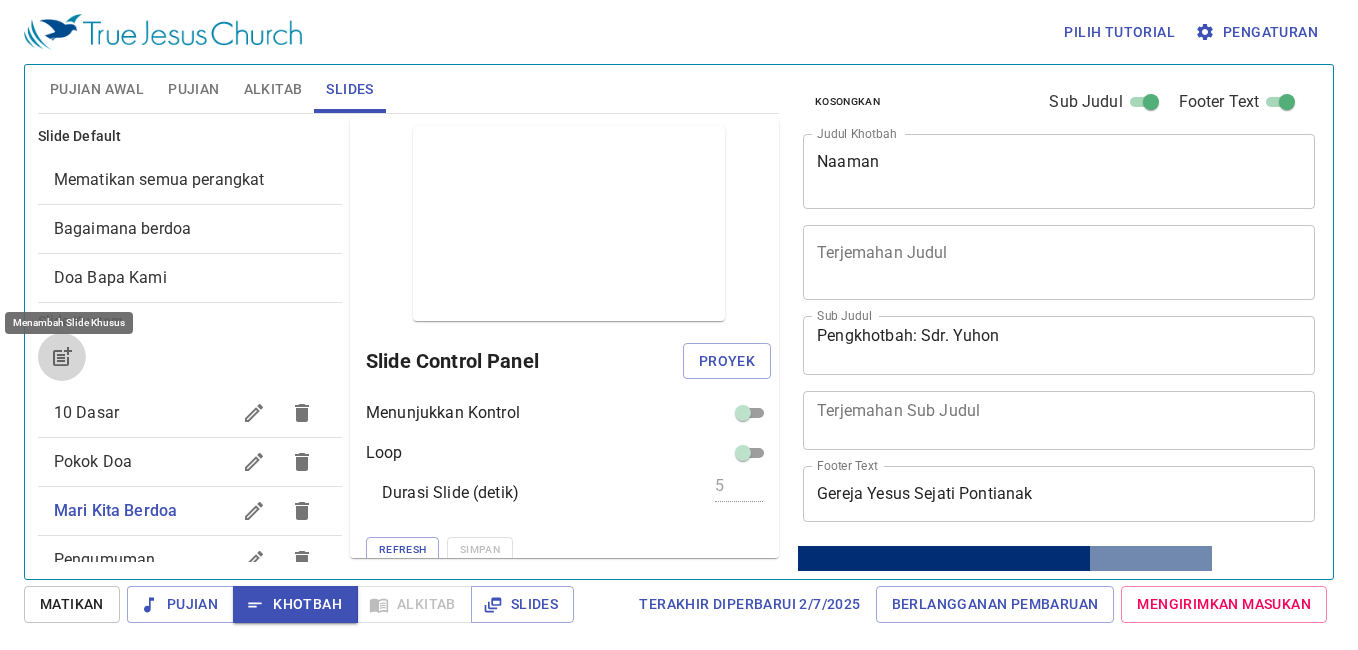 click 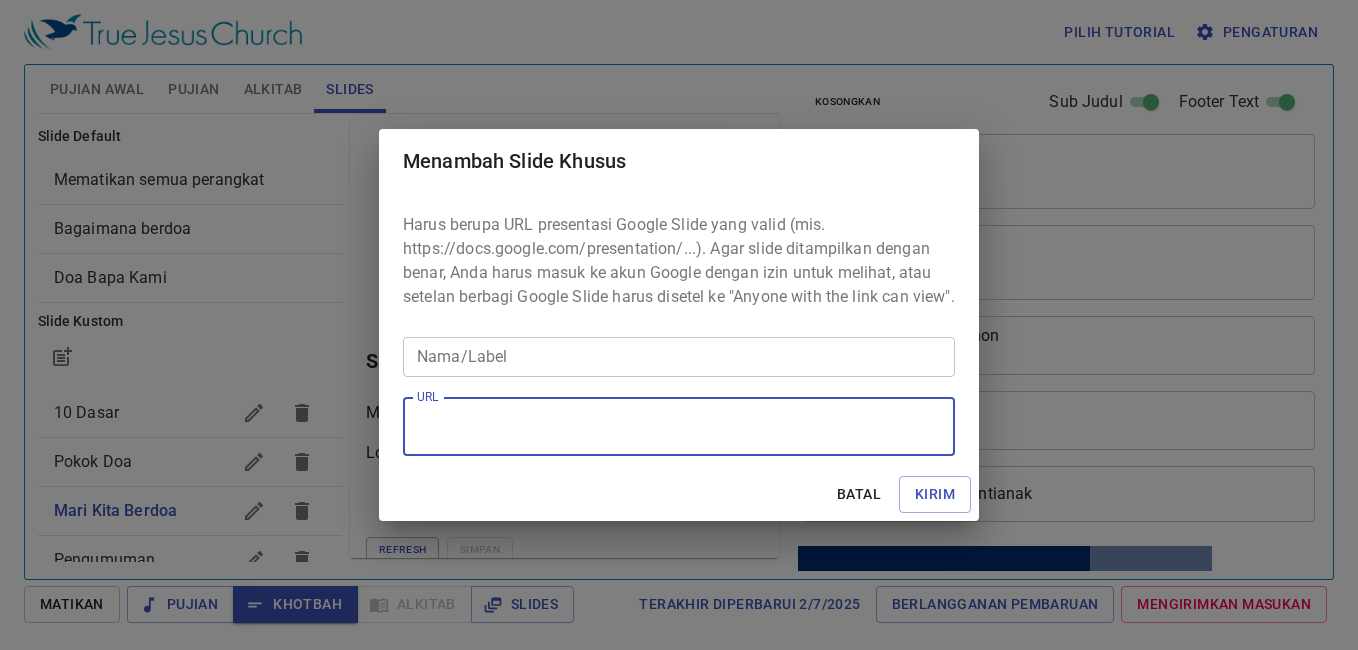 click on "URL" at bounding box center [679, 427] 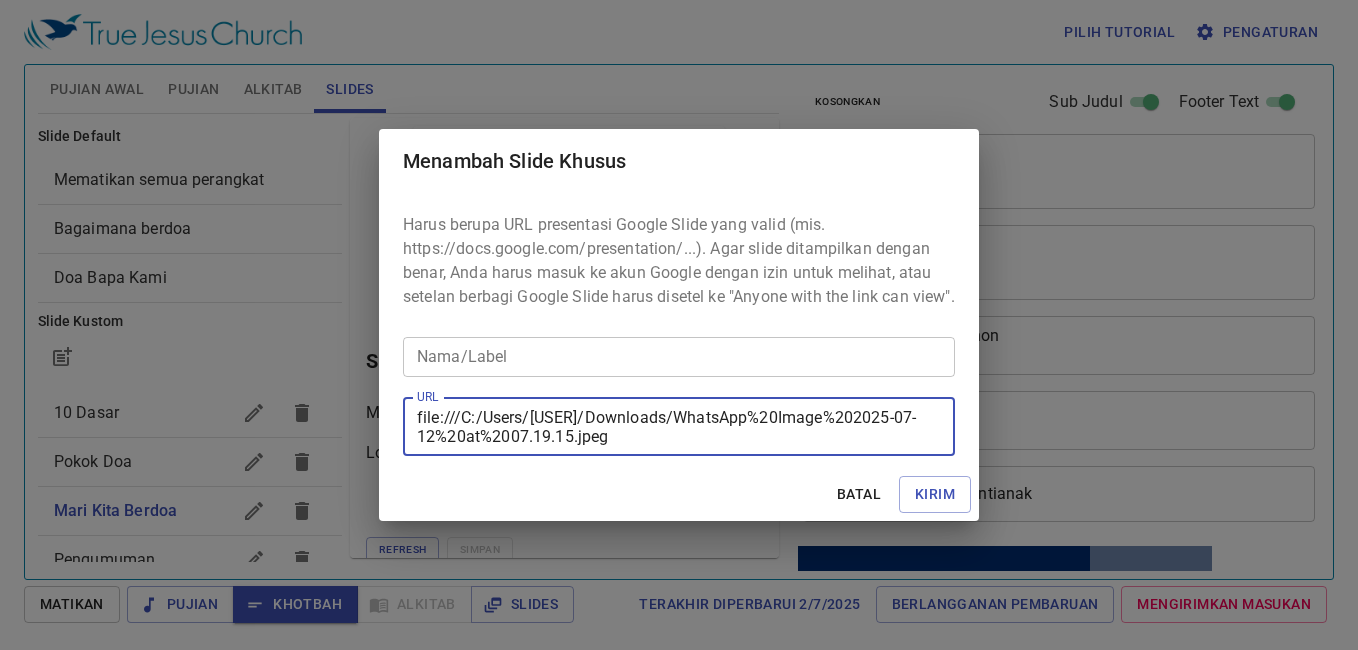 type on "file:///C:/Users/Gys%20Ptk/Downloads/WhatsApp%20Image%202025-07-12%20at%2007.19.15.jpeg" 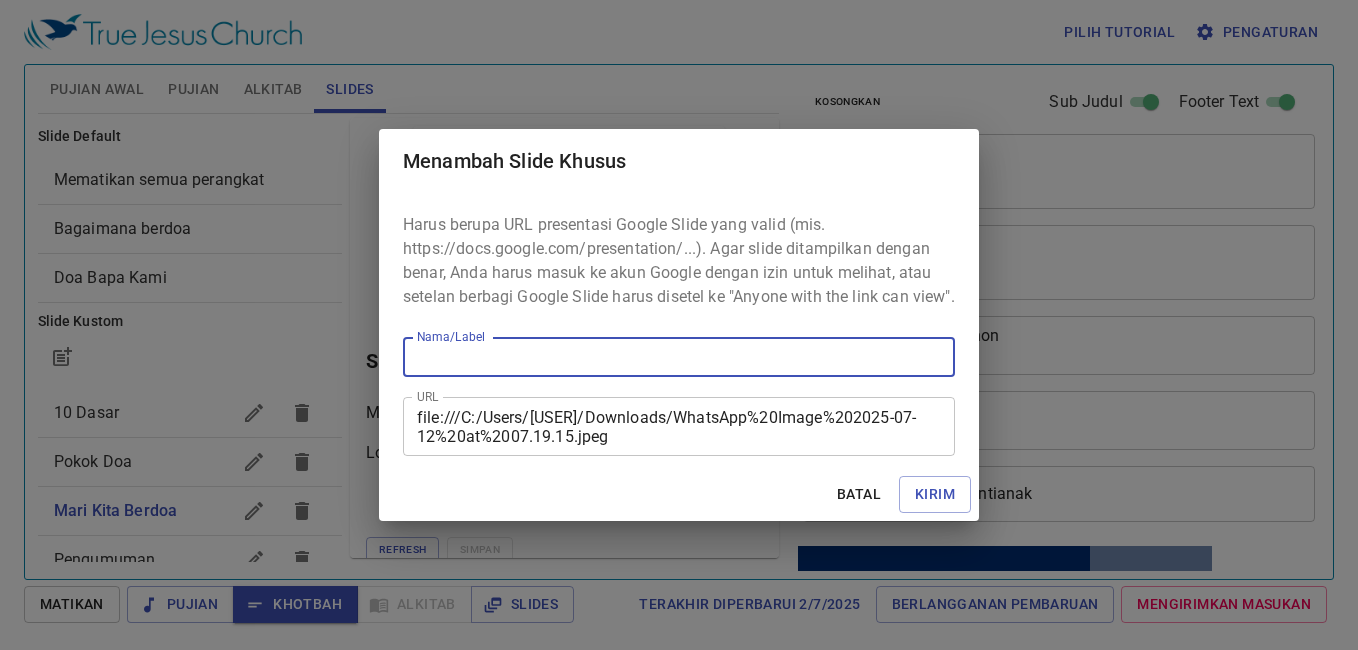 type on "A" 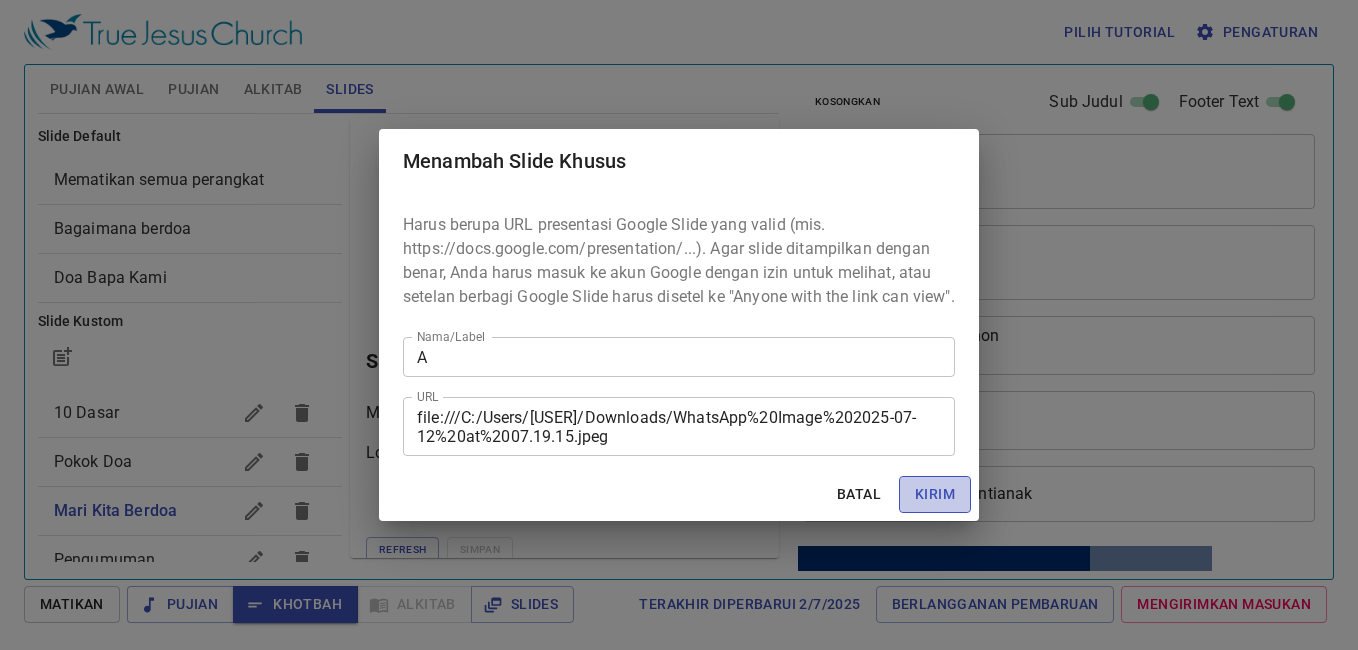click on "Kirim" at bounding box center (935, 494) 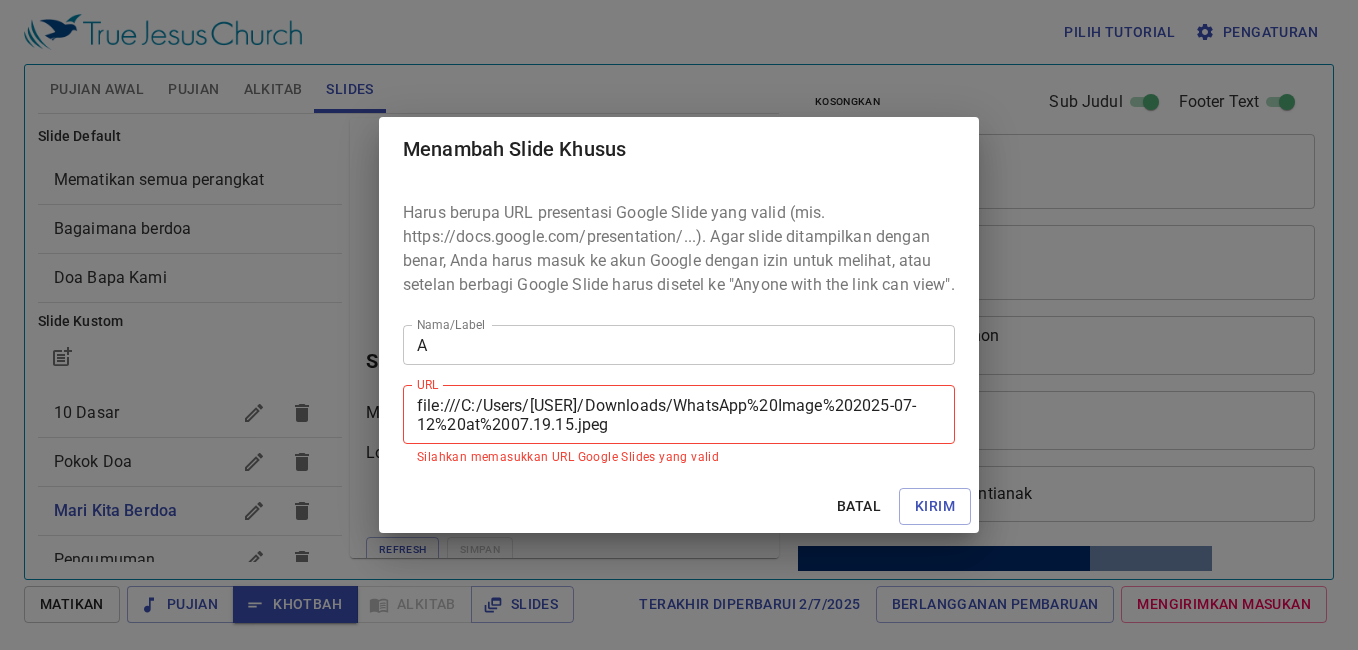 click on "Batal" at bounding box center (859, 506) 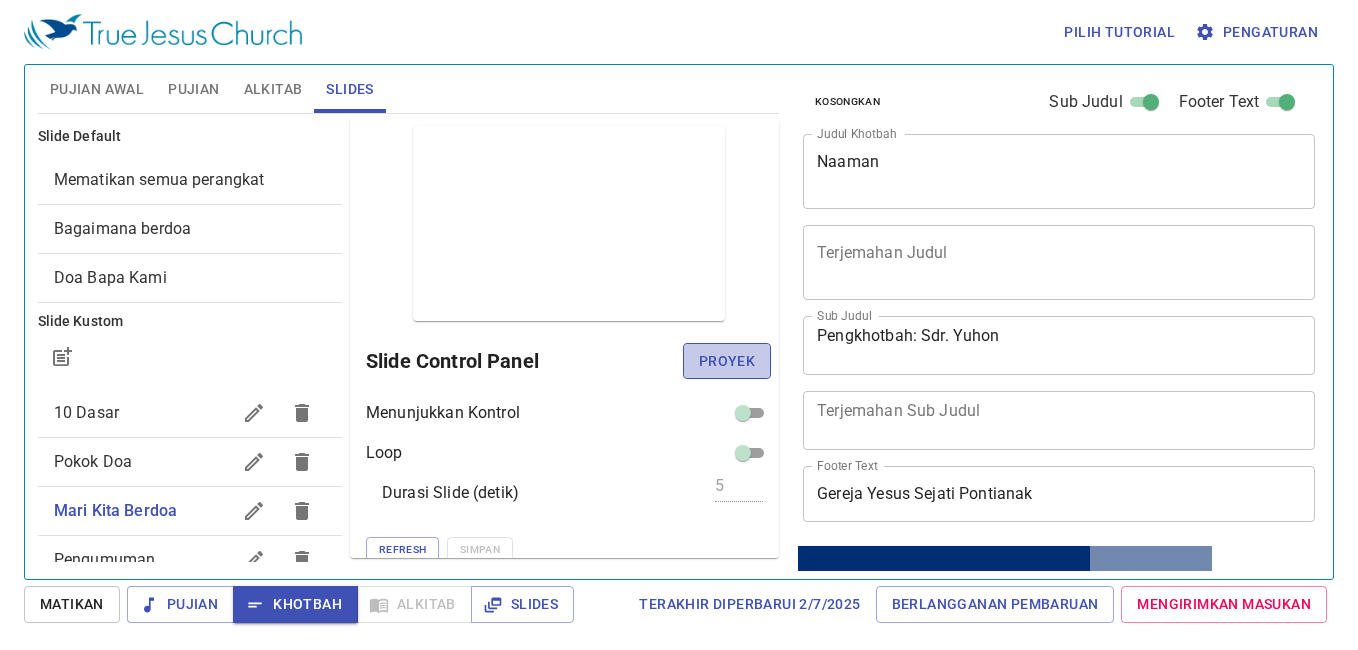 click on "Proyek" at bounding box center [727, 361] 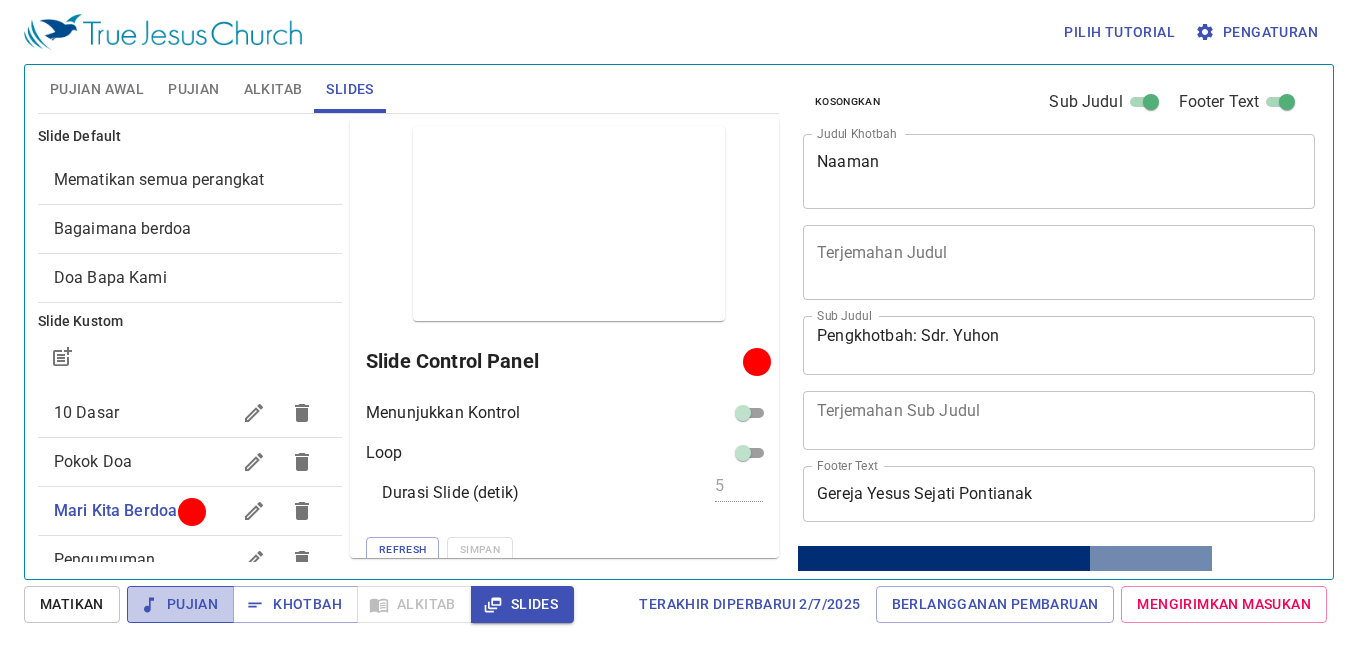 click on "Pujian" at bounding box center (180, 604) 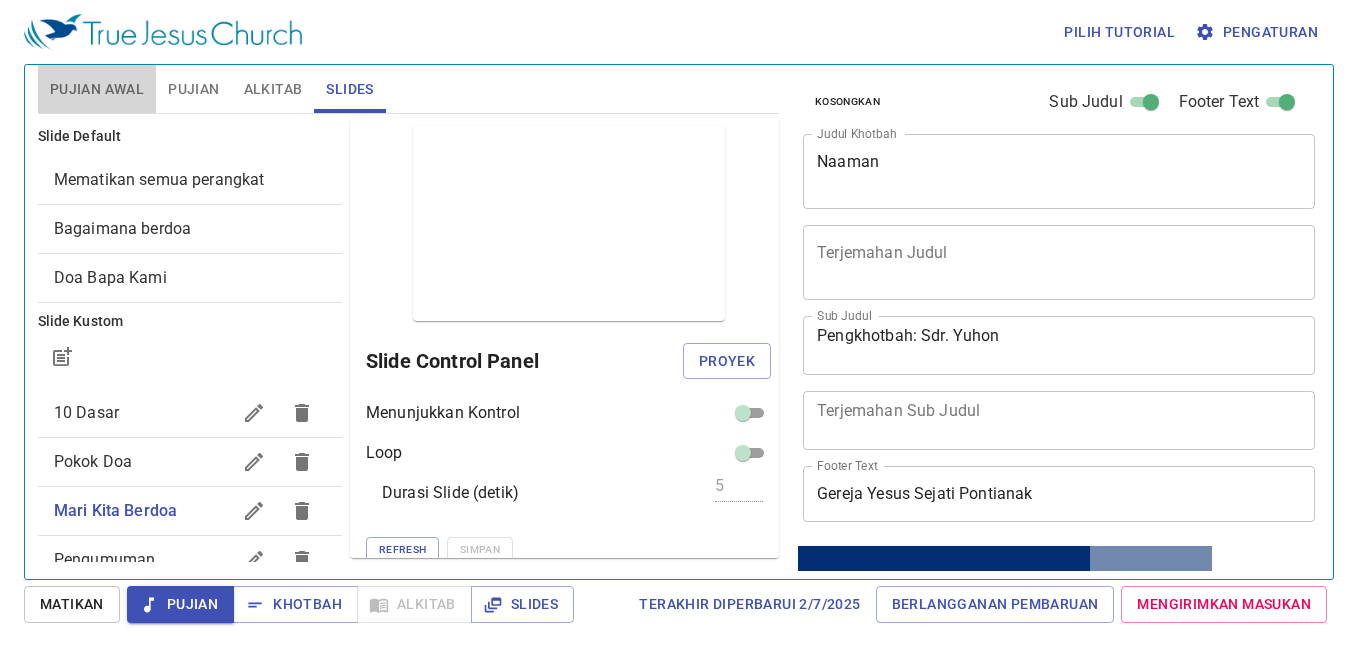 click on "Pujian Awal" at bounding box center (97, 89) 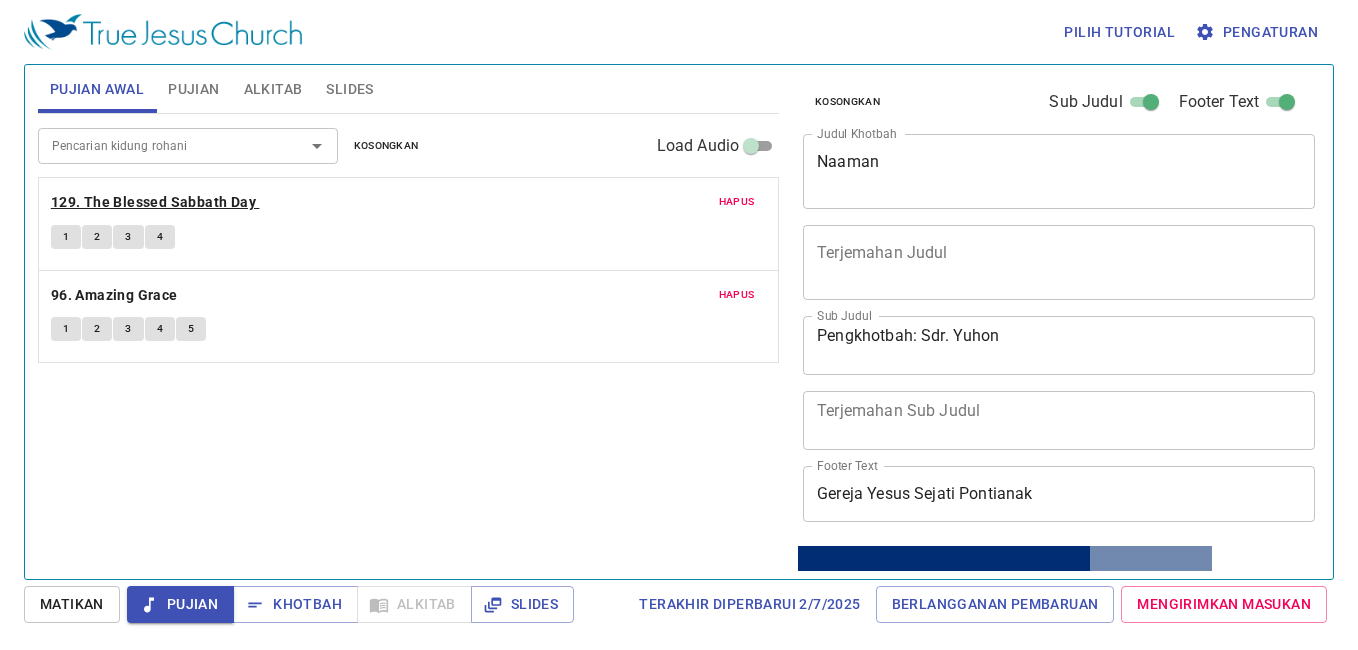 click on "129. The Blessed Sabbath Day" at bounding box center [153, 202] 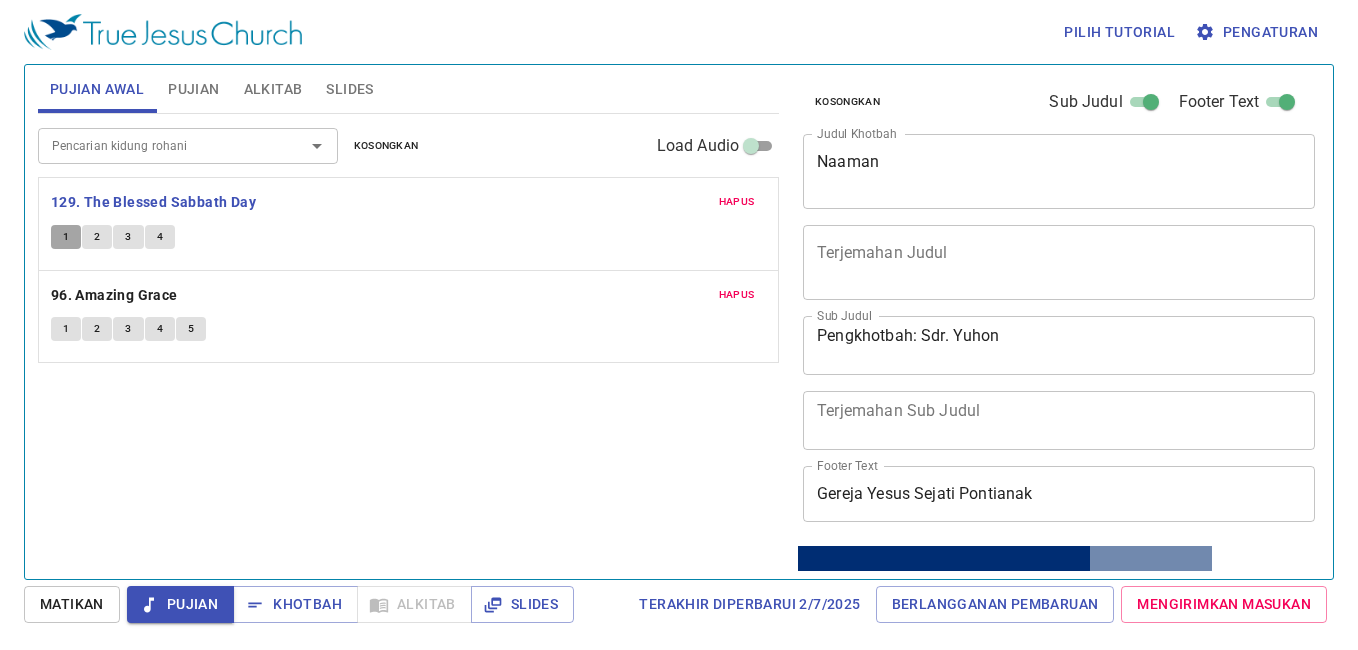click on "1" at bounding box center (66, 237) 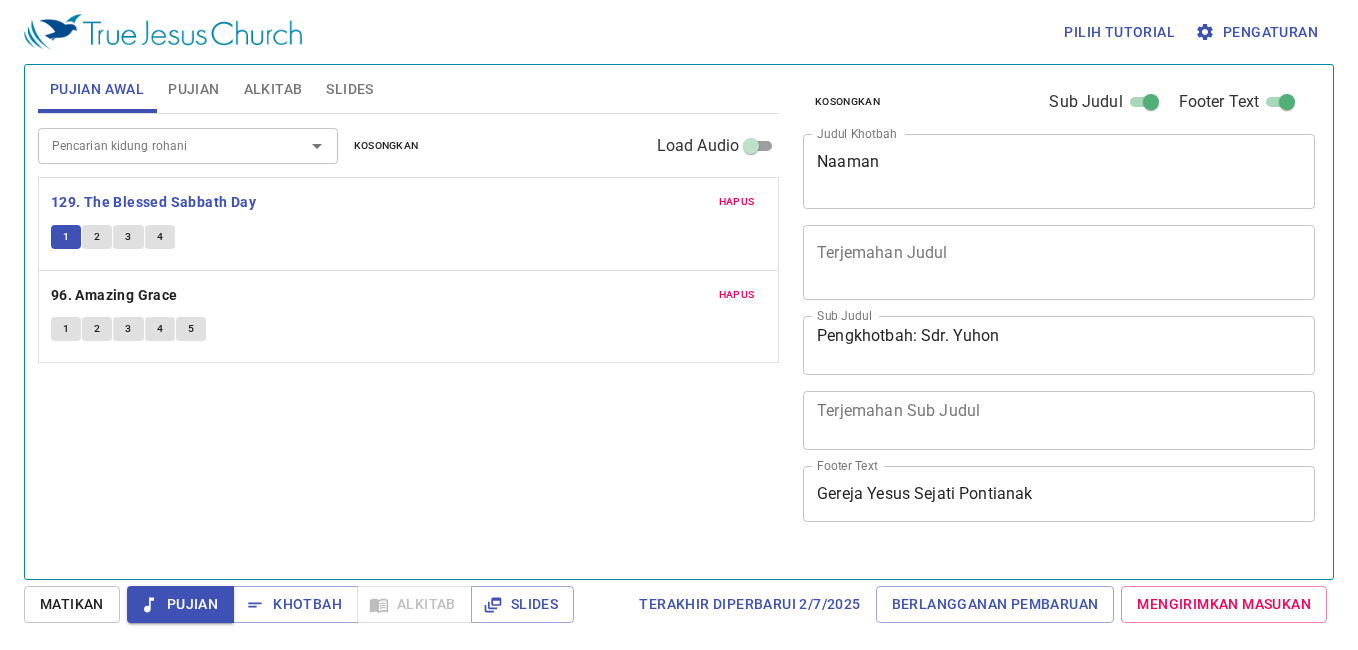 scroll, scrollTop: 0, scrollLeft: 0, axis: both 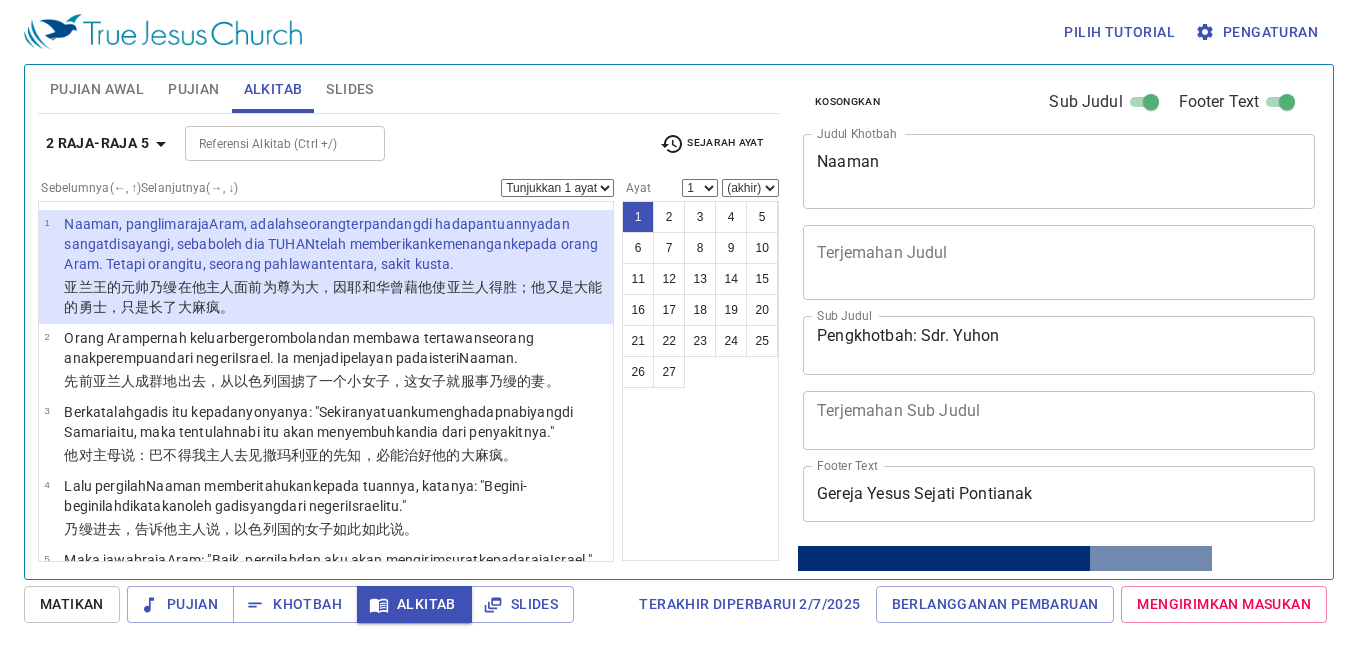 click on "Pengaturan" at bounding box center (1258, 32) 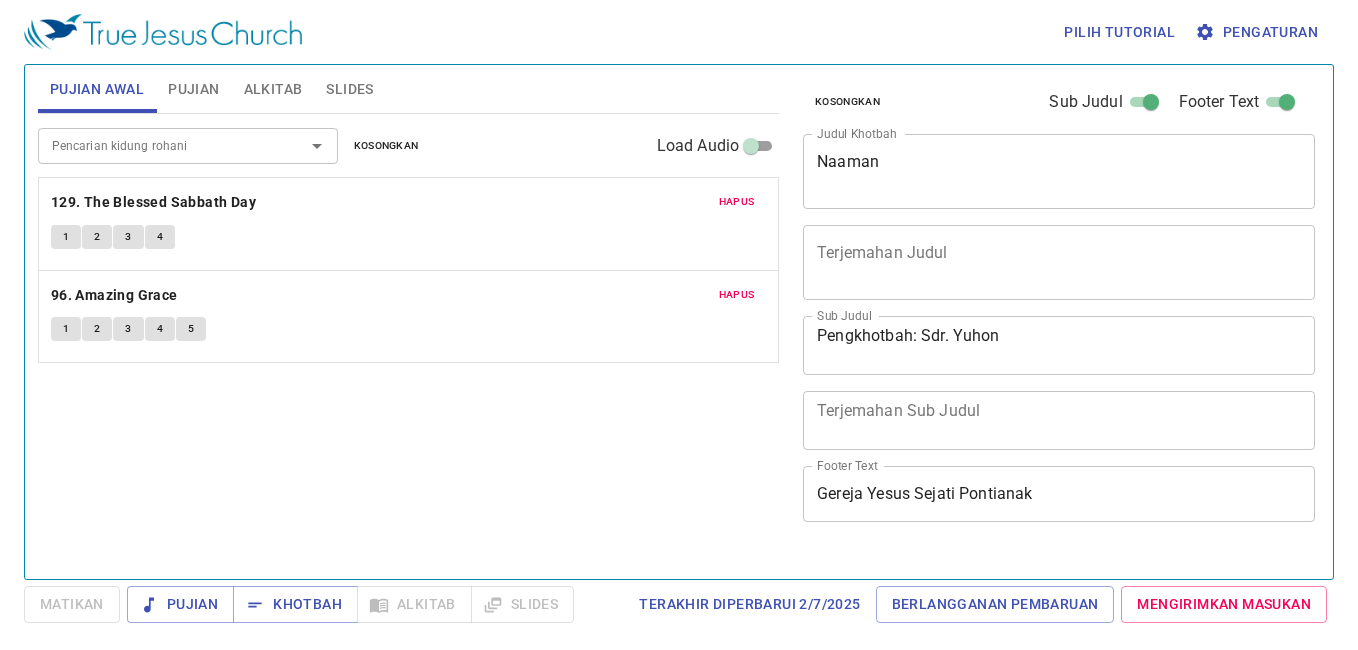 scroll, scrollTop: 0, scrollLeft: 0, axis: both 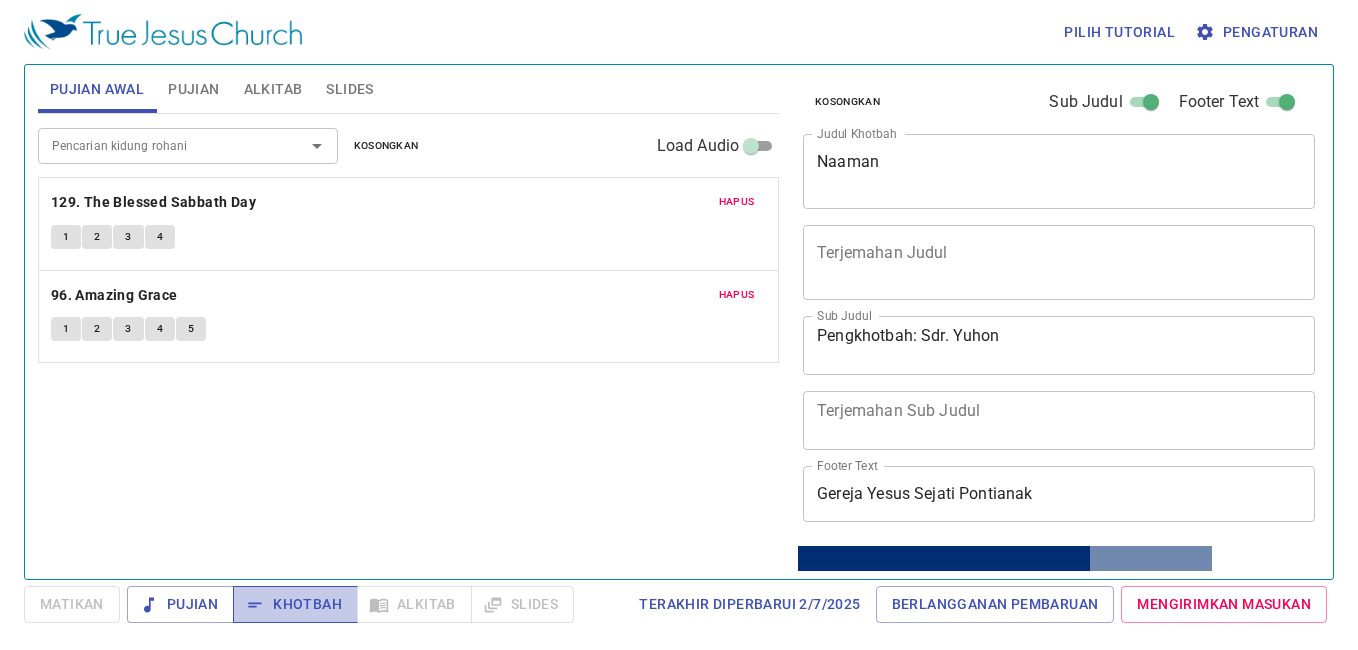 click on "Khotbah" at bounding box center (295, 604) 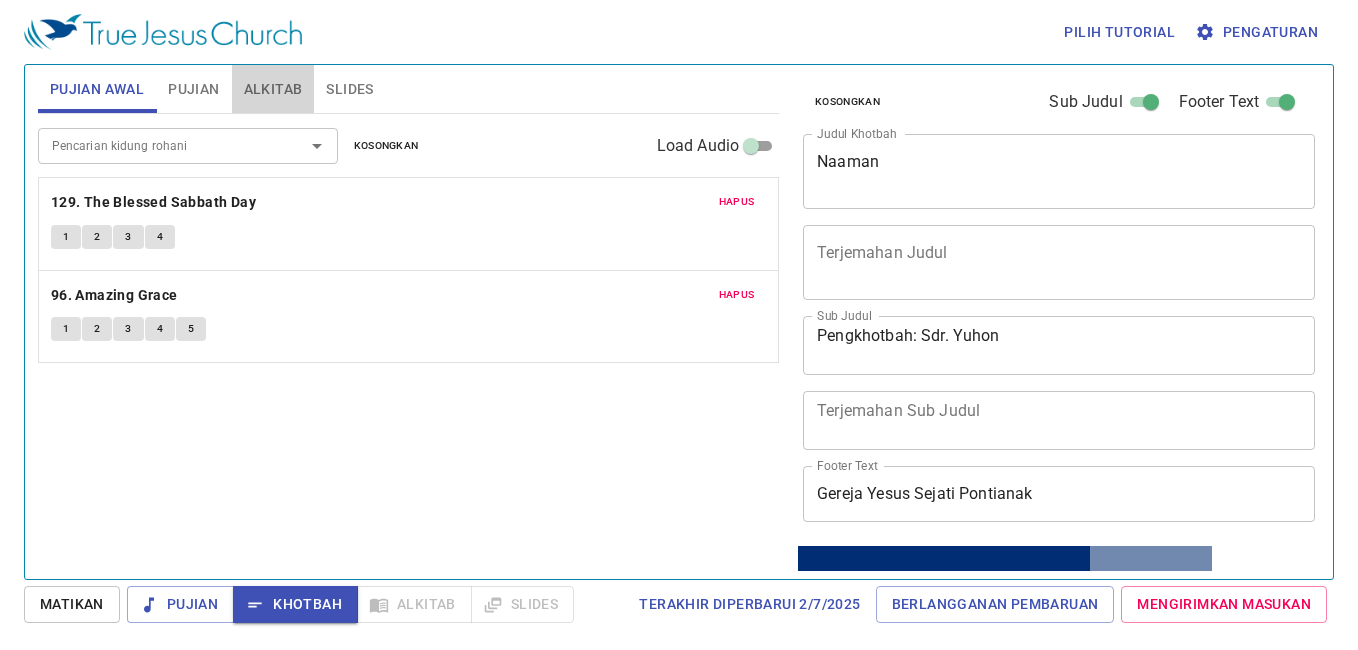 click on "Alkitab" at bounding box center (273, 89) 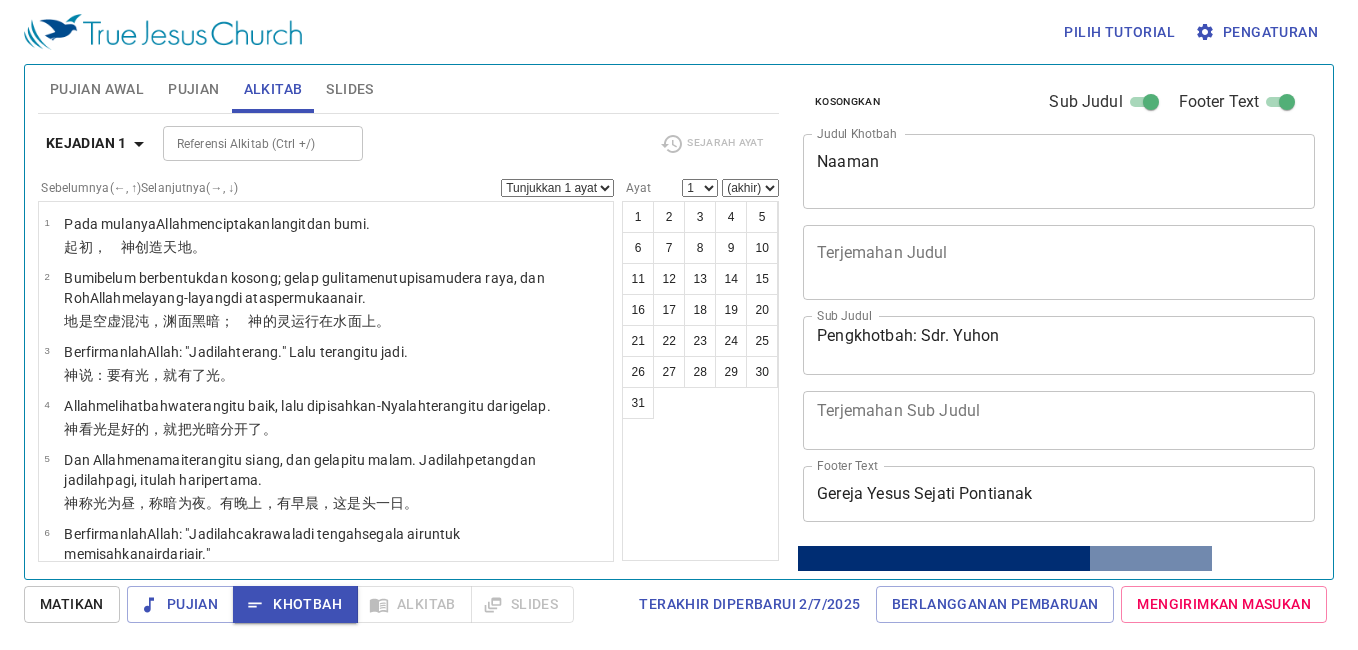 click on "Referensi Alkitab (Ctrl +/)" at bounding box center [246, 143] 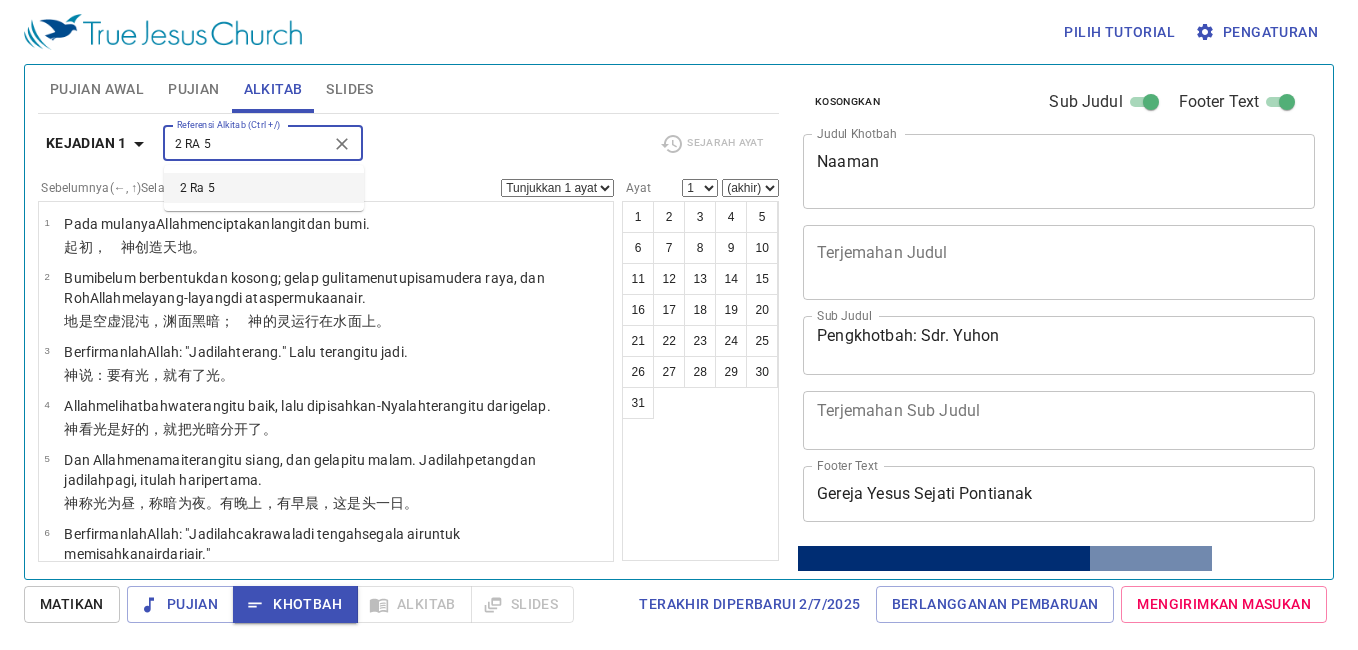 type on "2 RA 5" 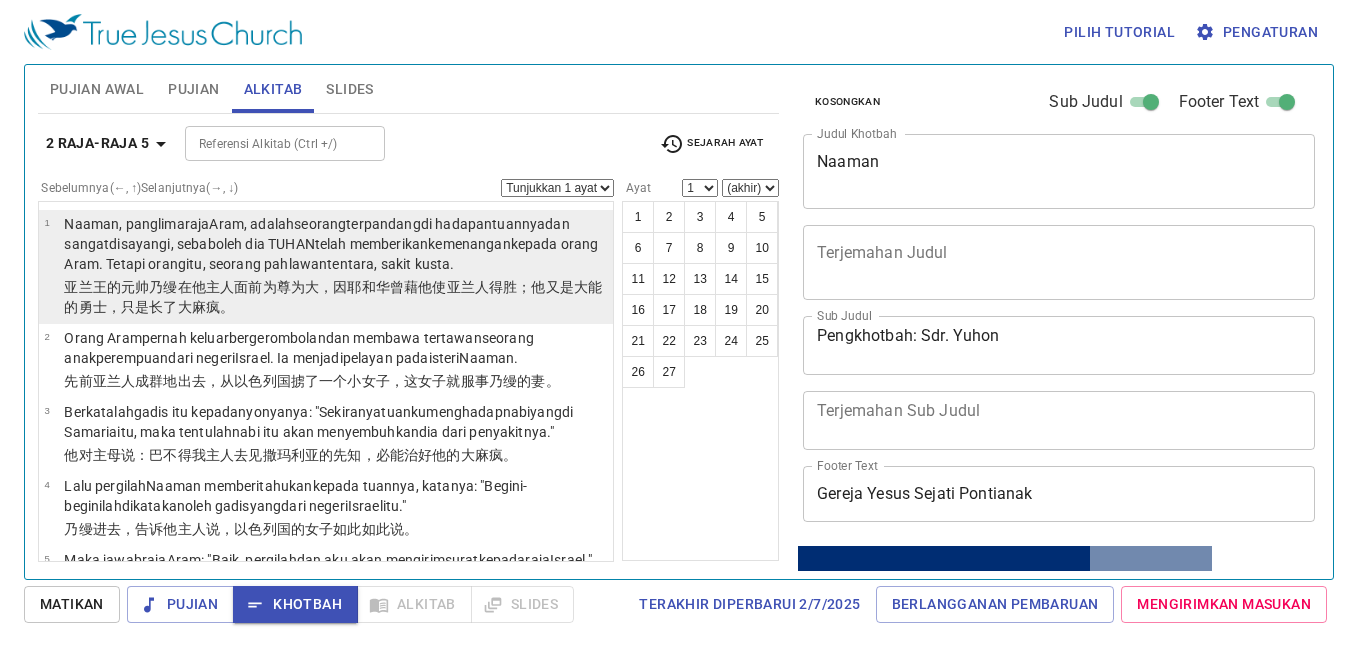 click on "oleh dia TUHAN  telah memberikan  kemenangan  kepada orang Aram . Tetapi orang  itu, seorang pahlawan  tentara , sakit kusta ." at bounding box center (331, 254) 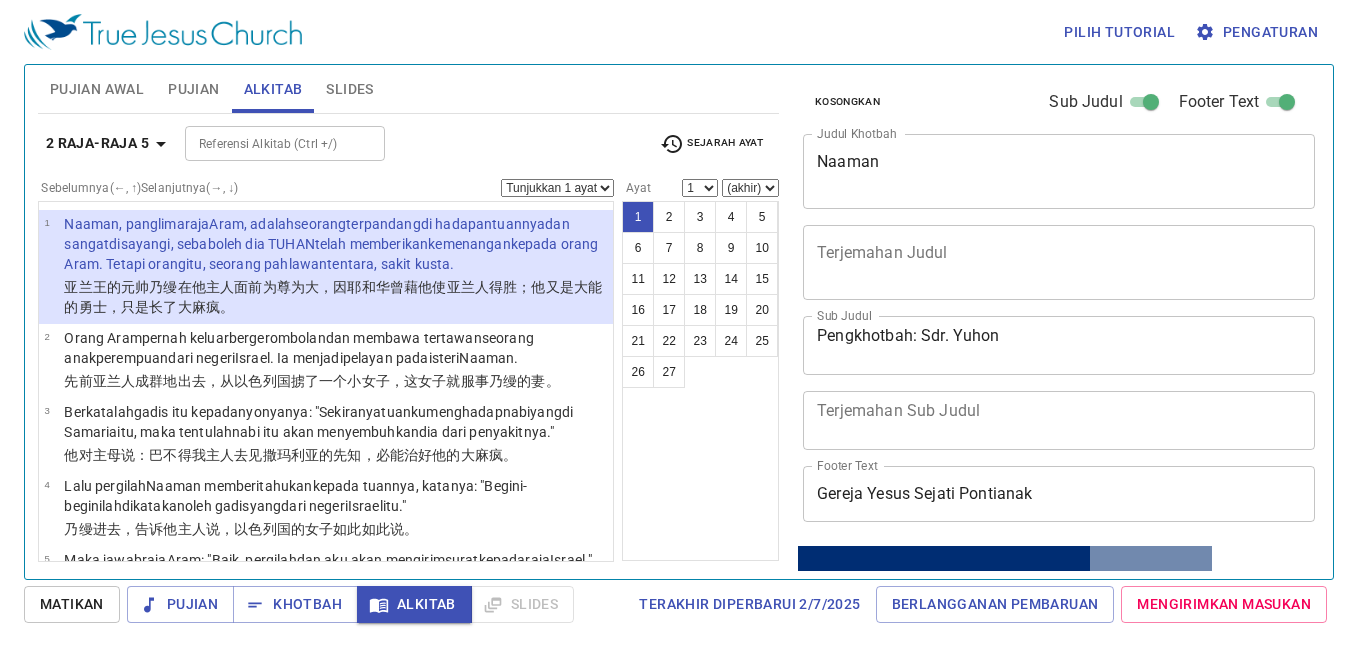 click 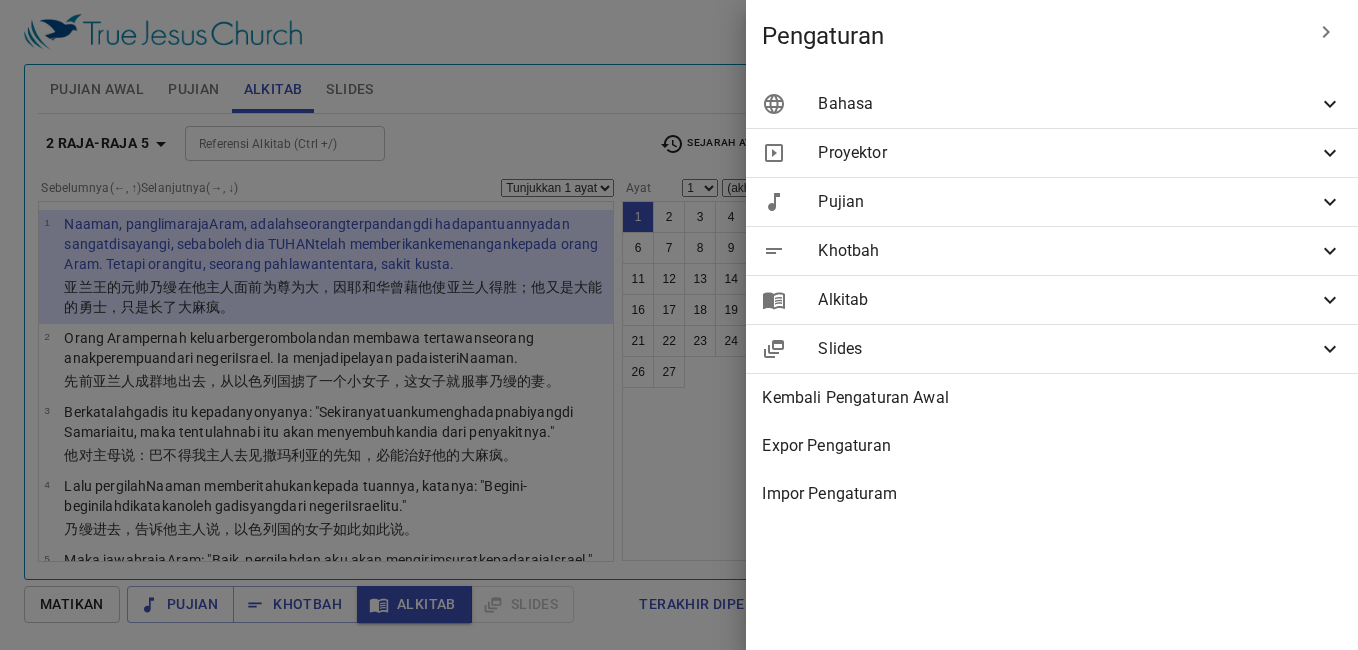 click on "Bahasa" at bounding box center (1068, 104) 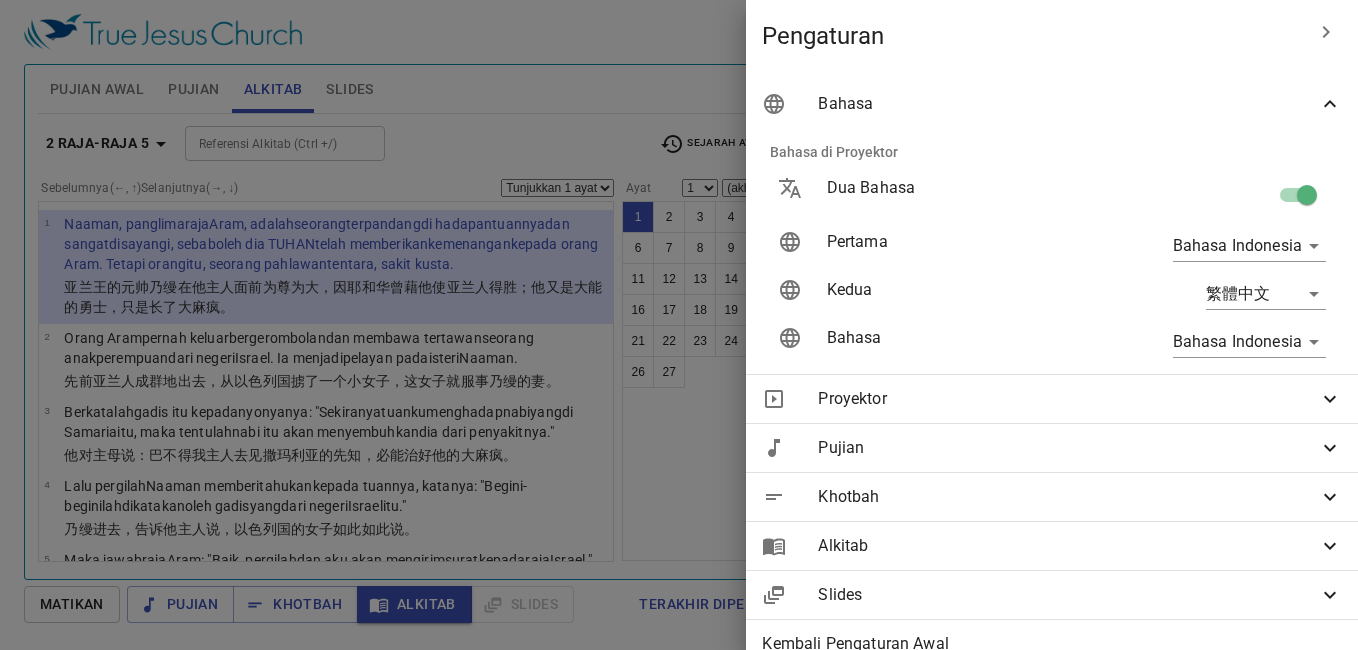 click on "Bahasa" at bounding box center [1068, 104] 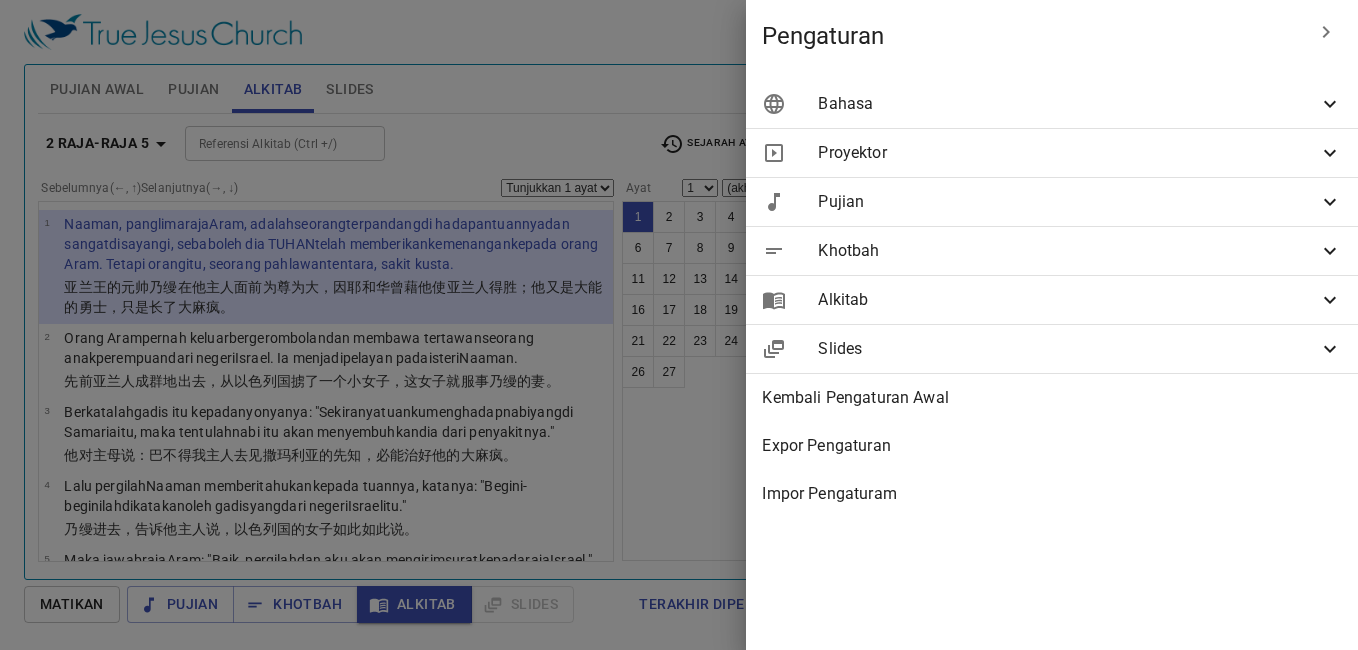 click at bounding box center (679, 325) 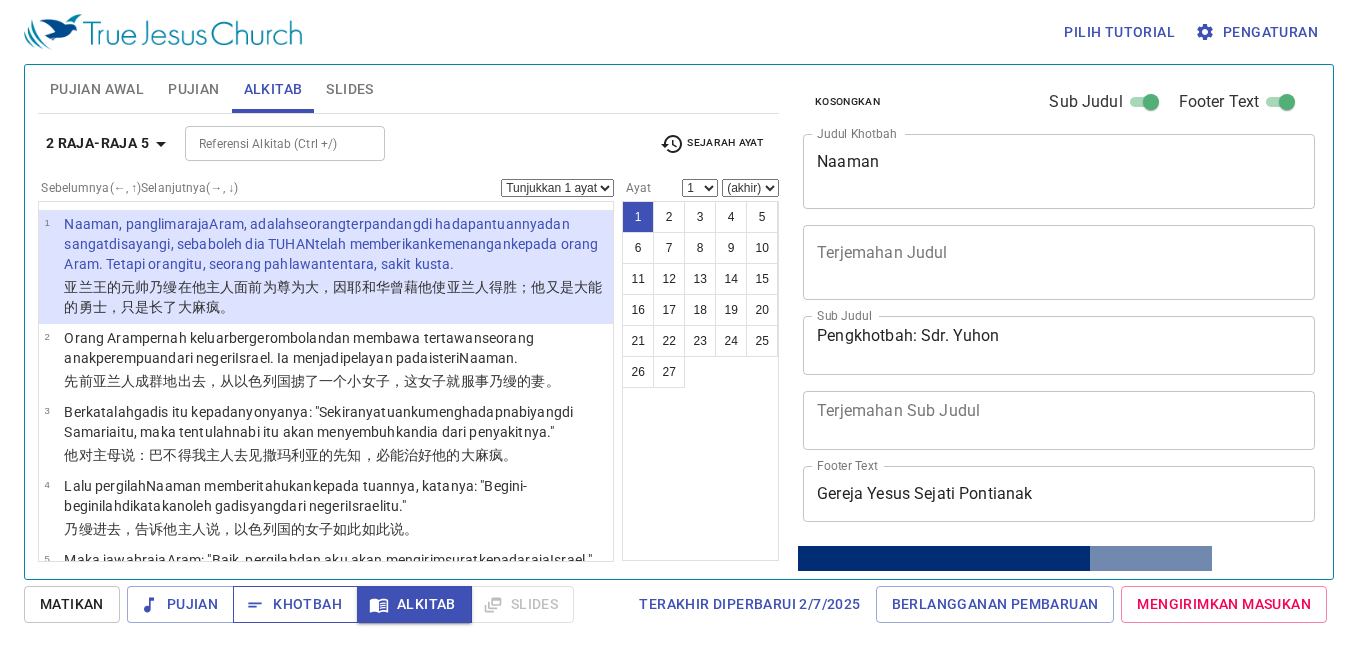 click on "Khotbah" at bounding box center (295, 604) 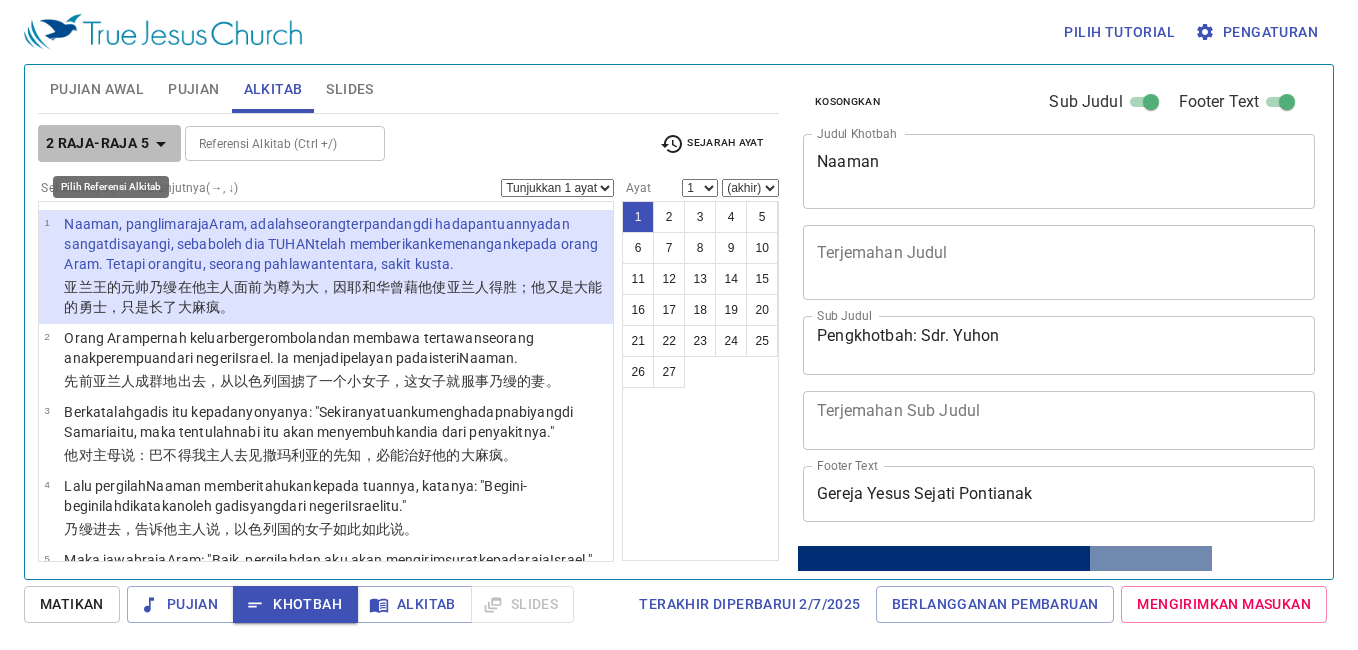 click on "2 Raja-raja 5" at bounding box center [97, 143] 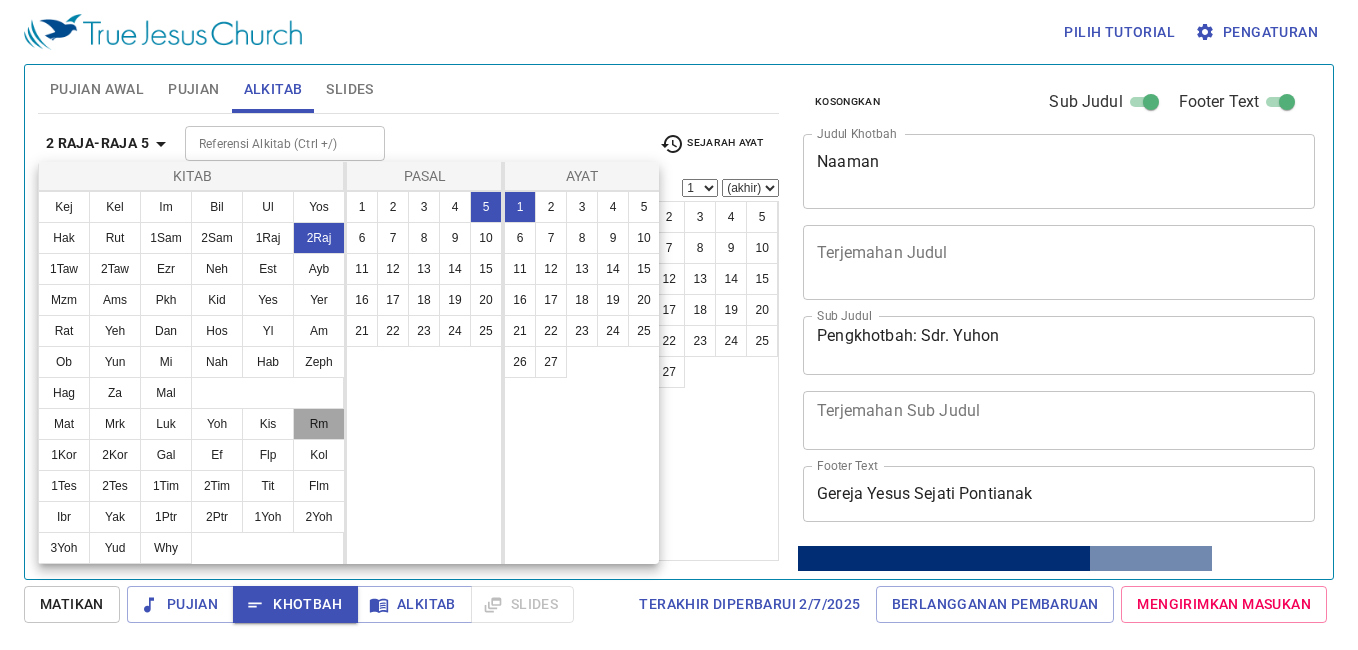 click on "Rm" at bounding box center (319, 424) 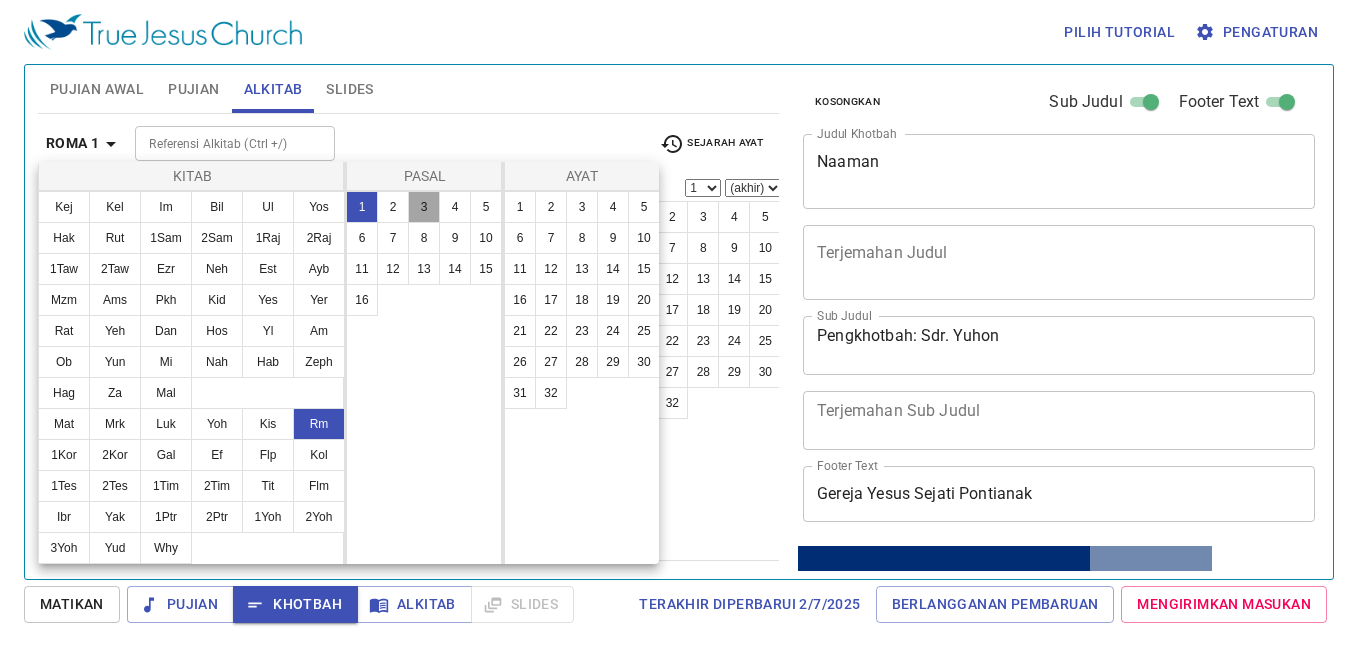 click on "3" at bounding box center [424, 207] 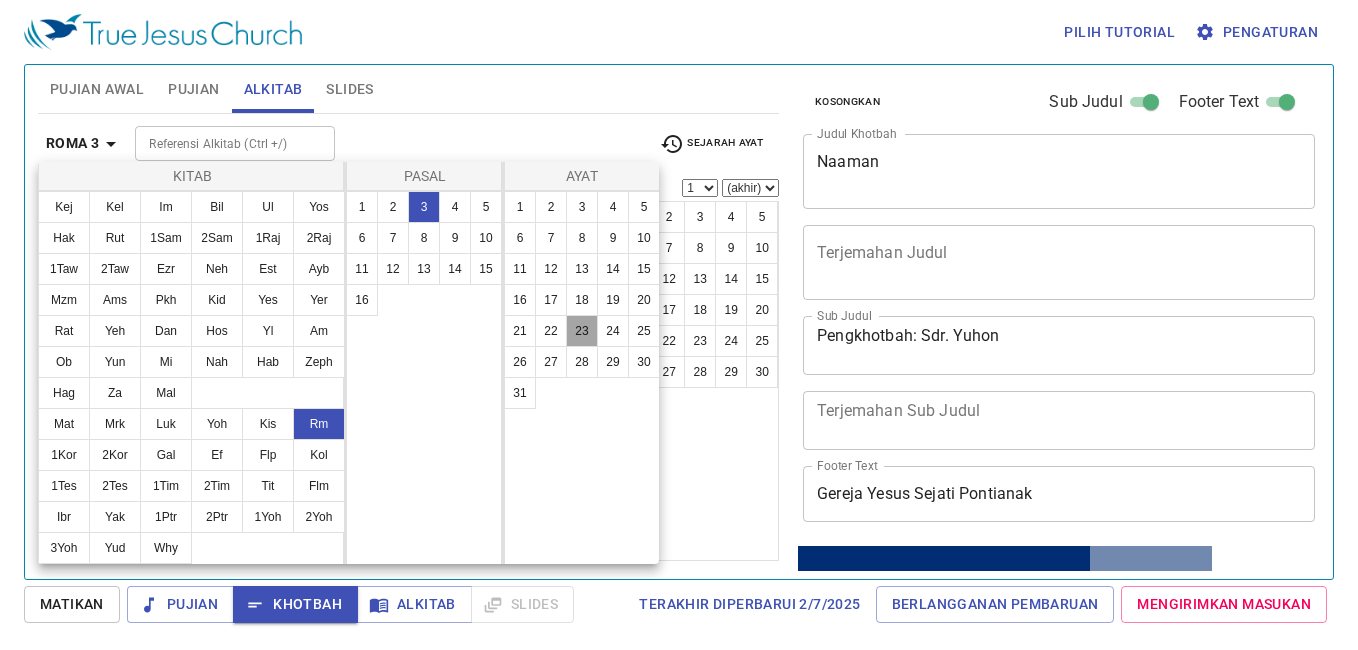 click on "23" at bounding box center [582, 331] 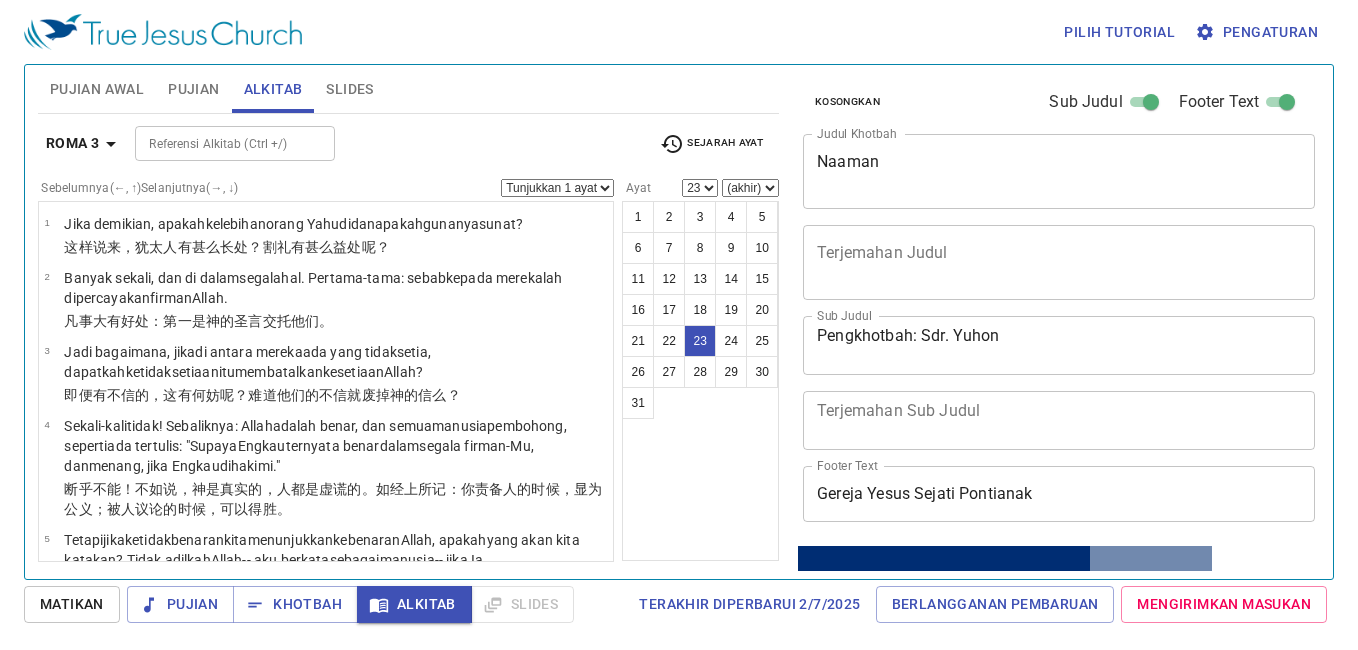 scroll, scrollTop: 1544, scrollLeft: 0, axis: vertical 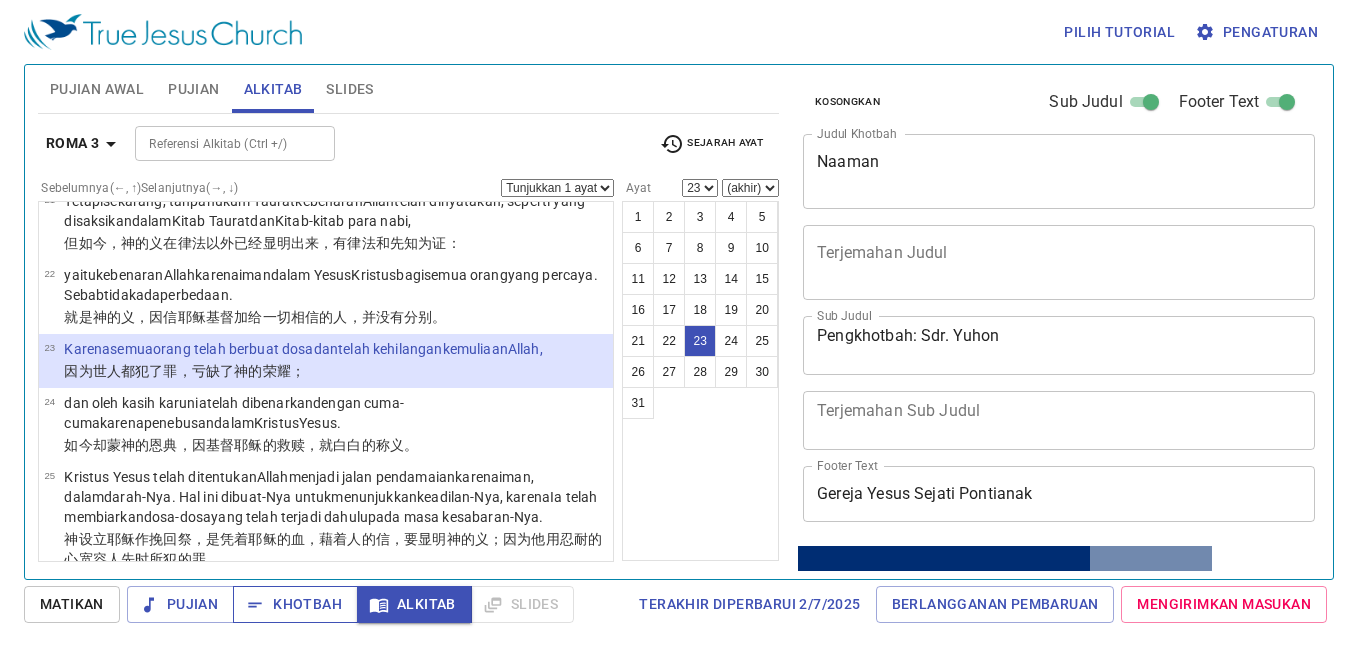 click on "Khotbah" at bounding box center [295, 604] 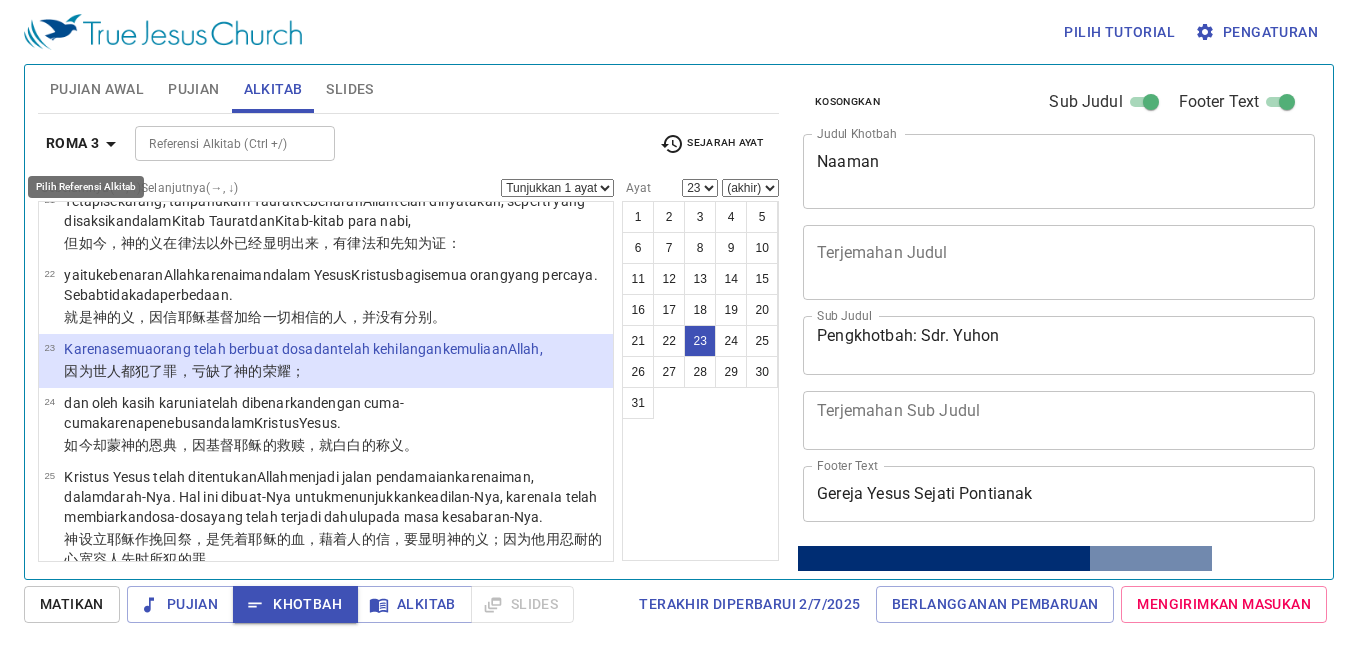 click on "Roma 3" at bounding box center (72, 143) 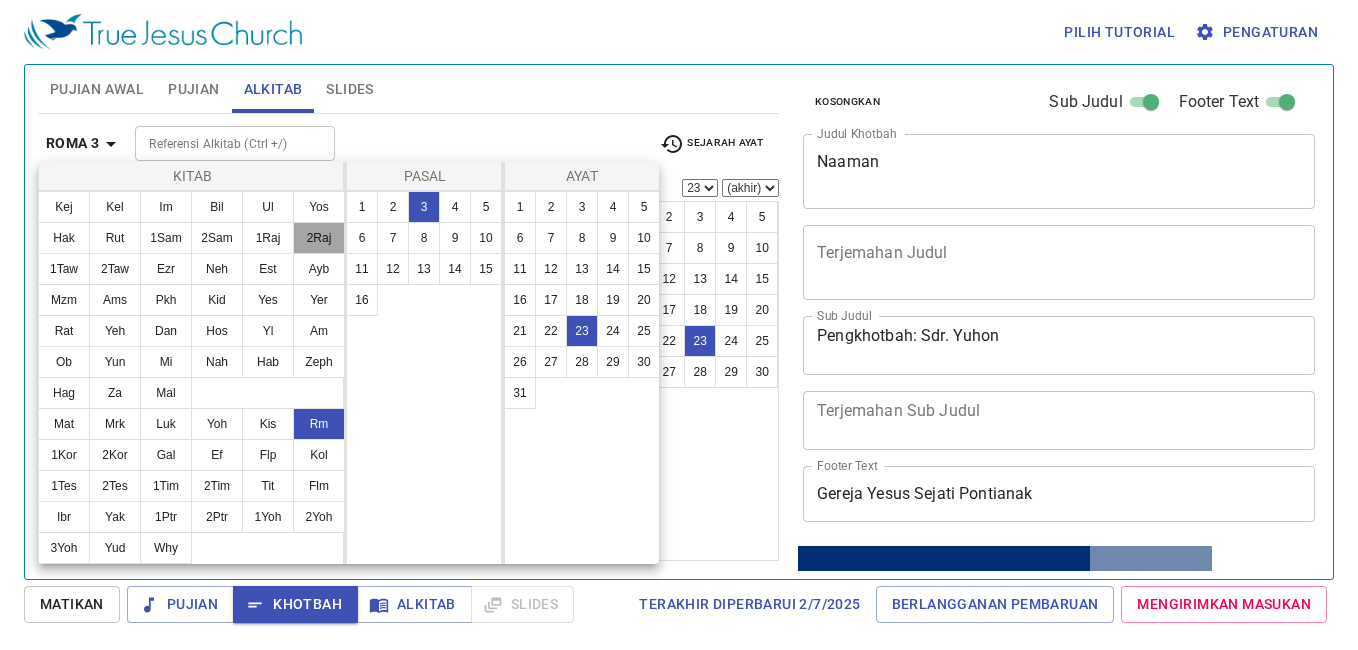 click on "2Raj" at bounding box center [319, 238] 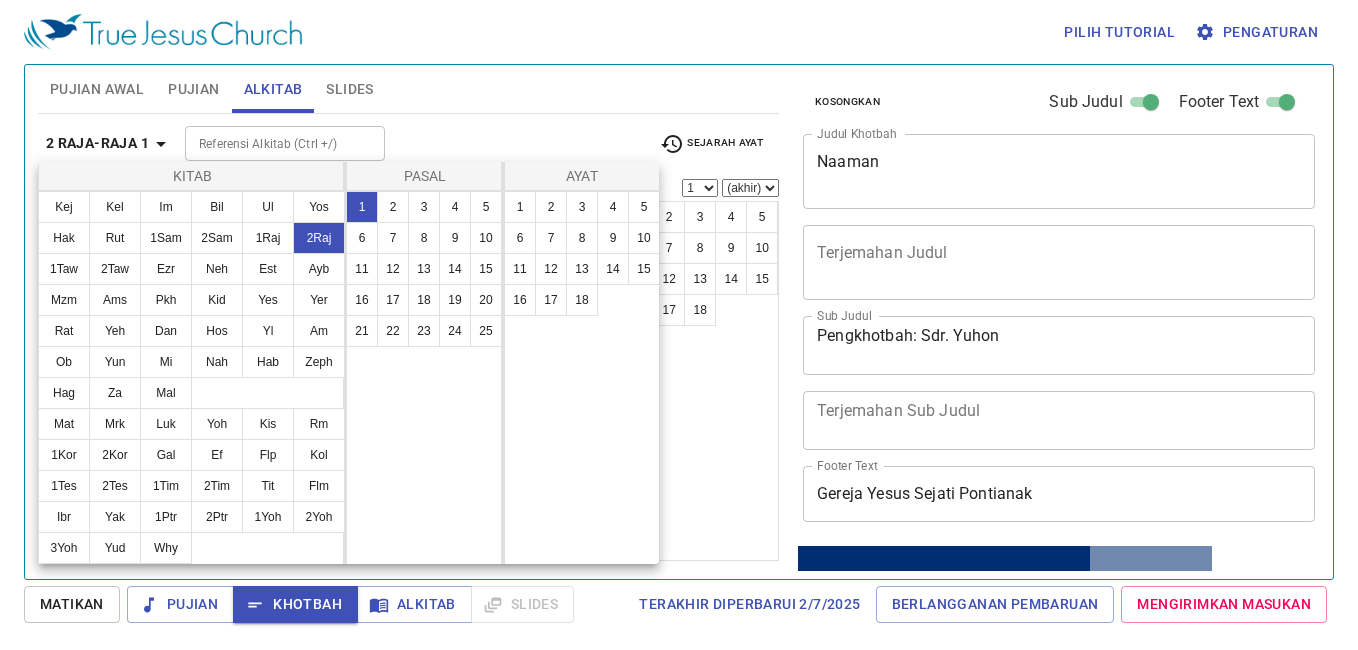 scroll, scrollTop: 0, scrollLeft: 0, axis: both 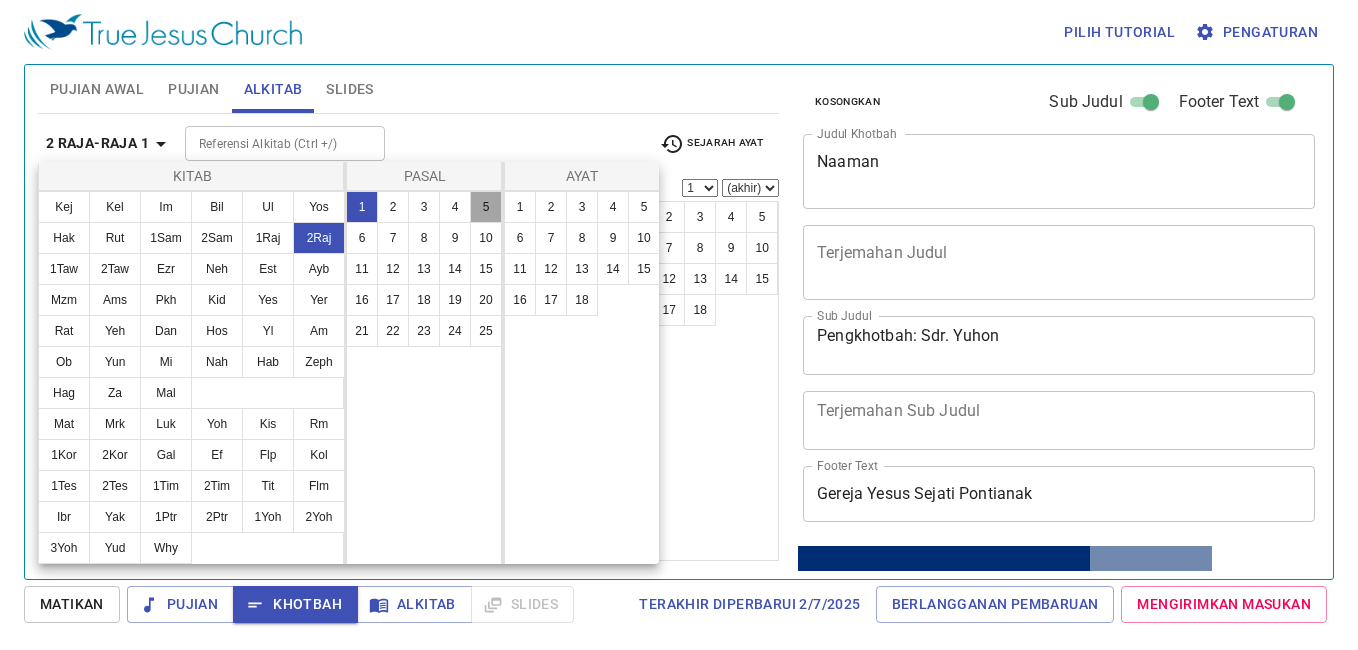 click on "5" at bounding box center (486, 207) 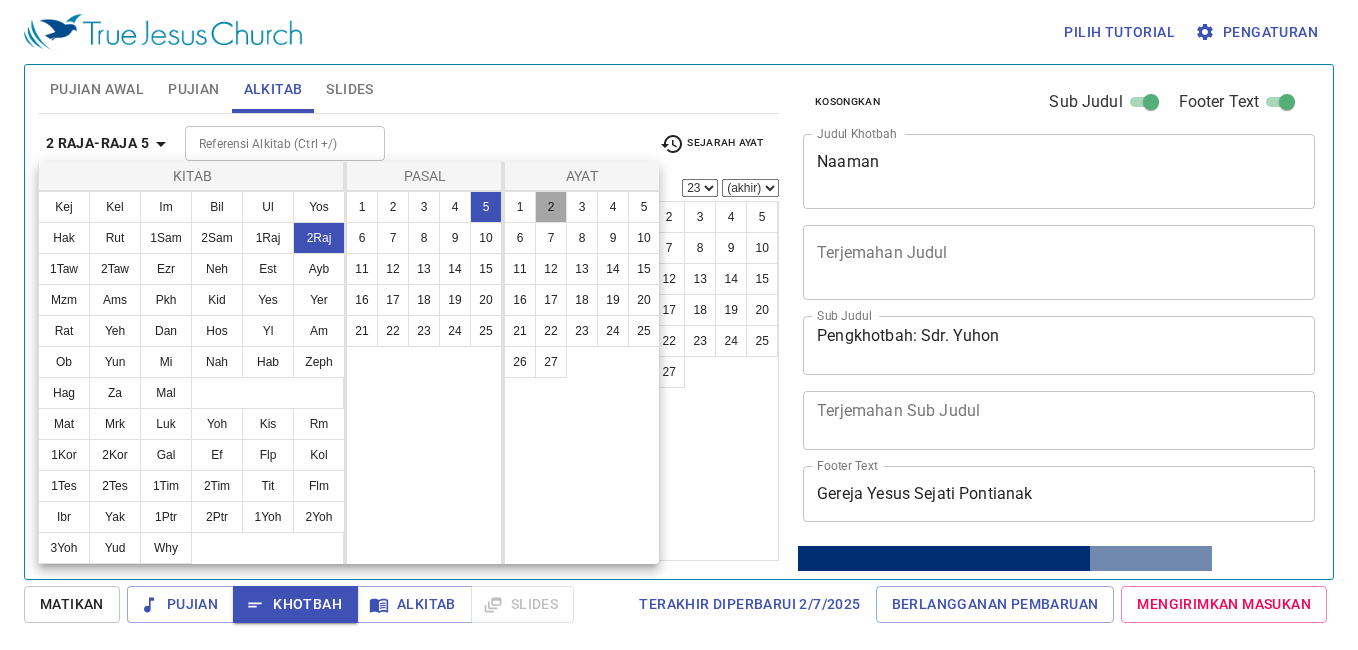 click on "2" at bounding box center (551, 207) 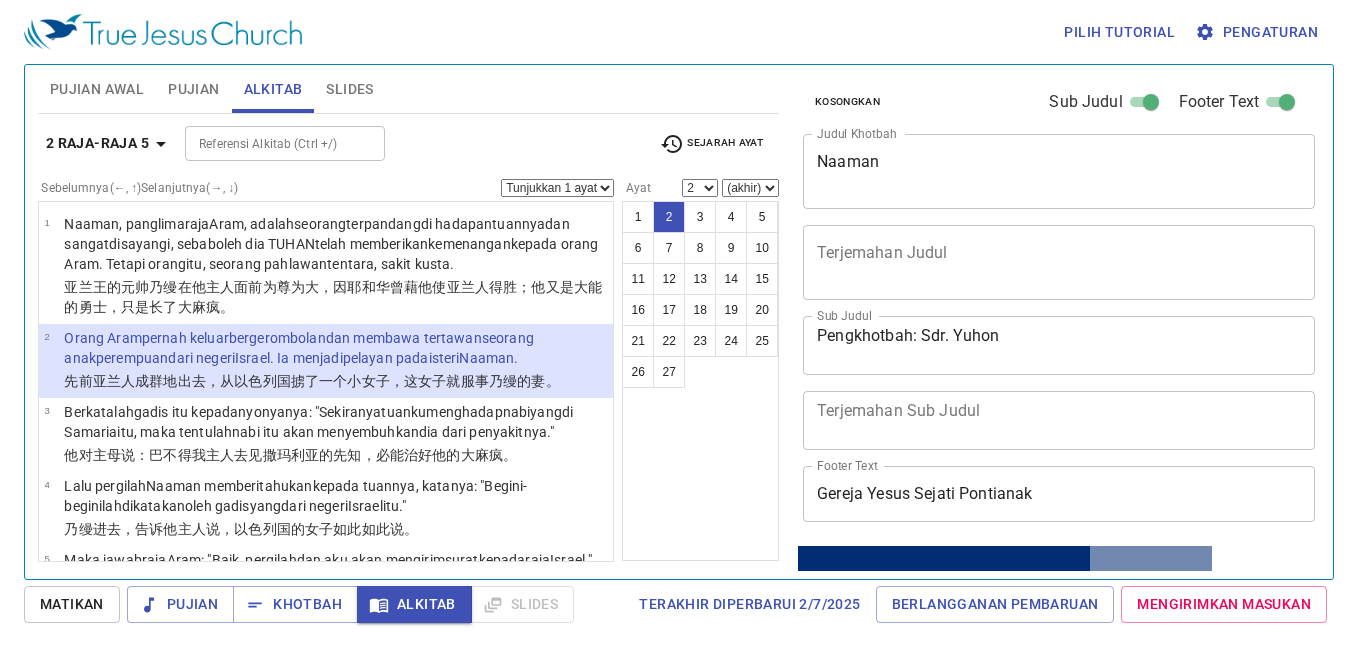 type 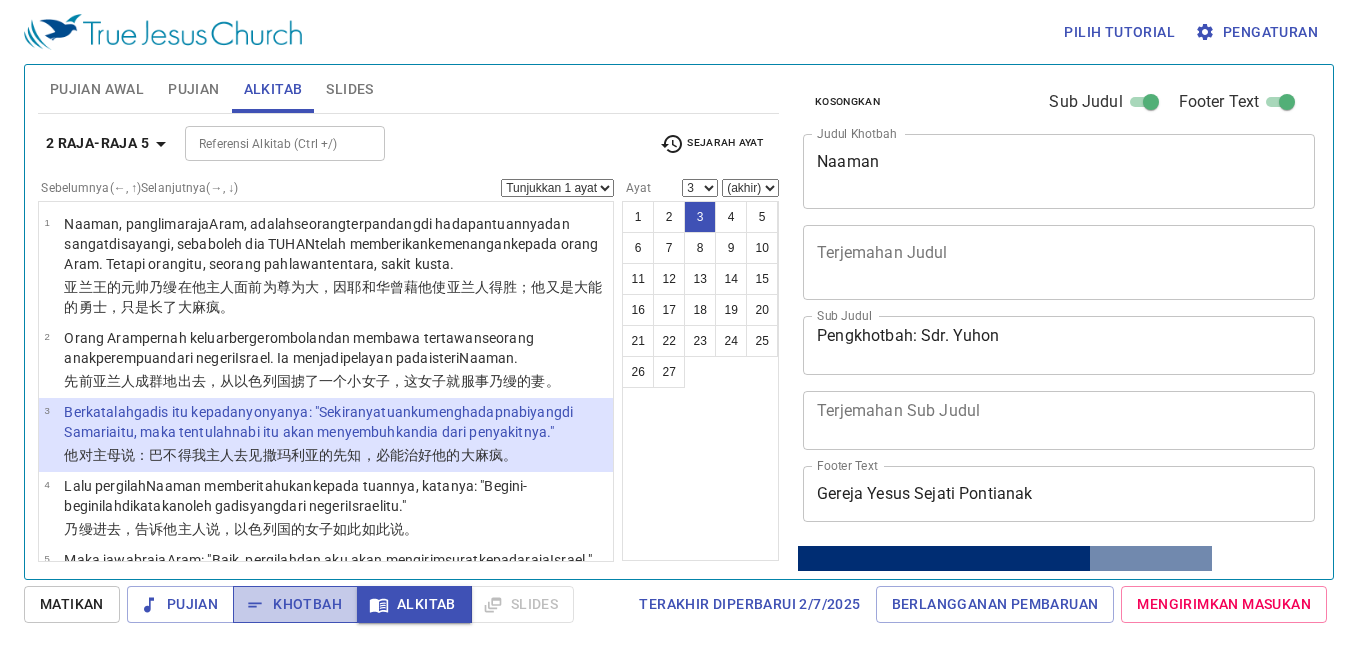 click on "Khotbah" at bounding box center (295, 604) 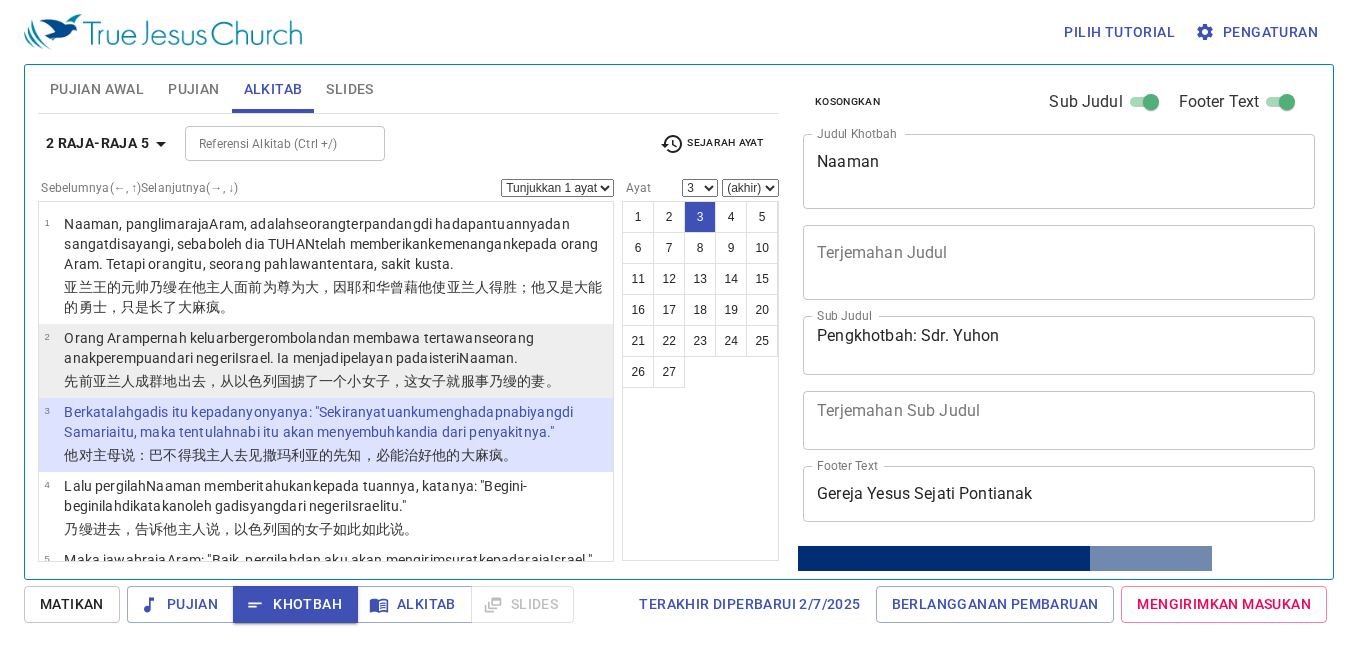 click on "，这女子就服事乃缦 的妻 。" at bounding box center (475, 381) 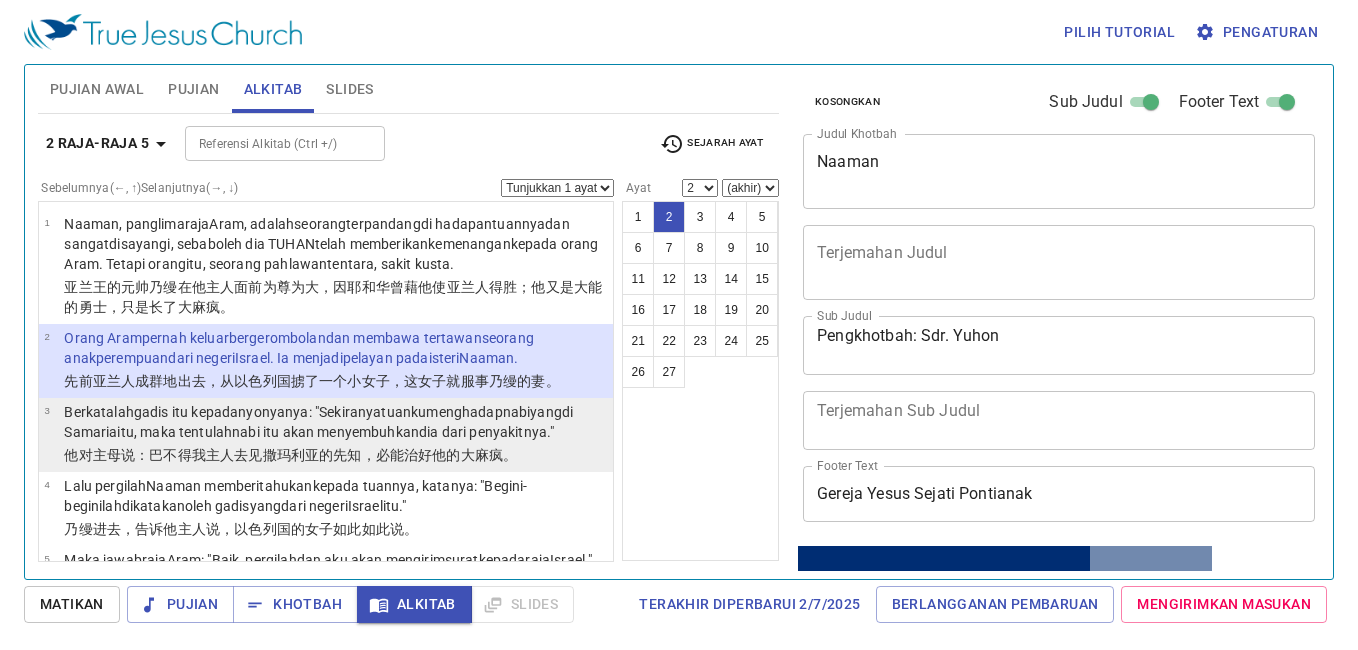 click on "nabi itu akan menyembuhkan  dia dari penyakitnya ."" at bounding box center [393, 432] 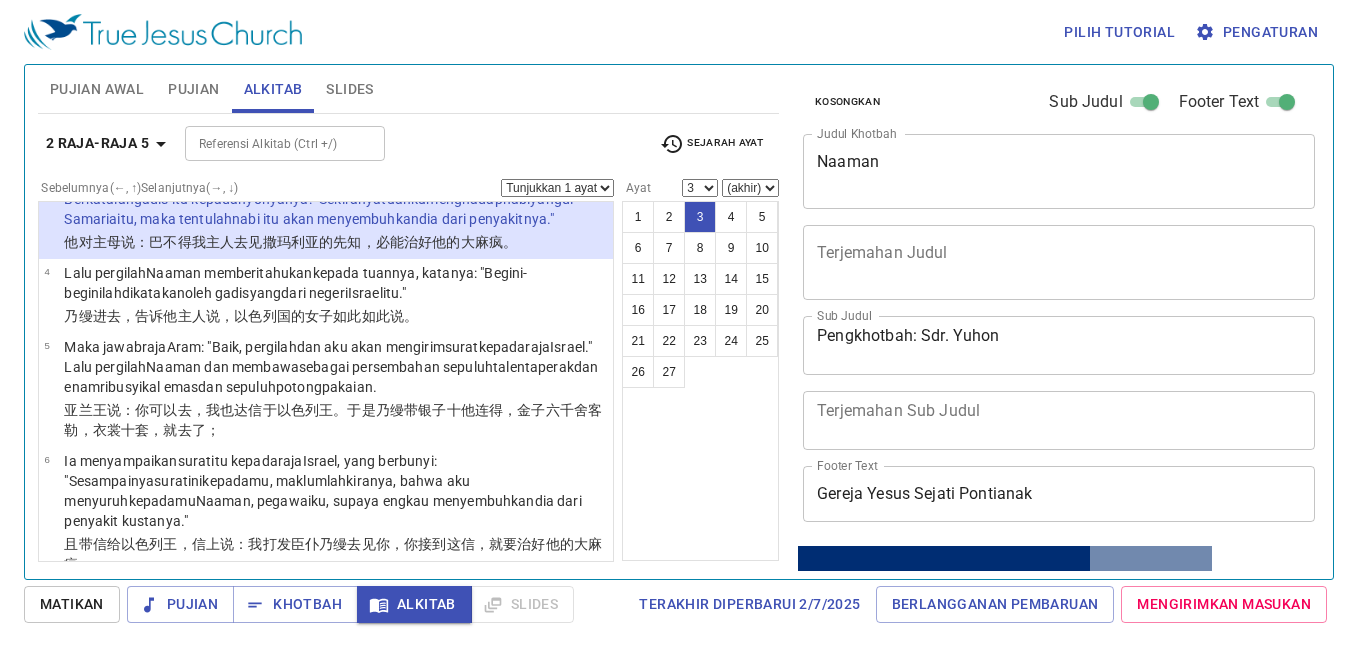 scroll, scrollTop: 252, scrollLeft: 0, axis: vertical 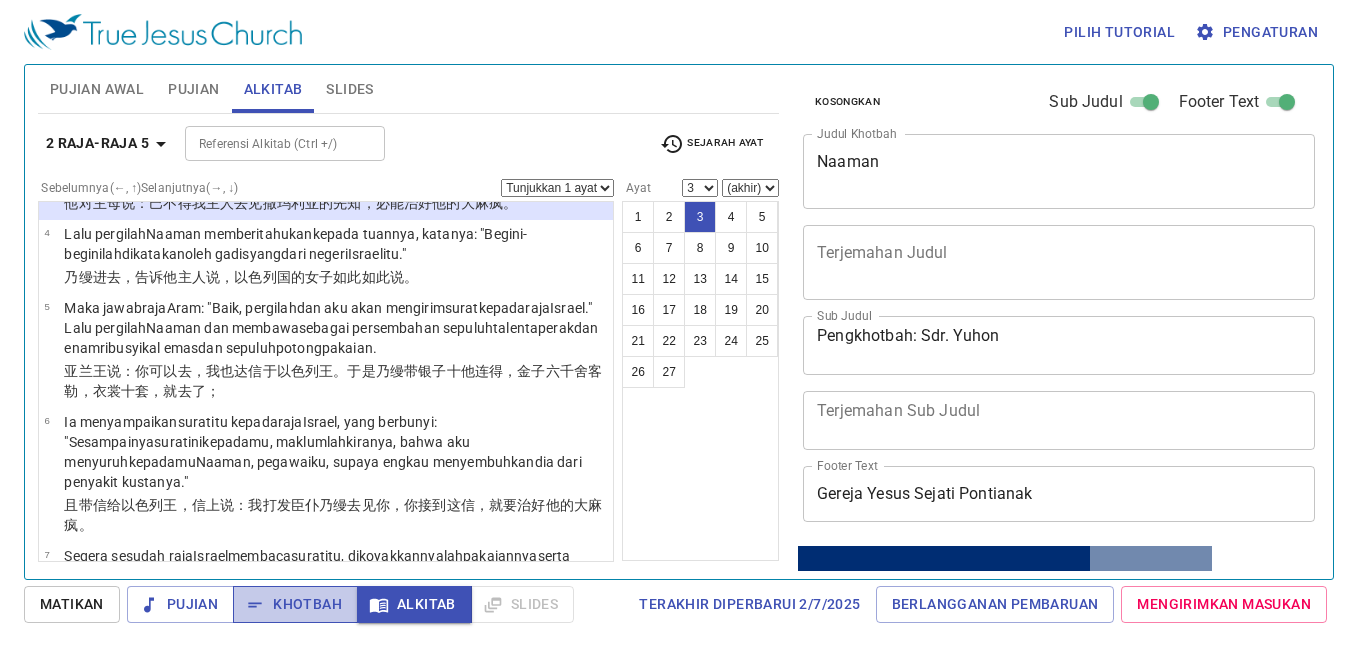 click on "Khotbah" at bounding box center (295, 604) 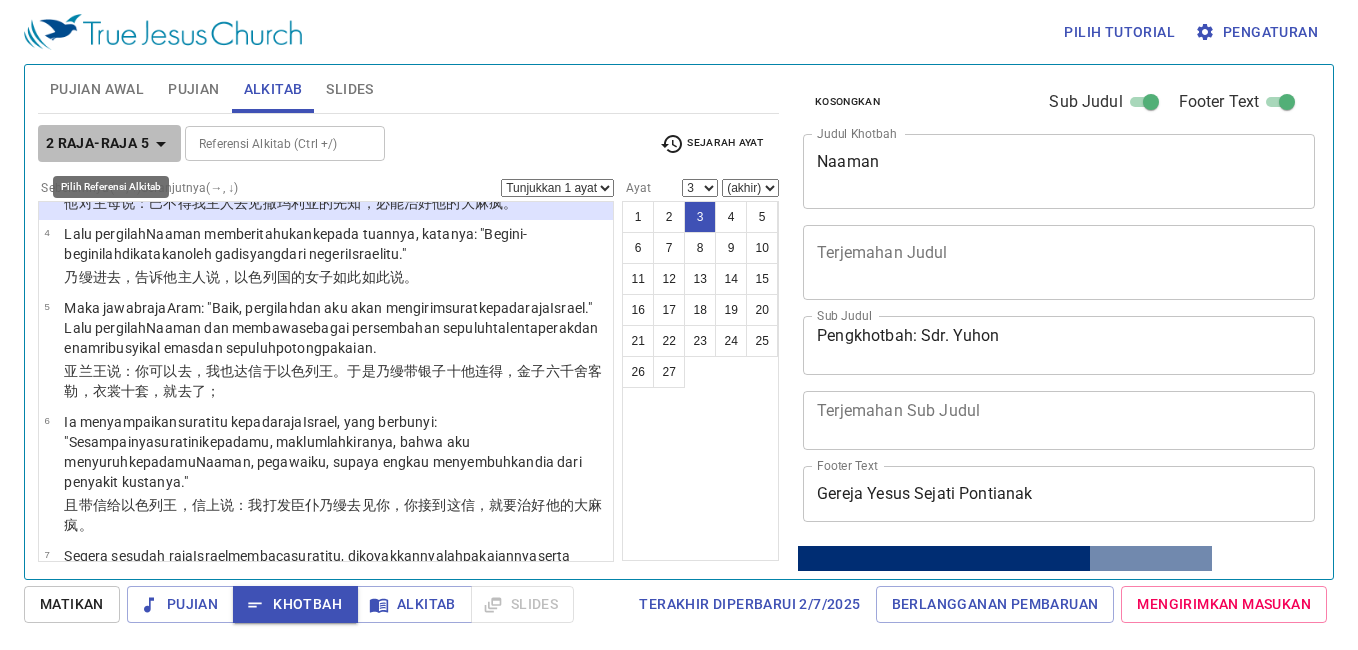 click on "2 Raja-raja 5" at bounding box center (97, 143) 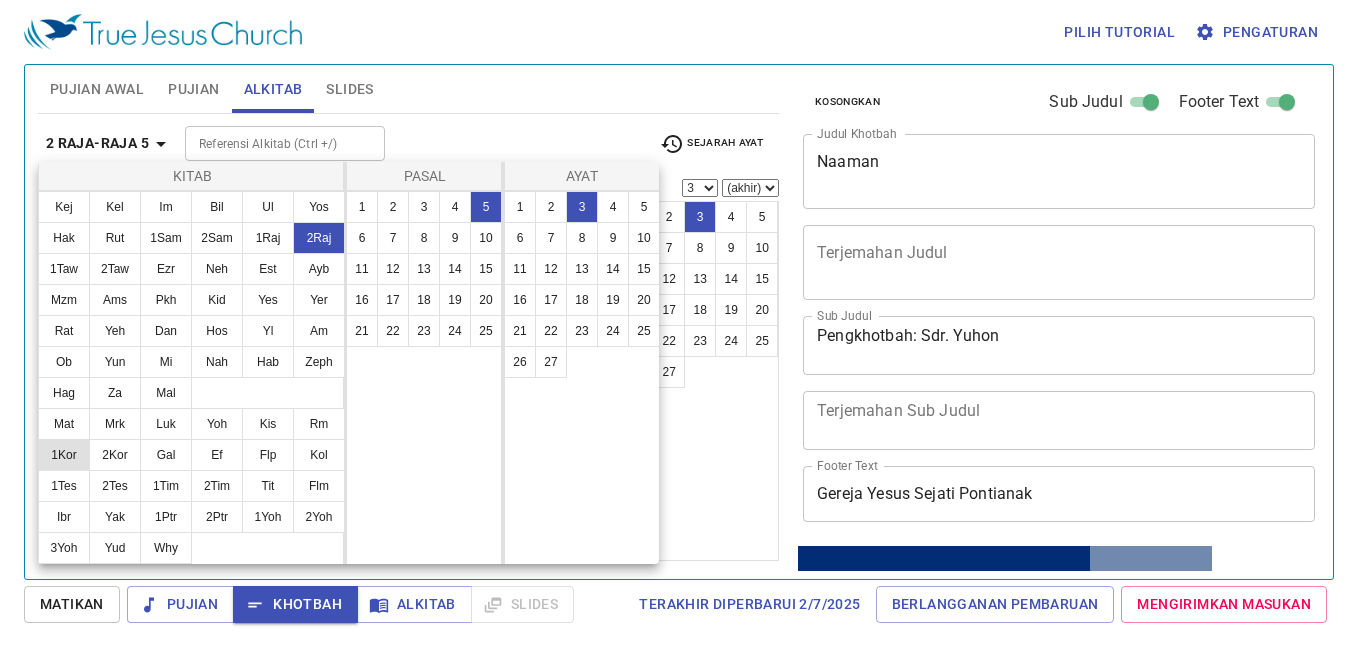 click on "1Kor" at bounding box center (64, 455) 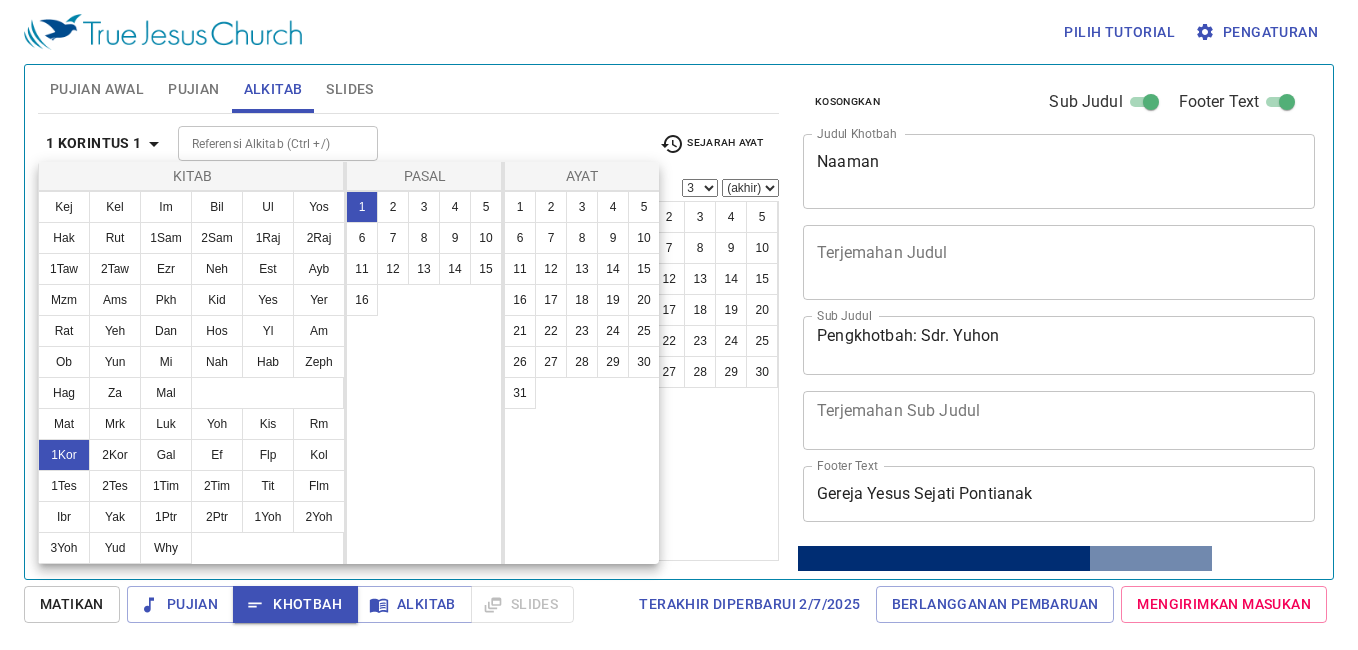 scroll, scrollTop: 0, scrollLeft: 0, axis: both 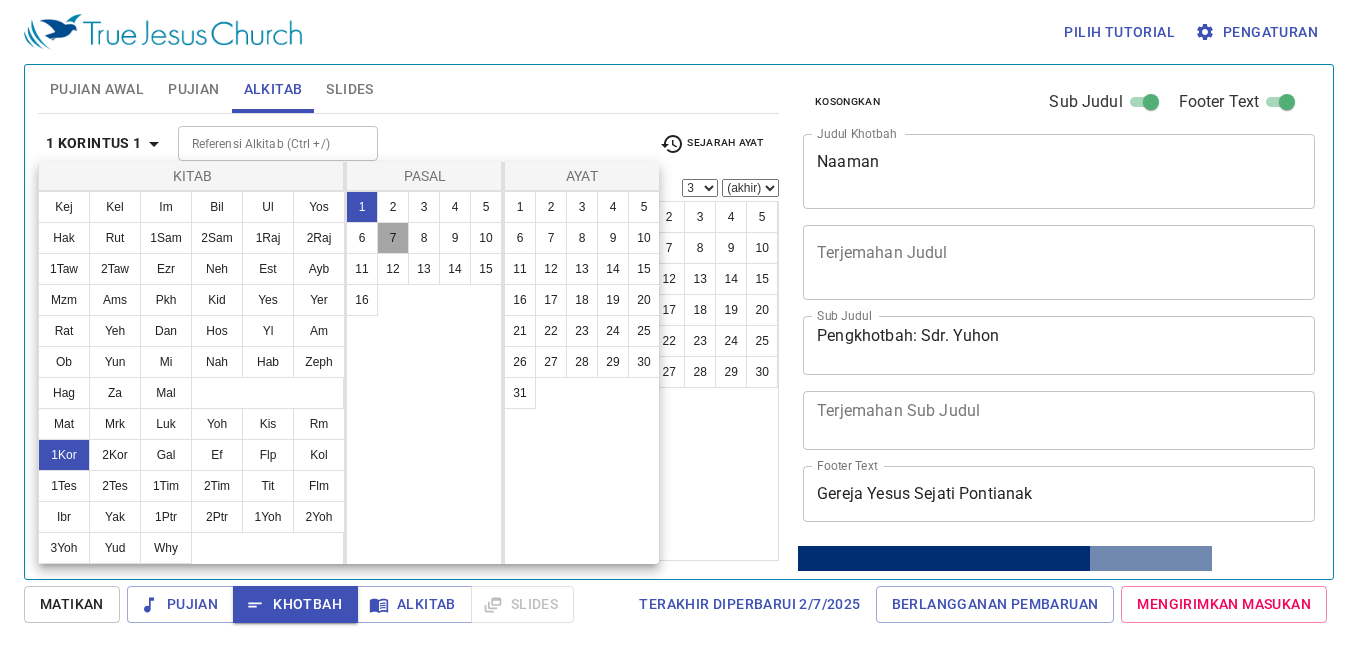 click on "7" at bounding box center (393, 238) 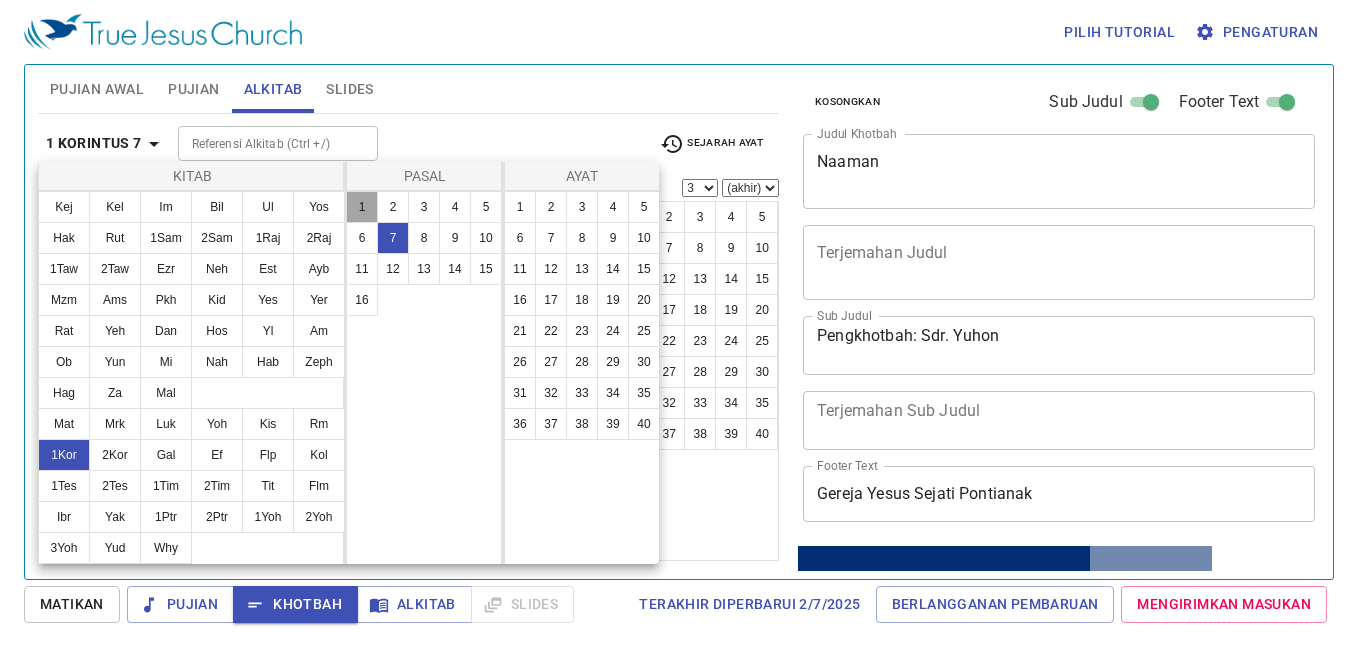 click on "1" at bounding box center [362, 207] 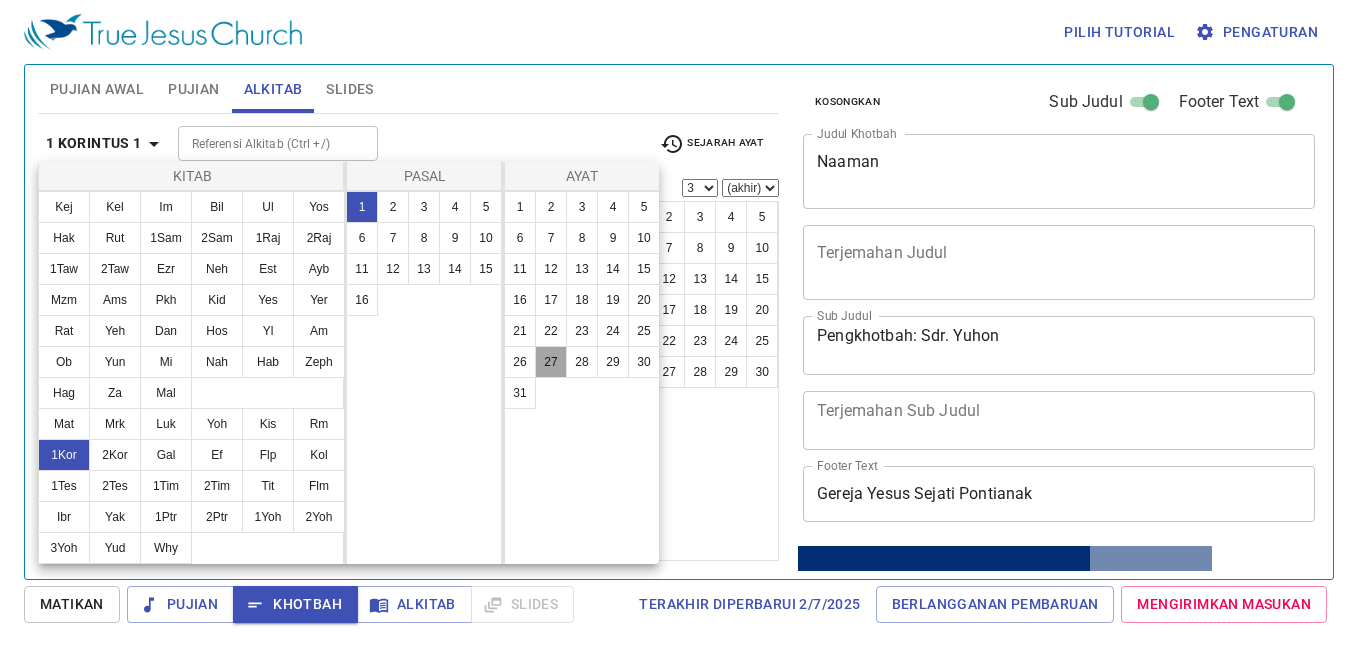 click on "27" at bounding box center (551, 362) 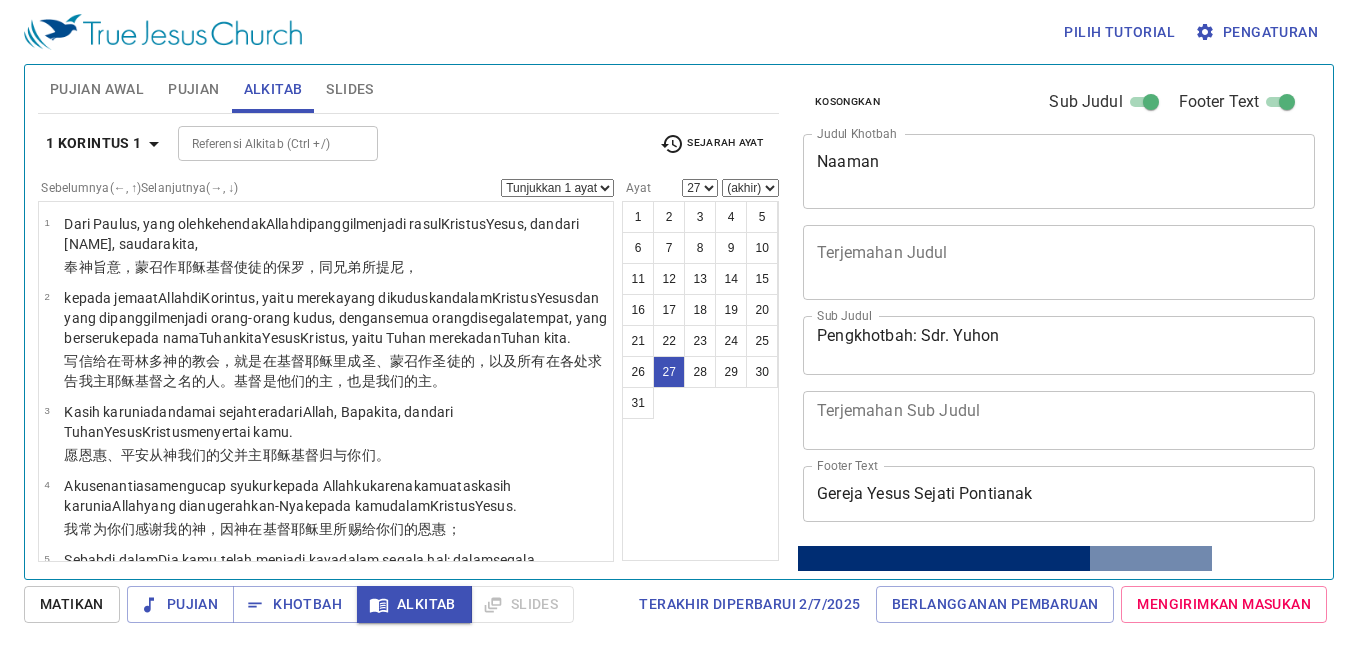scroll, scrollTop: 2080, scrollLeft: 0, axis: vertical 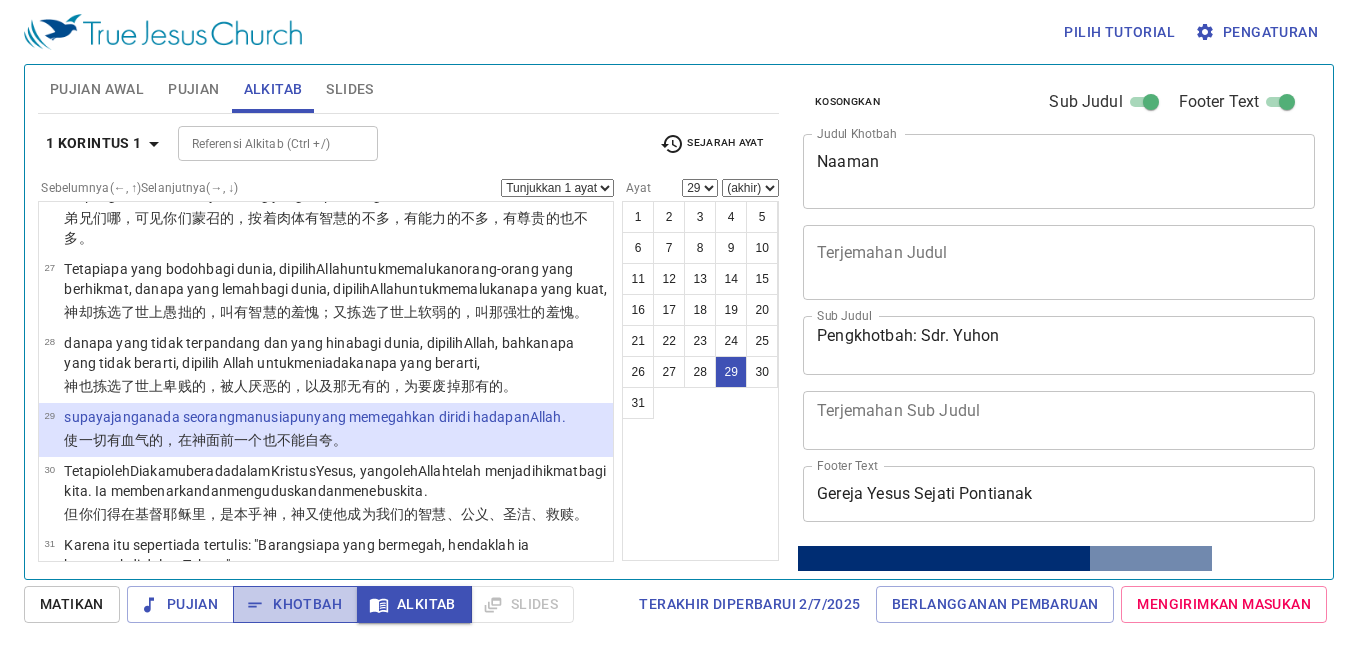 click on "Khotbah" at bounding box center [295, 604] 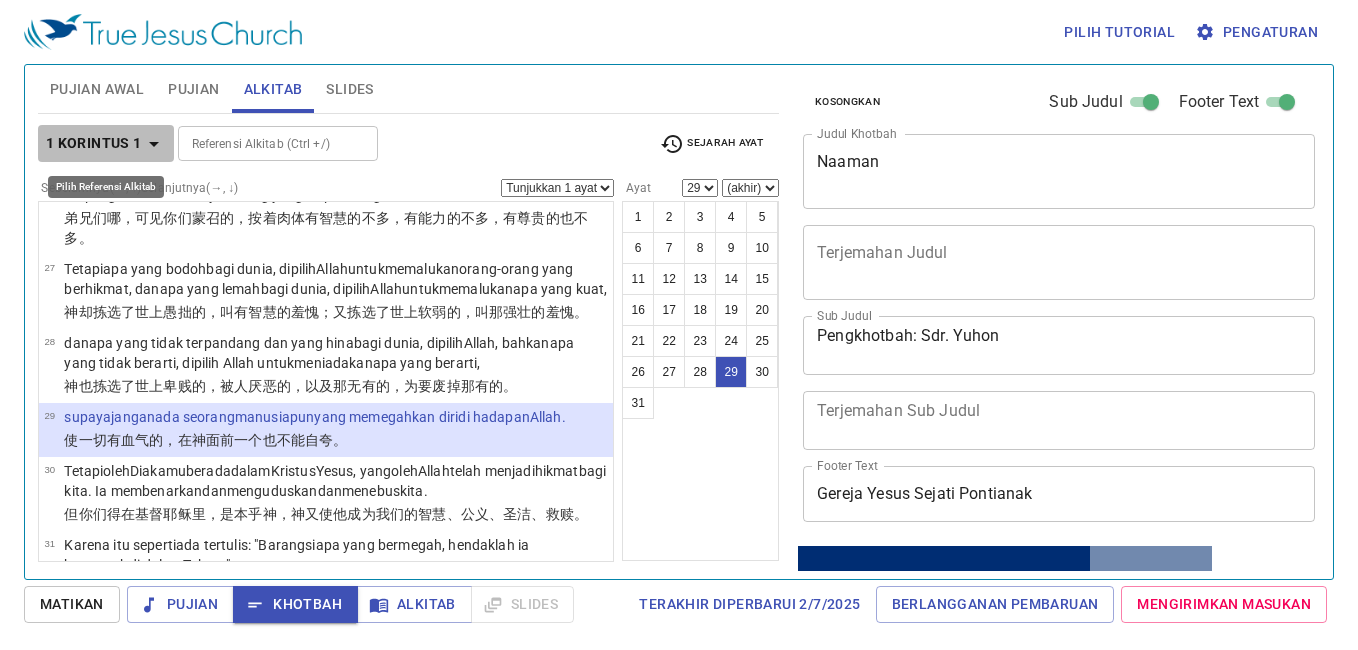 click 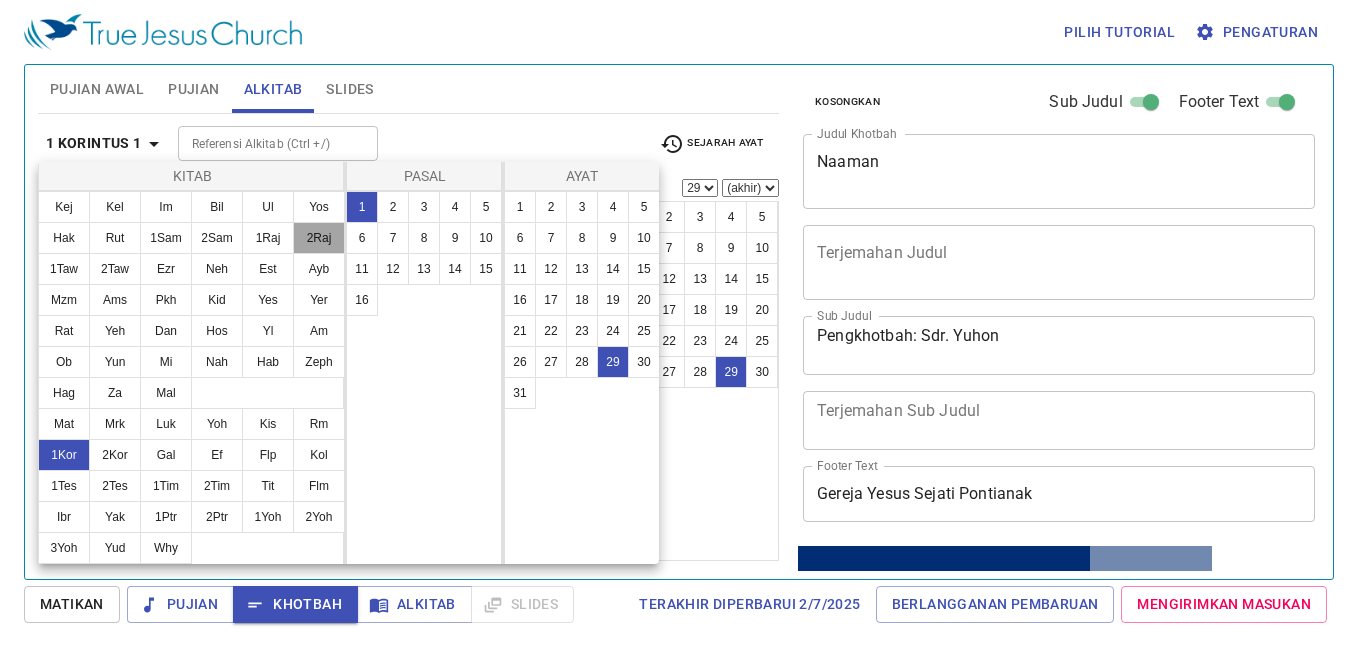 click on "2Raj" at bounding box center [319, 238] 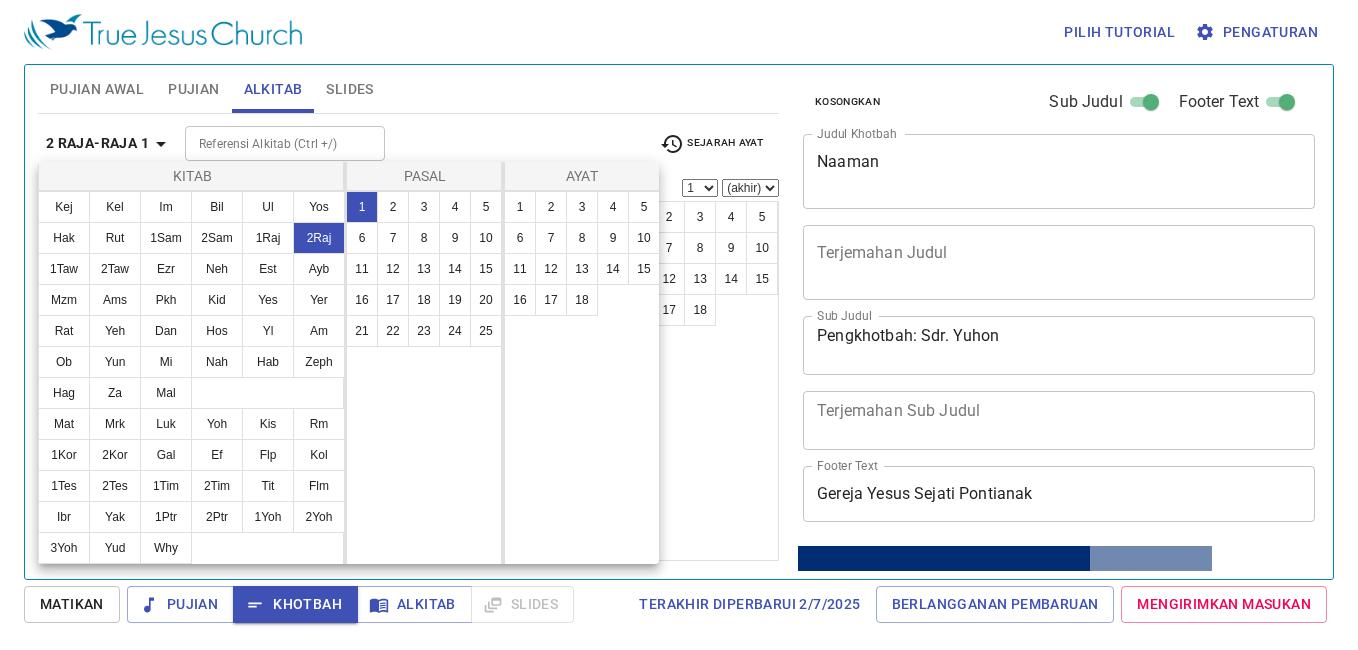 scroll, scrollTop: 0, scrollLeft: 0, axis: both 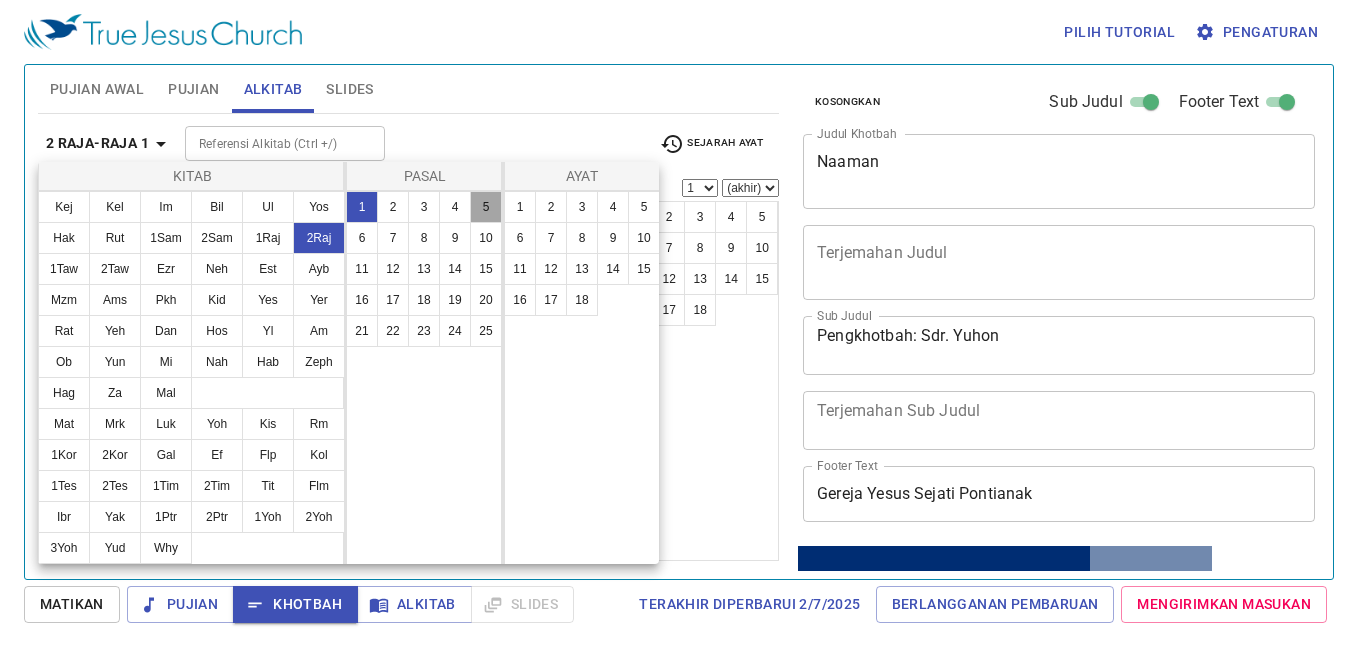 click on "5" at bounding box center [486, 207] 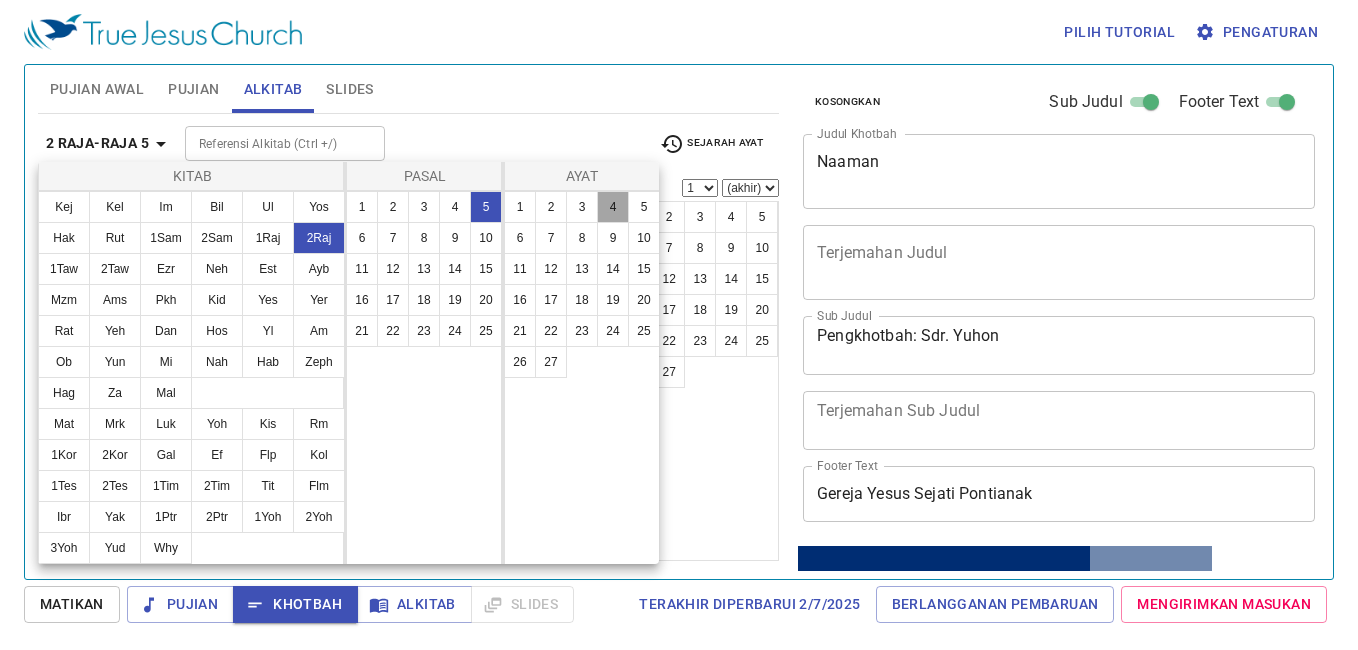 click on "4" at bounding box center (613, 207) 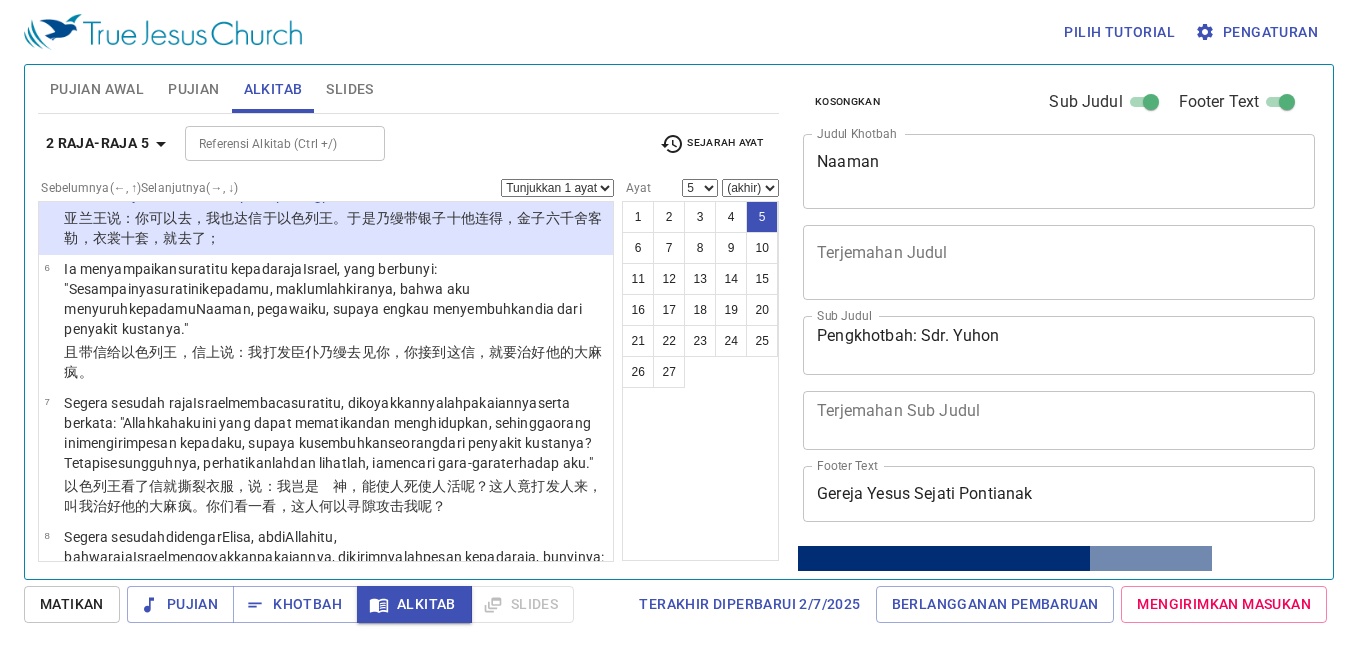 scroll, scrollTop: 407, scrollLeft: 0, axis: vertical 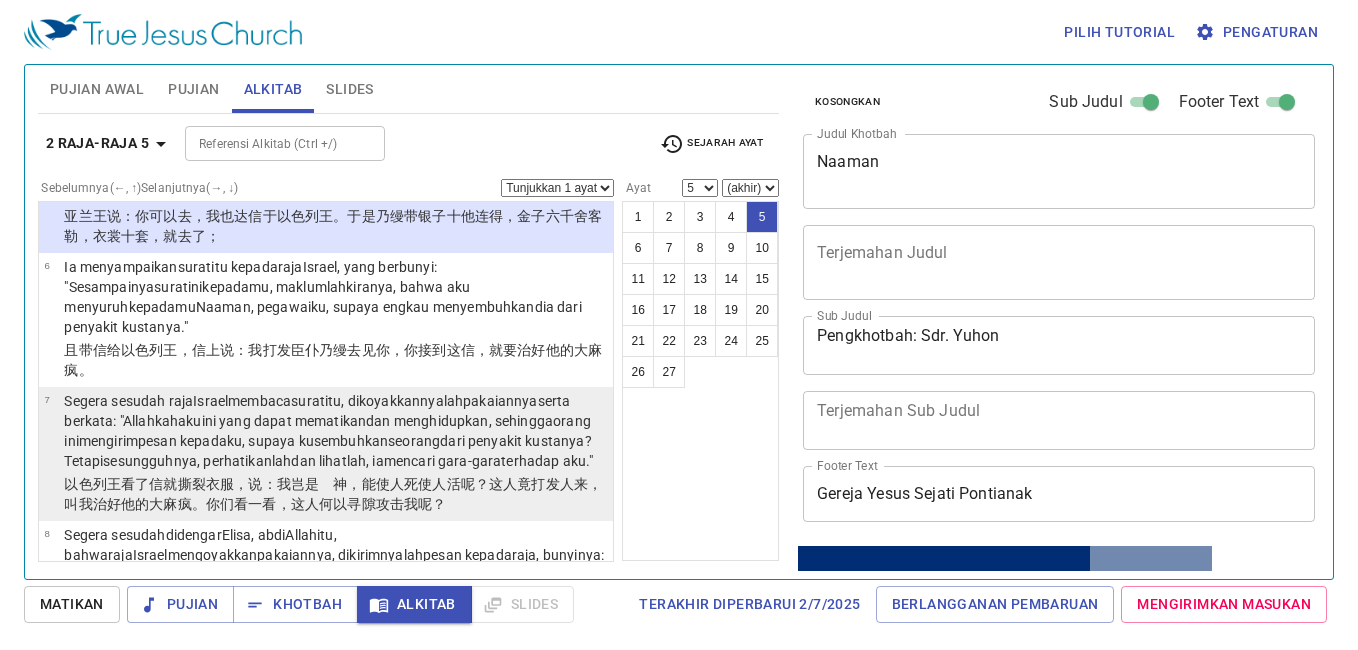 click on ", supaya kusembuhkan  seorang  dari penyakit kustanya  ? Tetapi  sesungguhnya , perhatikanlah  dan lihatlah , ia  mencari gara-gara  terhadap aku."" at bounding box center [328, 451] 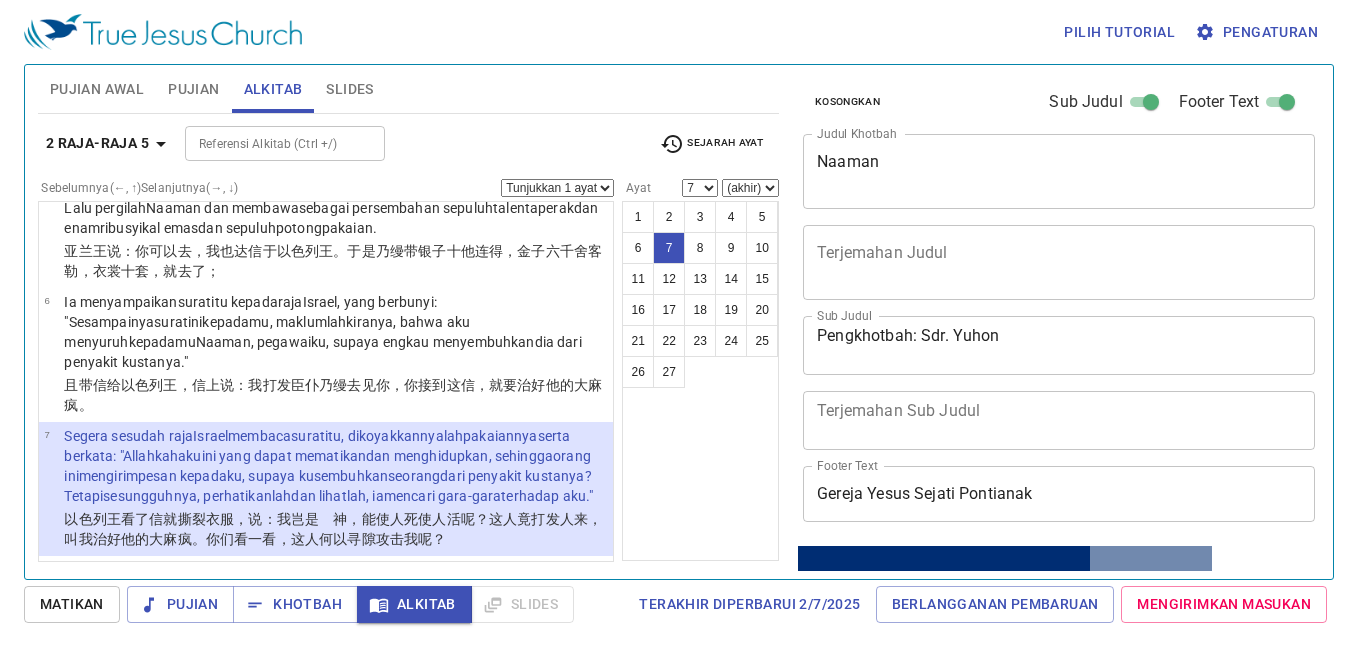 scroll, scrollTop: 371, scrollLeft: 0, axis: vertical 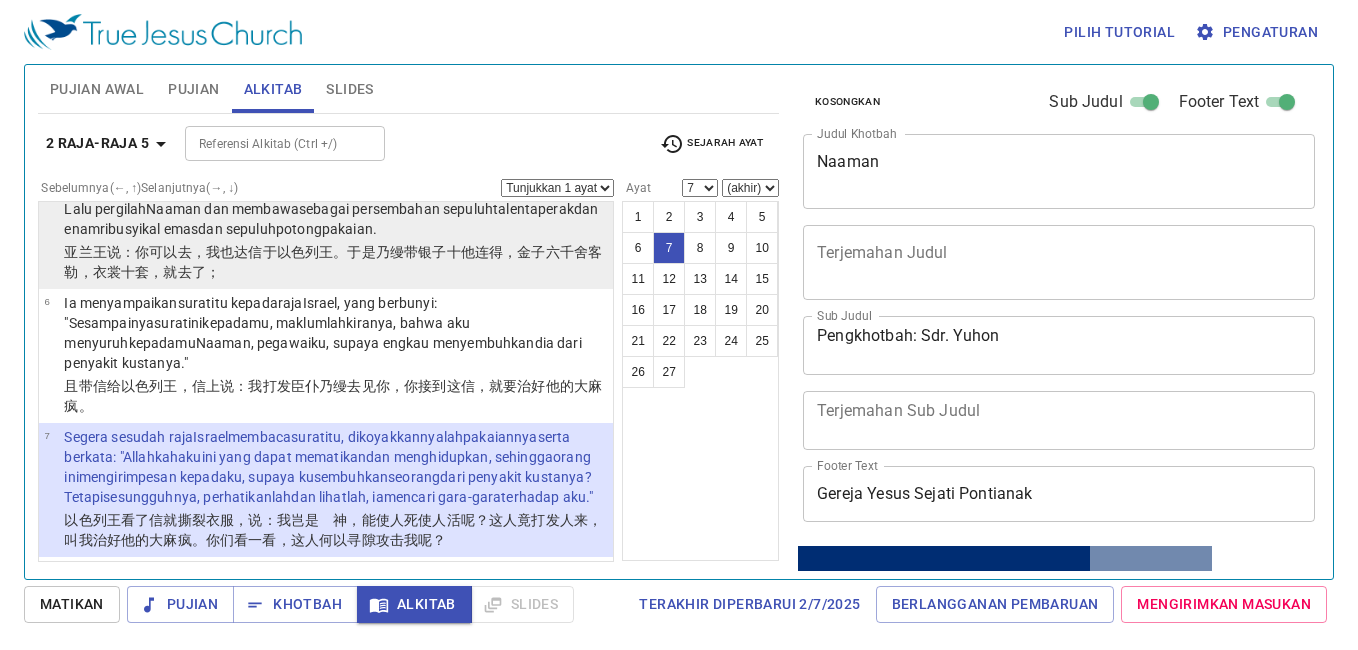 click on "Maka jawab  raja  Aram : "Baik, pergilah  dan aku akan mengirim  surat  kepada  raja  Israel ." Lalu pergilah  Naaman dan membawa  sebagai persembahan sepuluh  talenta  perak  dan enam  ribu  syikal emas  dan sepuluh  potong  pakaian ." at bounding box center (335, 209) 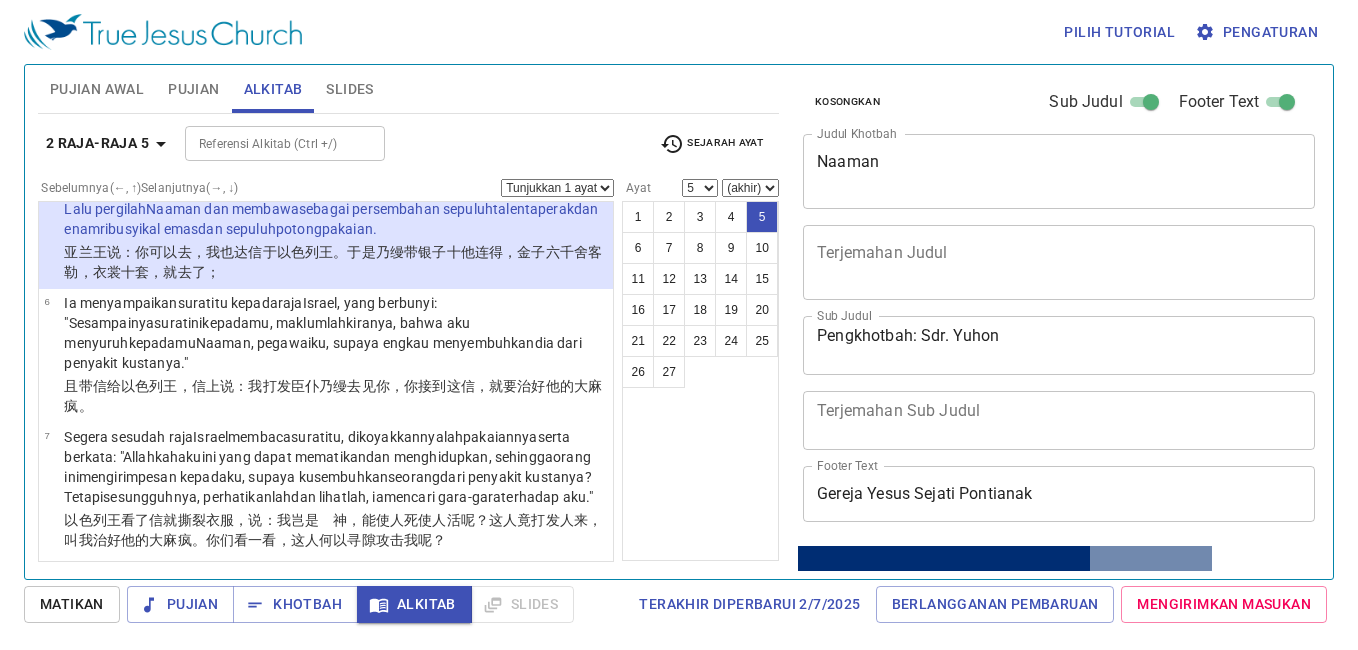scroll, scrollTop: 222, scrollLeft: 0, axis: vertical 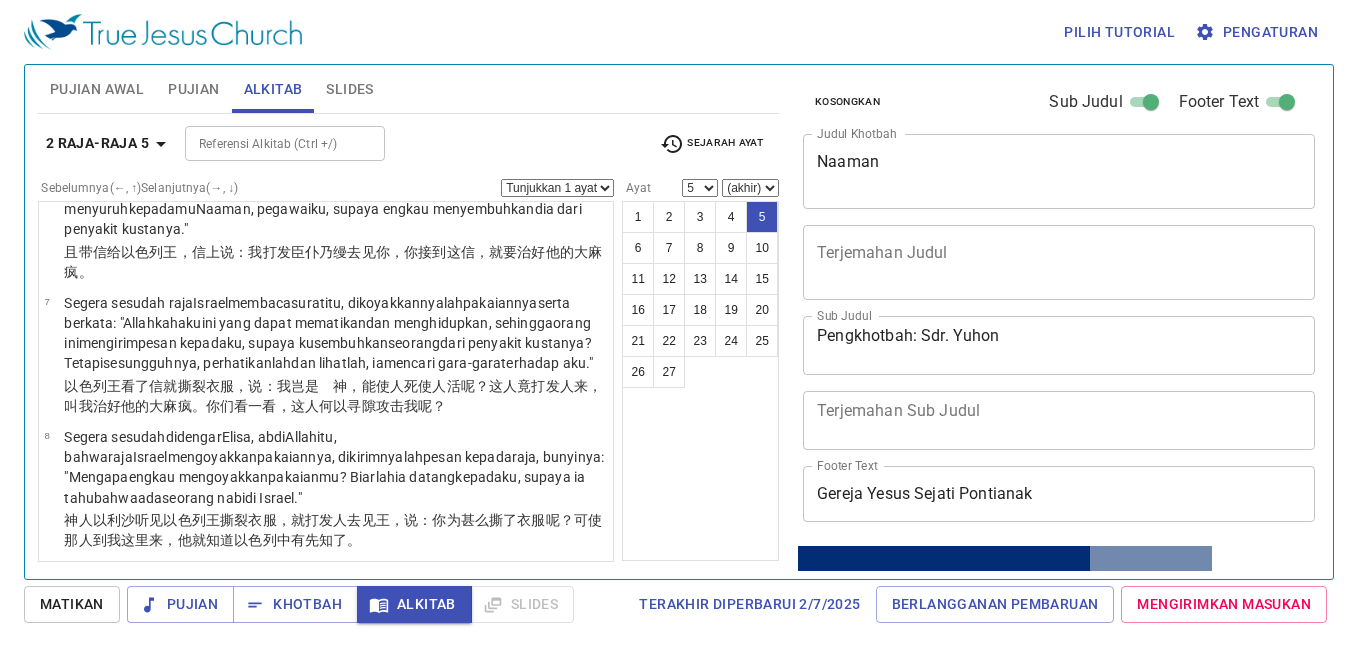 click on "，就要治好 他的大麻疯 。" at bounding box center [333, 262] 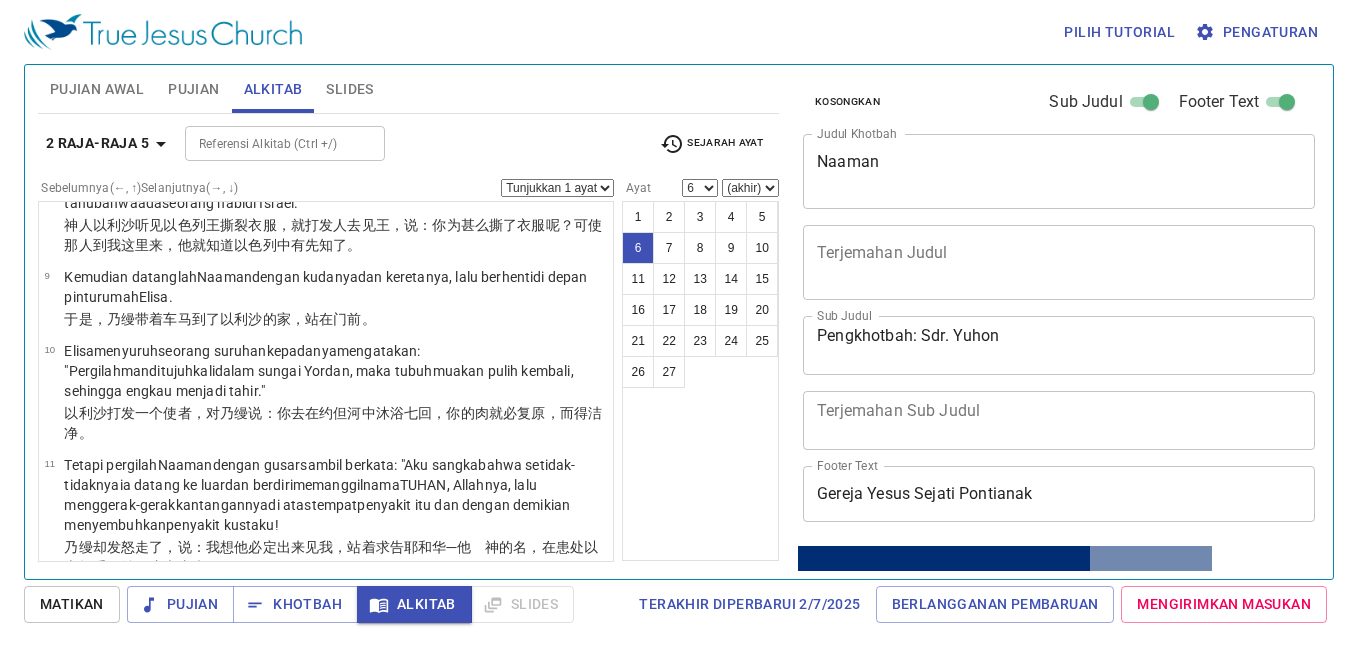 scroll, scrollTop: 803, scrollLeft: 0, axis: vertical 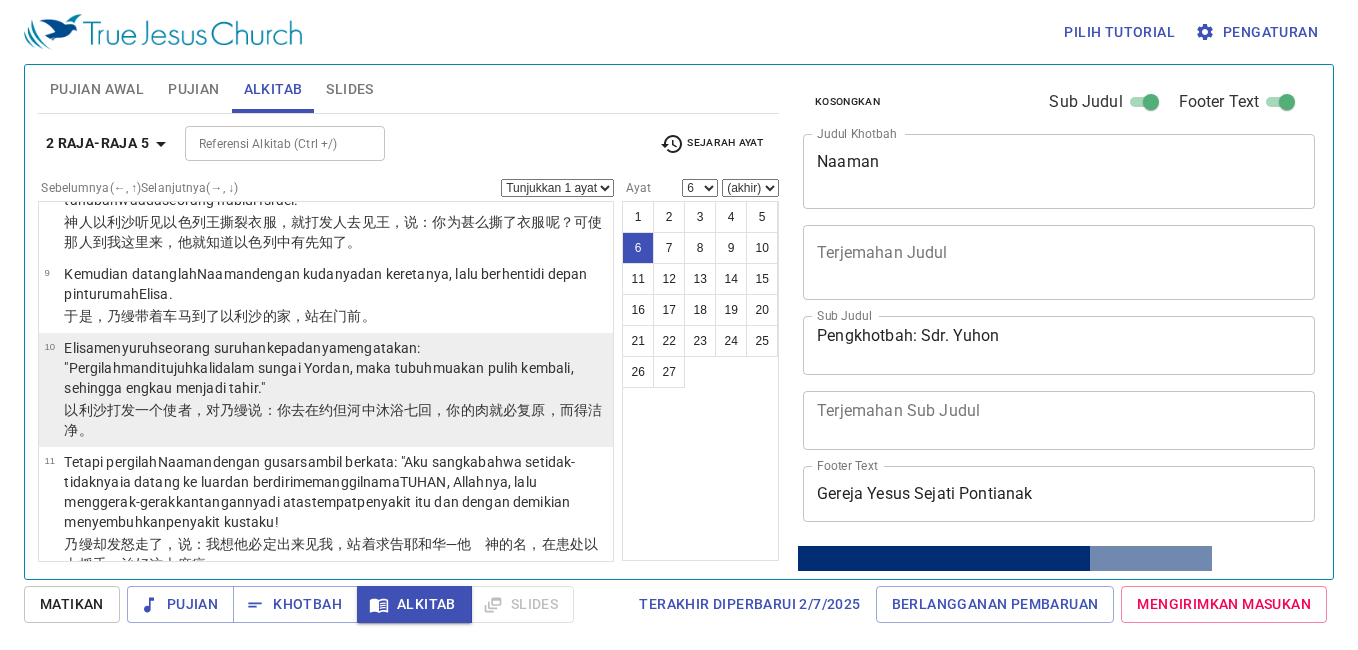 click on ": "Pergilah  mandi  tujuh  kali  dalam sungai Yordan , maka tubuhmu  akan pulih kembali , sehingga engkau menjadi tahir ."" at bounding box center [318, 368] 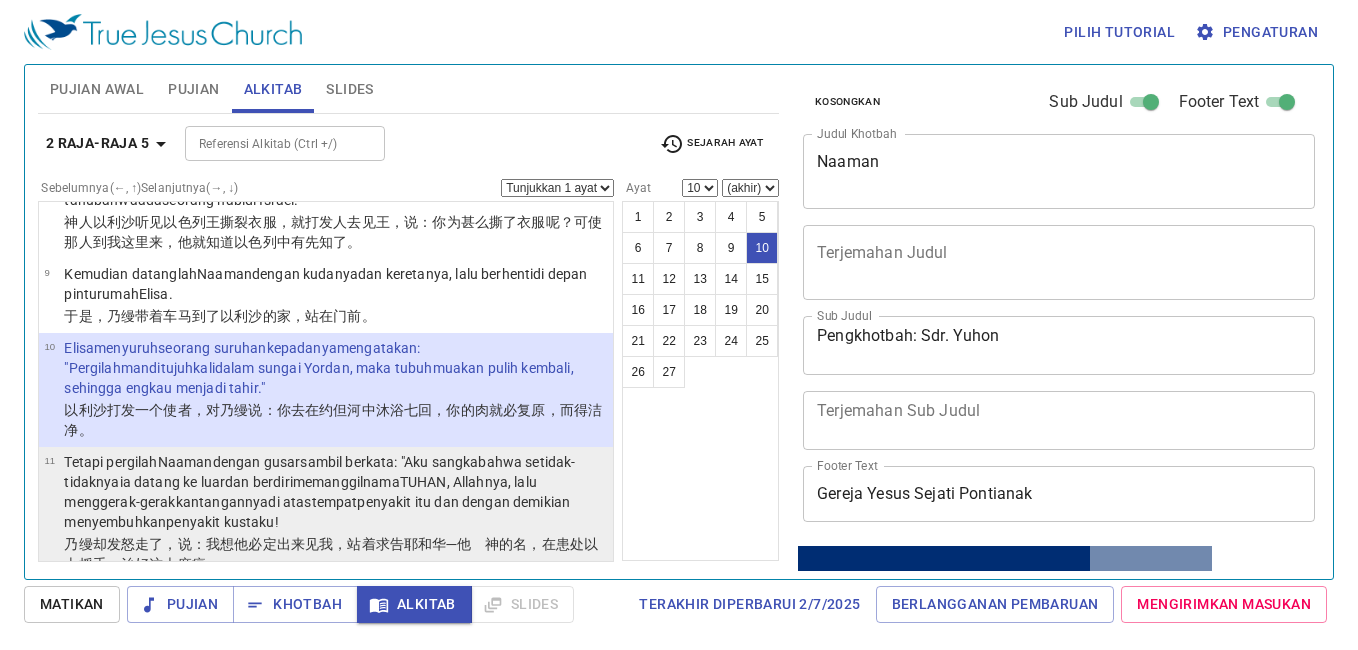click on "Tetapi pergilah  Naaman  dengan gusar  sambil berkata : "Aku sangka  bahwa setidak-tidaknya  ia datang ke luar  dan berdiri  memanggil  nama  TUHAN , Allahnya , lalu menggerak-gerakkan  tangannya  di atas  tempat  penyakit itu dan dengan demikian menyembuhkan  penyakit kustaku  !" at bounding box center (335, 492) 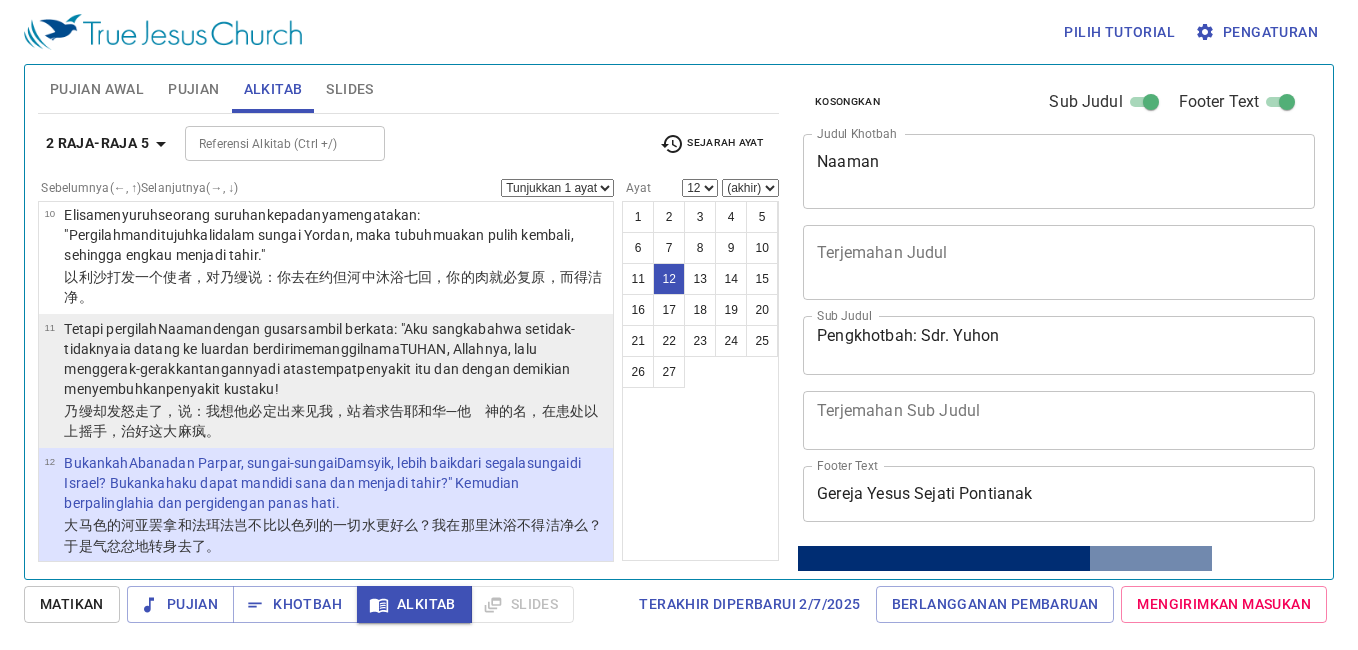 scroll, scrollTop: 976, scrollLeft: 0, axis: vertical 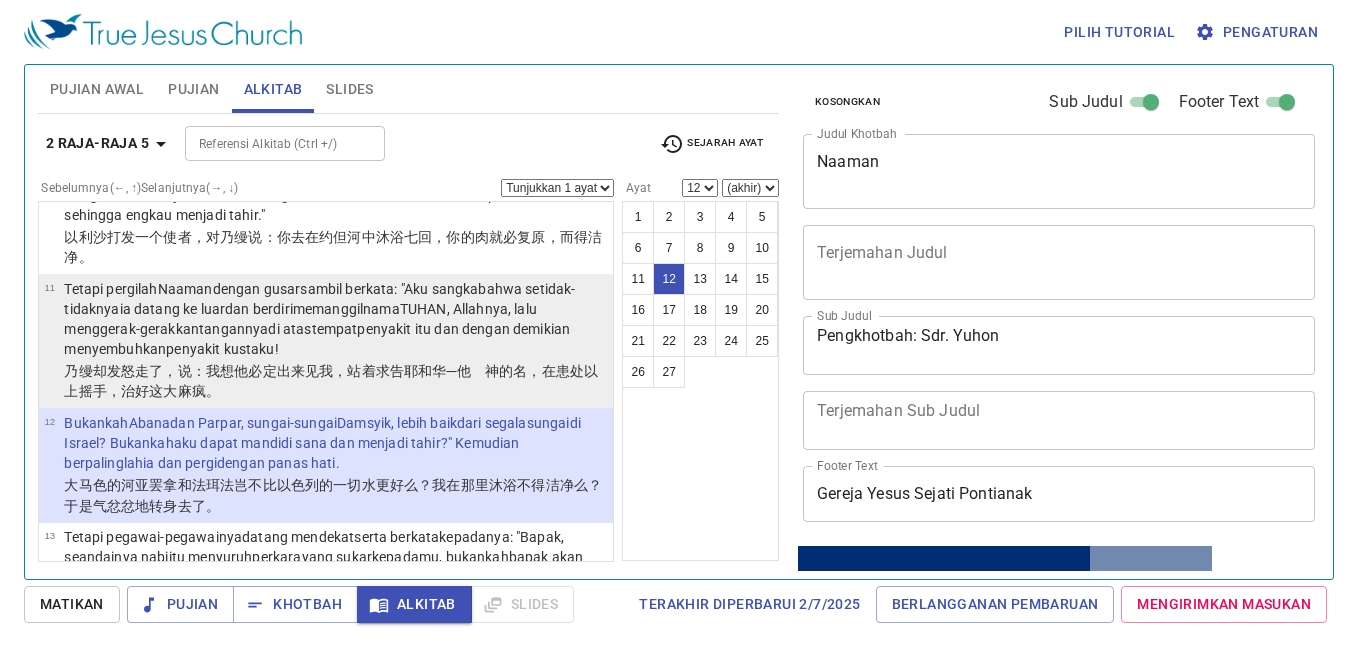 click on "penyakit itu dan dengan demikian menyembuhkan  penyakit kustaku  !" at bounding box center [317, 339] 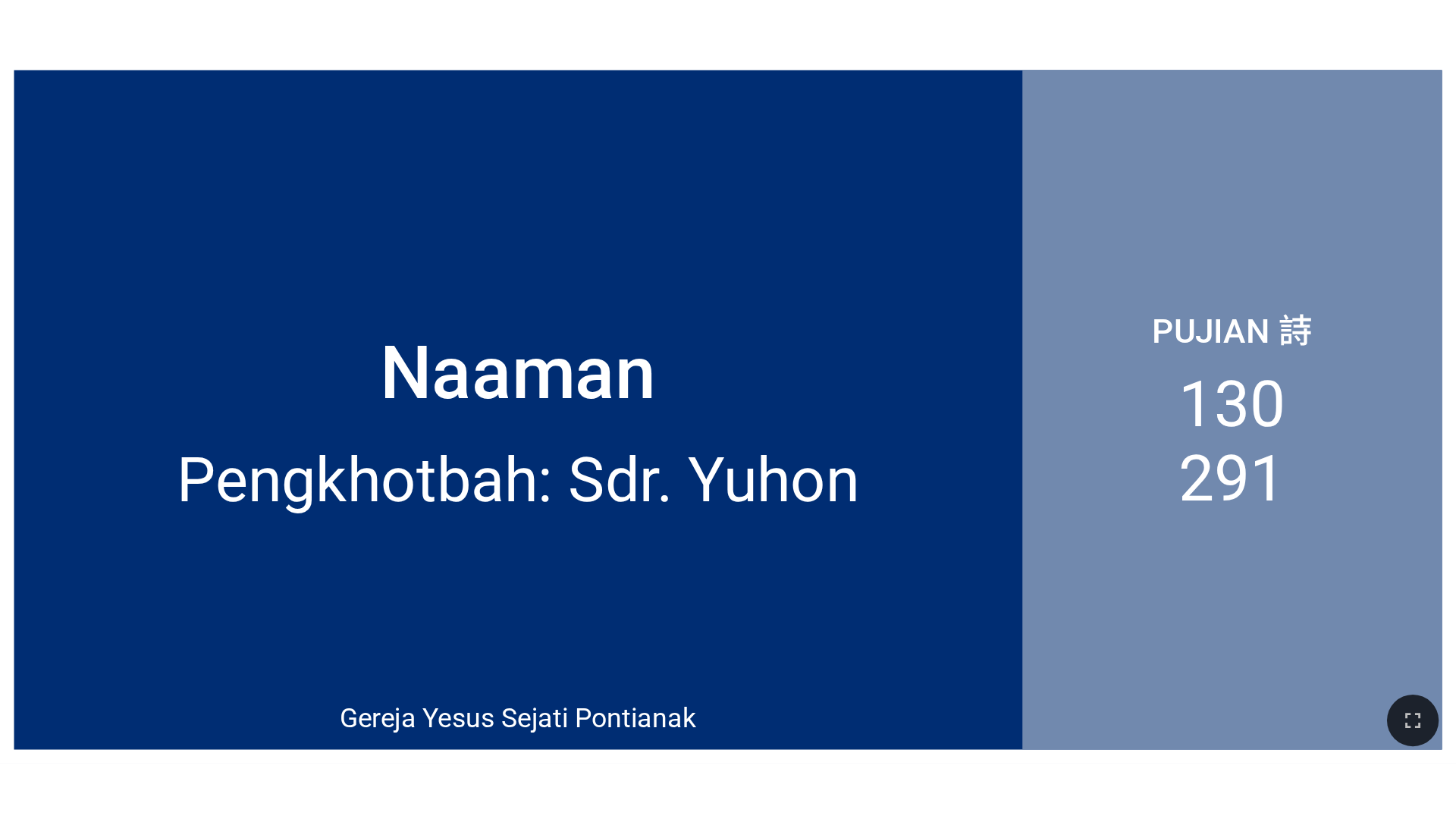scroll, scrollTop: 0, scrollLeft: 0, axis: both 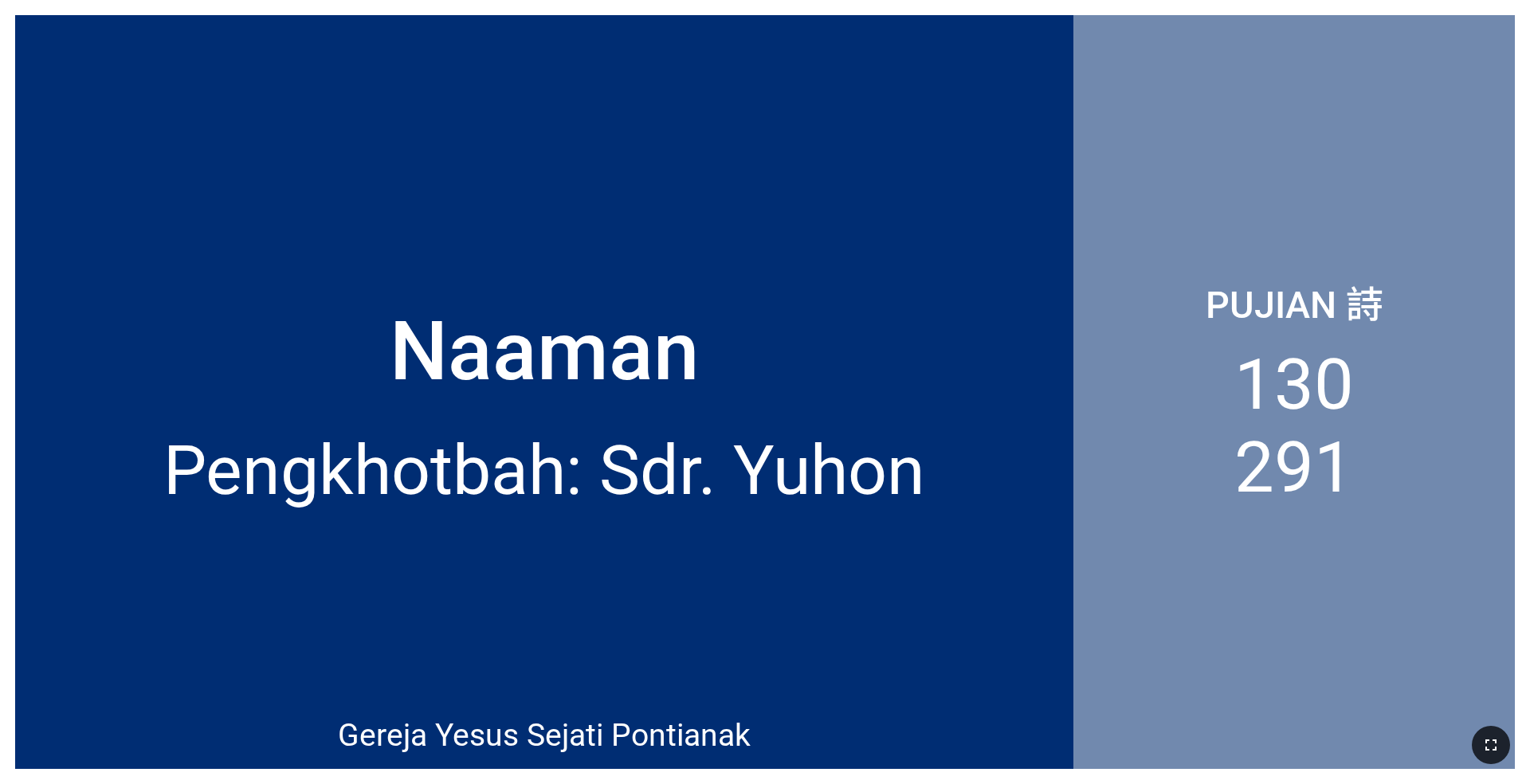 click 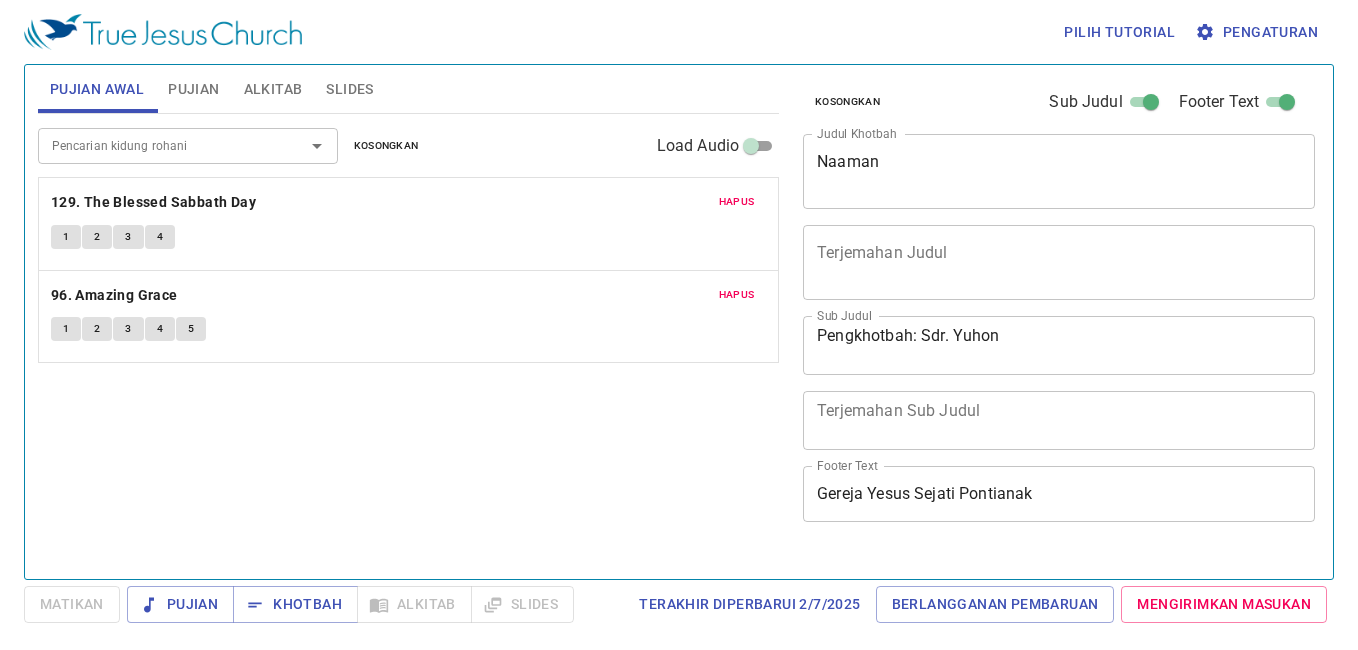 scroll, scrollTop: 0, scrollLeft: 0, axis: both 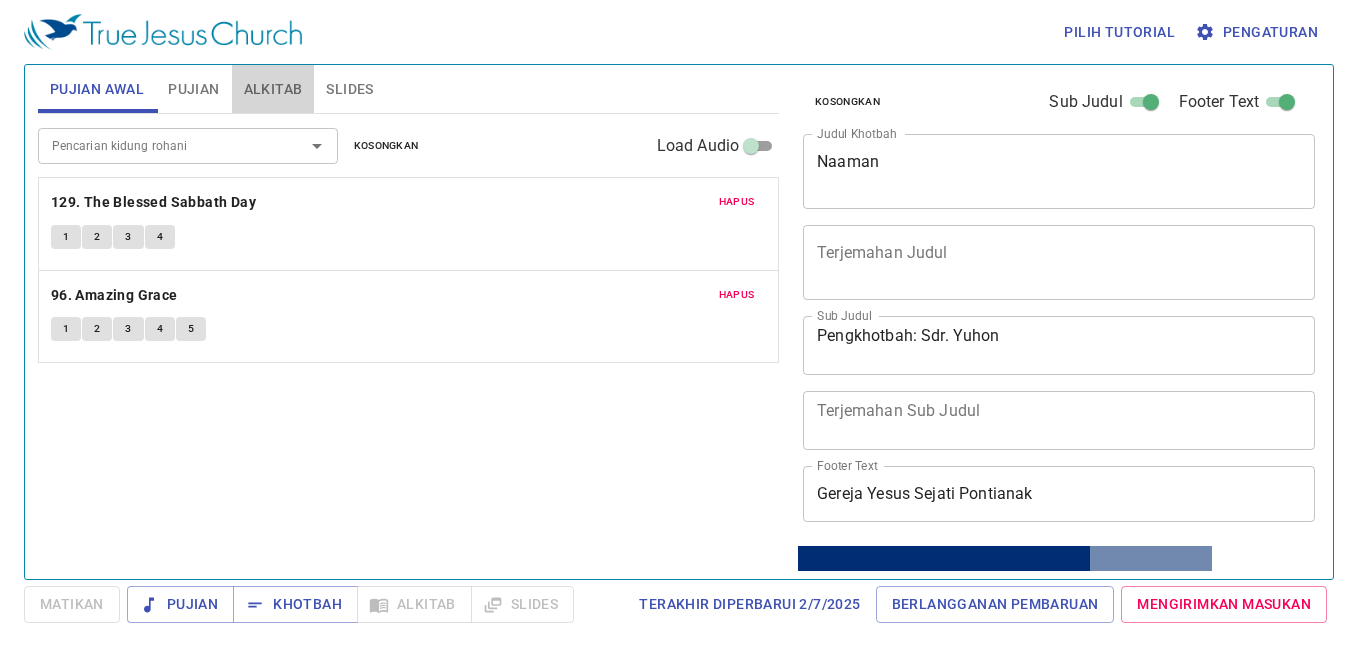 click on "Alkitab" at bounding box center (273, 89) 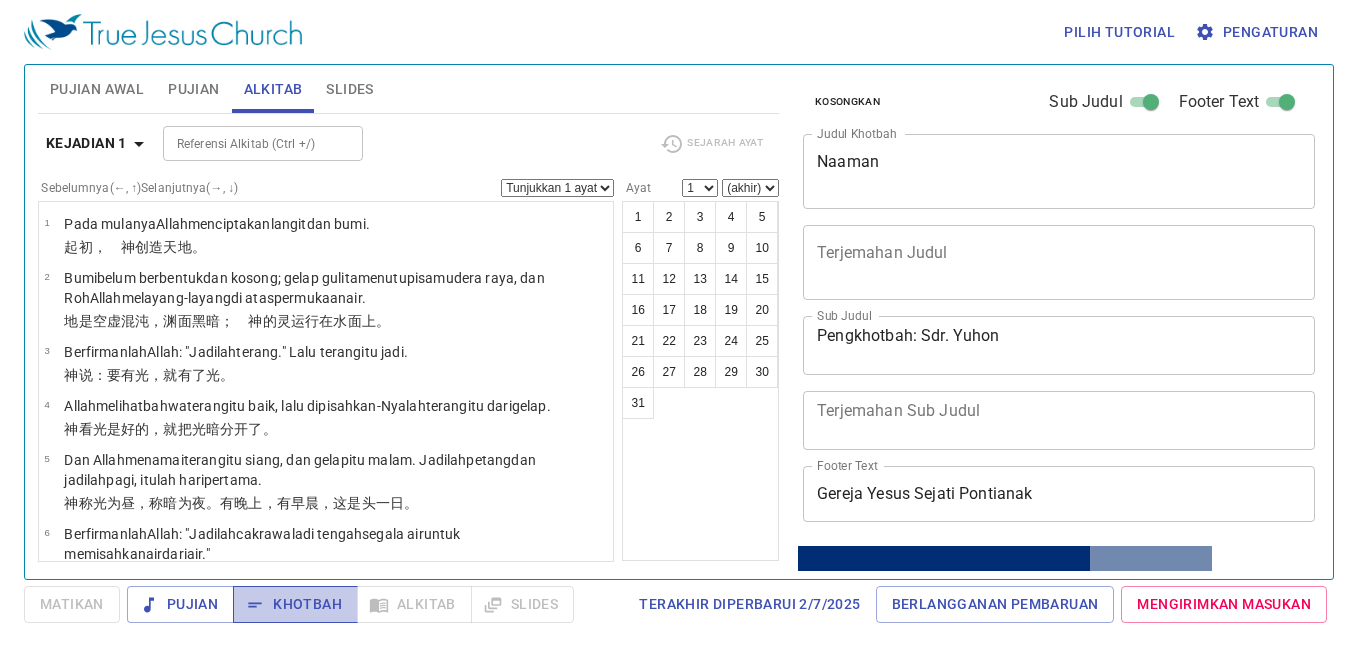 click on "Khotbah" at bounding box center (295, 604) 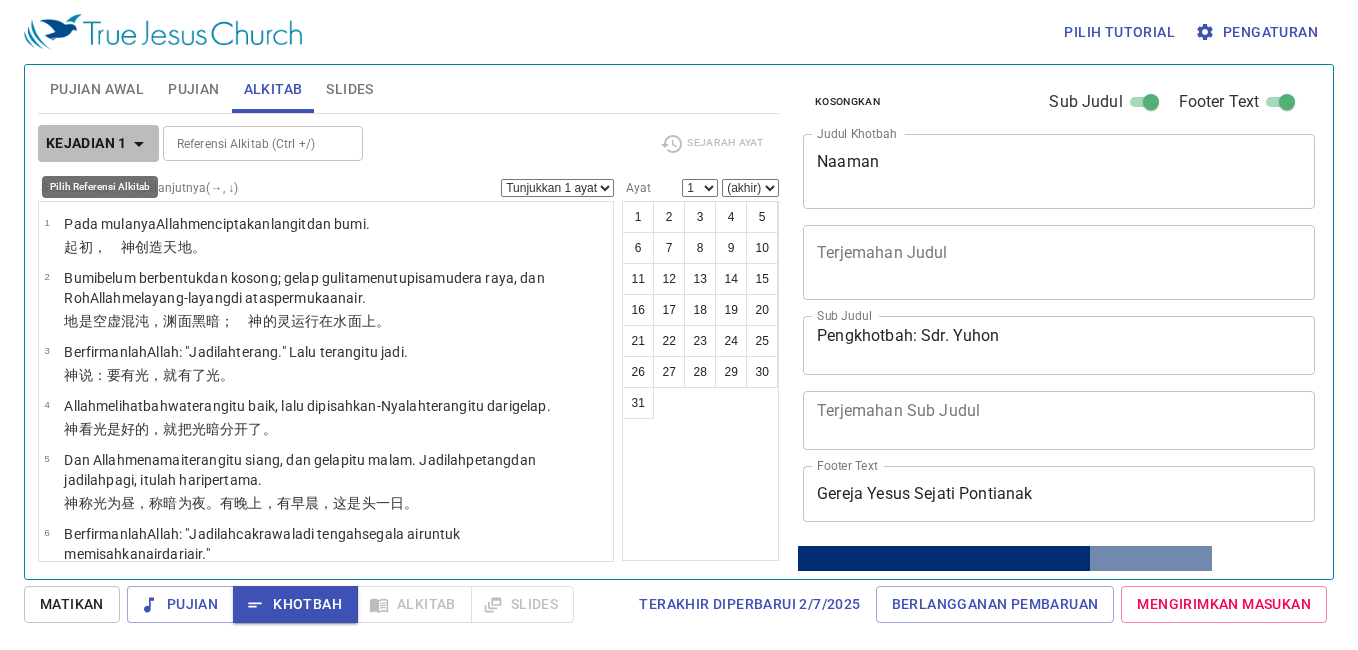 click on "Kejadian 1" at bounding box center (86, 143) 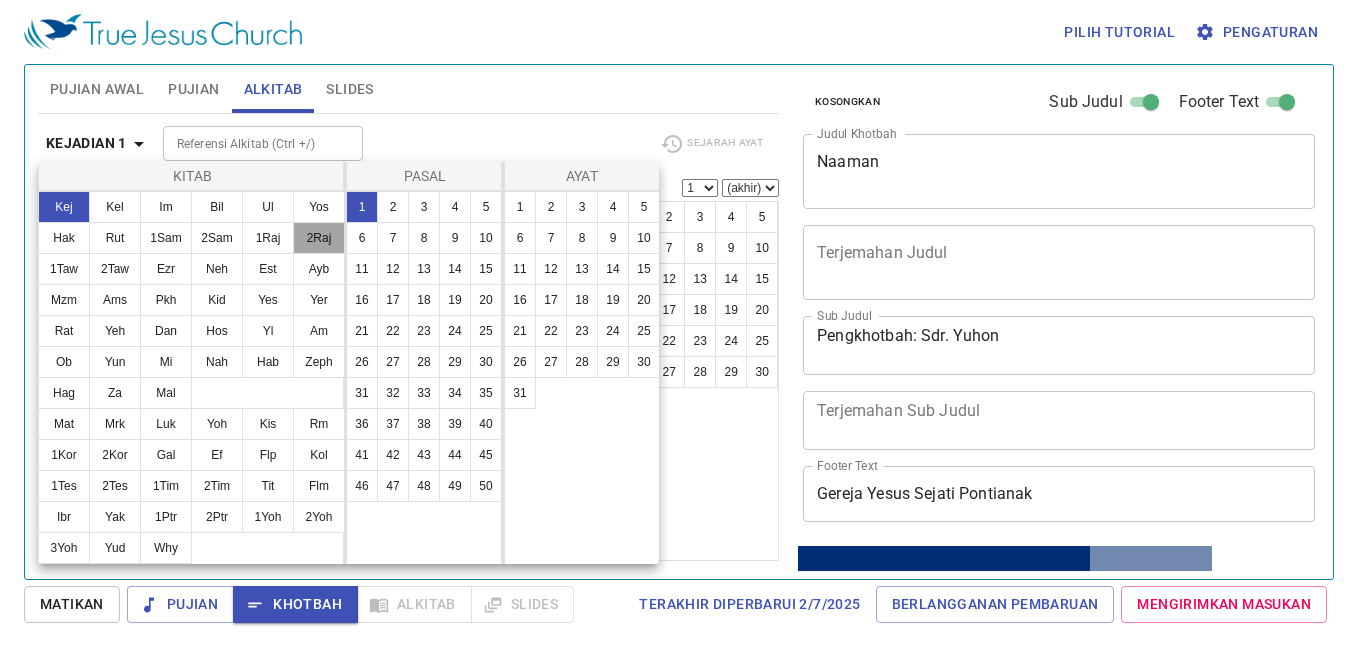 click on "2Raj" at bounding box center (319, 238) 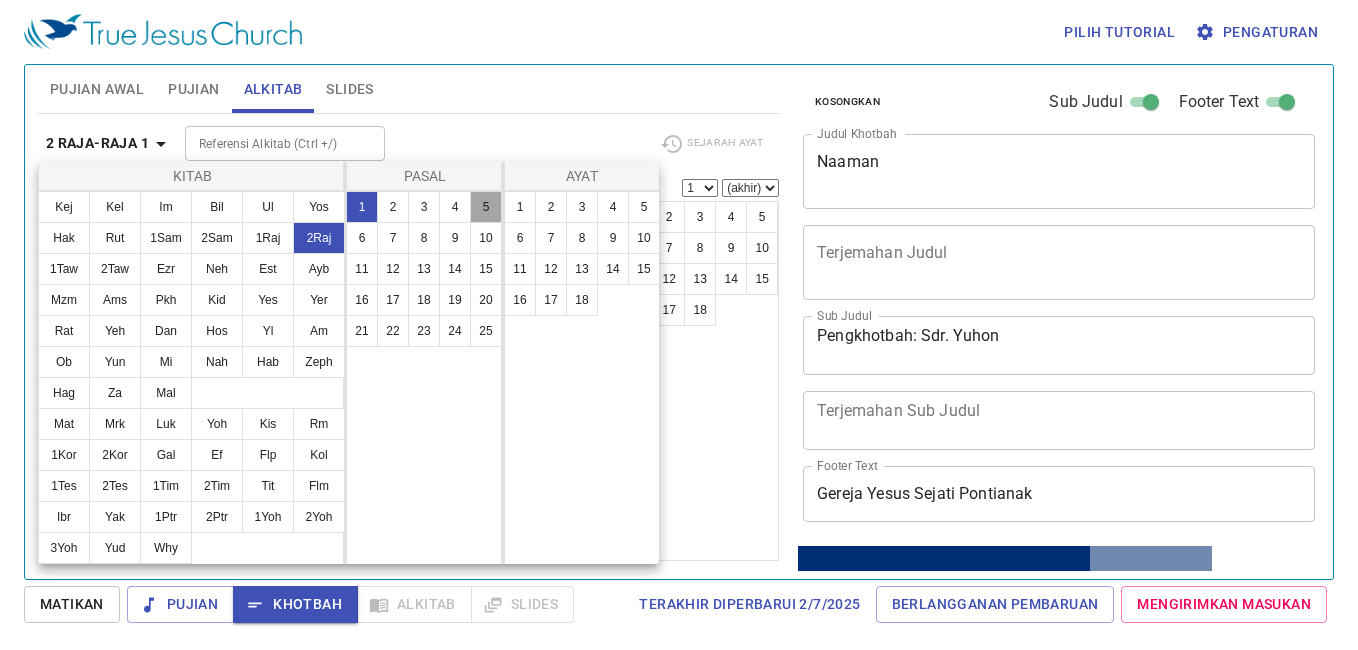 click on "5" at bounding box center (486, 207) 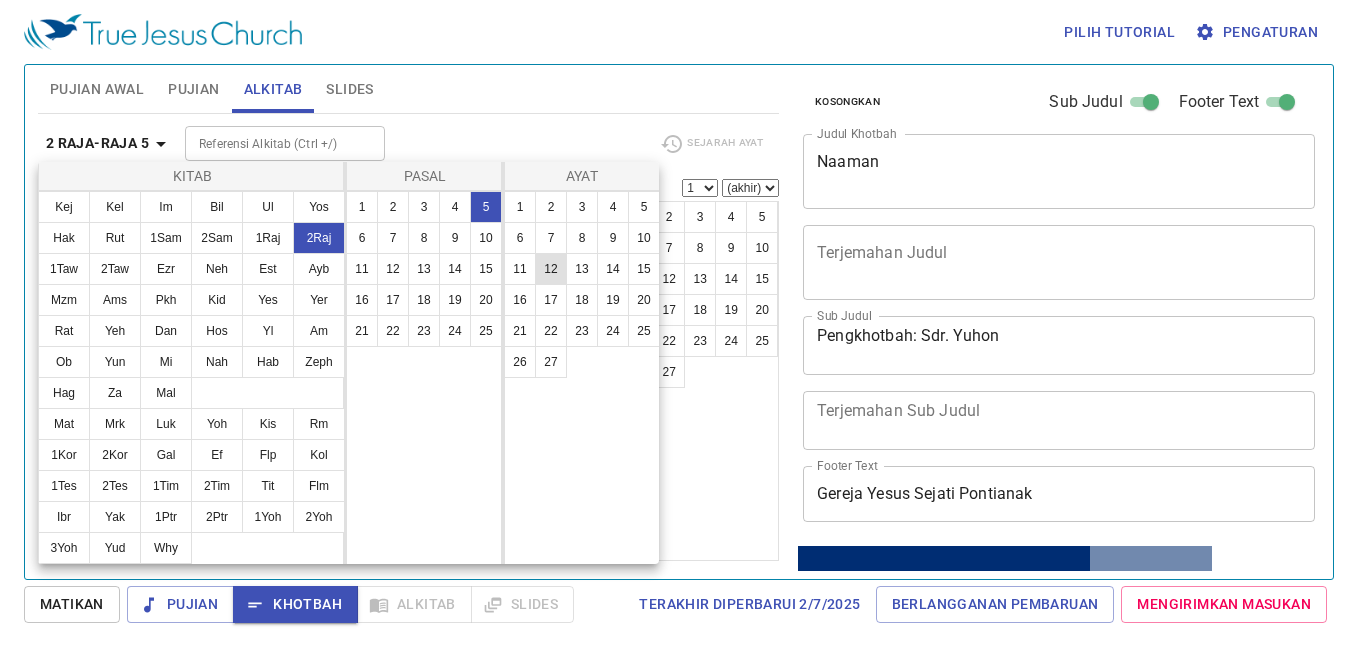 click on "12" at bounding box center [551, 269] 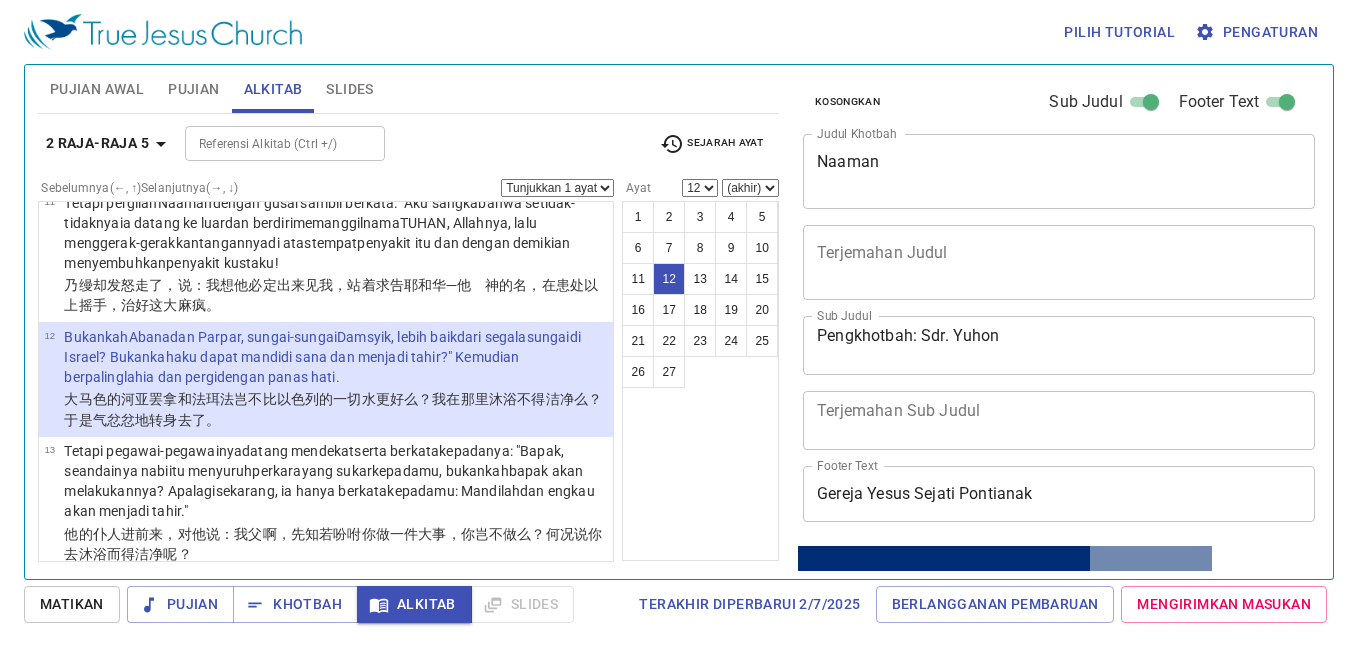 scroll, scrollTop: 1060, scrollLeft: 0, axis: vertical 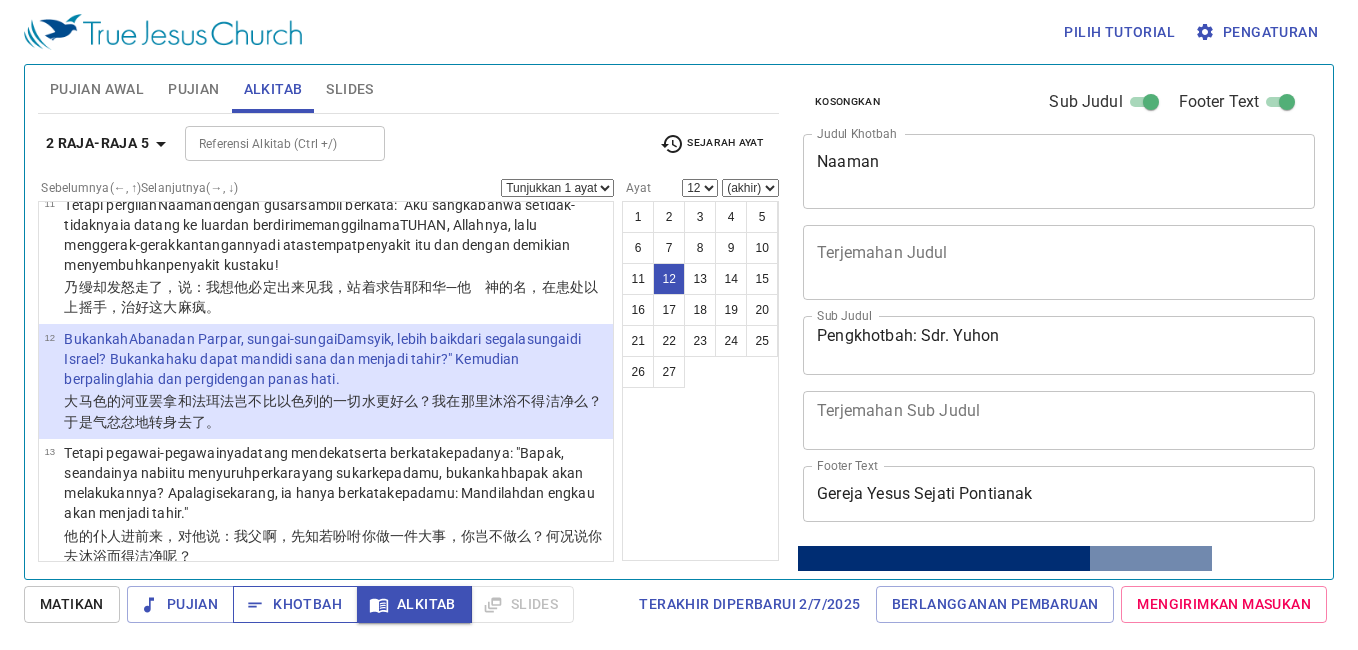 click on "Khotbah" at bounding box center (295, 604) 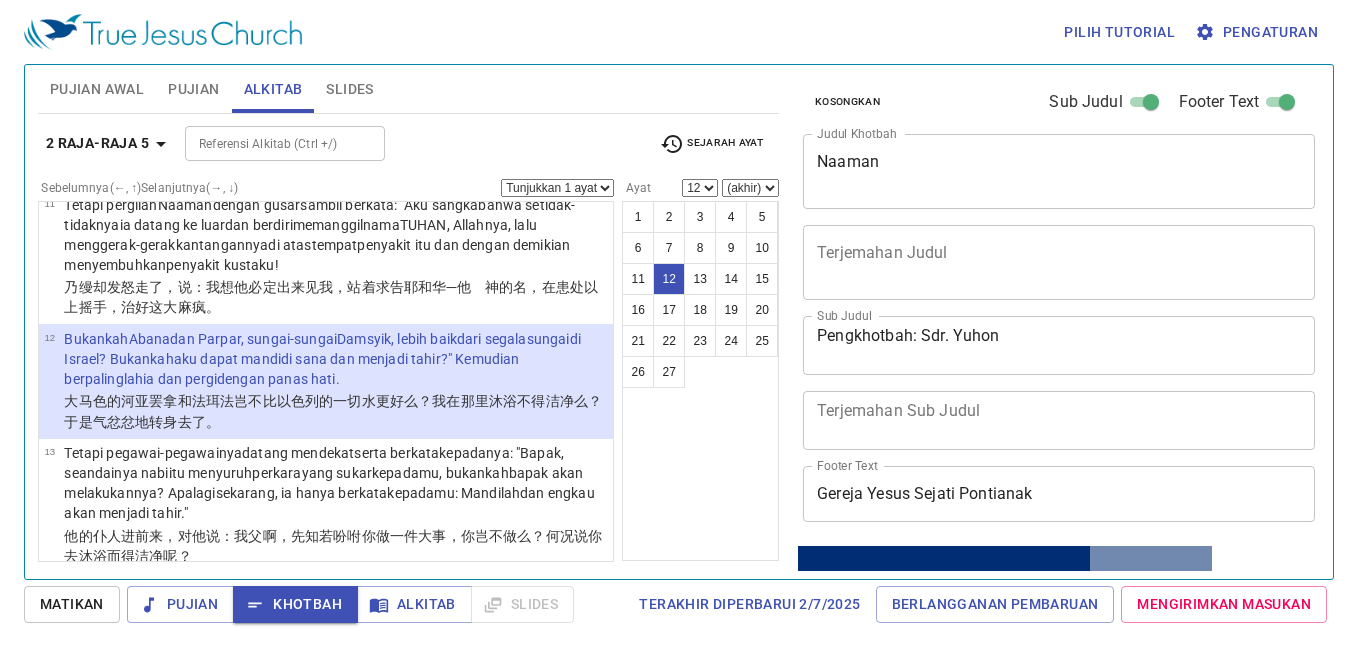 click on "1 2 3 4 5 6 7 8 9 10 11 12 13 14 15 16 17 18 19 20 21 22 23 24 25 26 27" at bounding box center (700, 381) 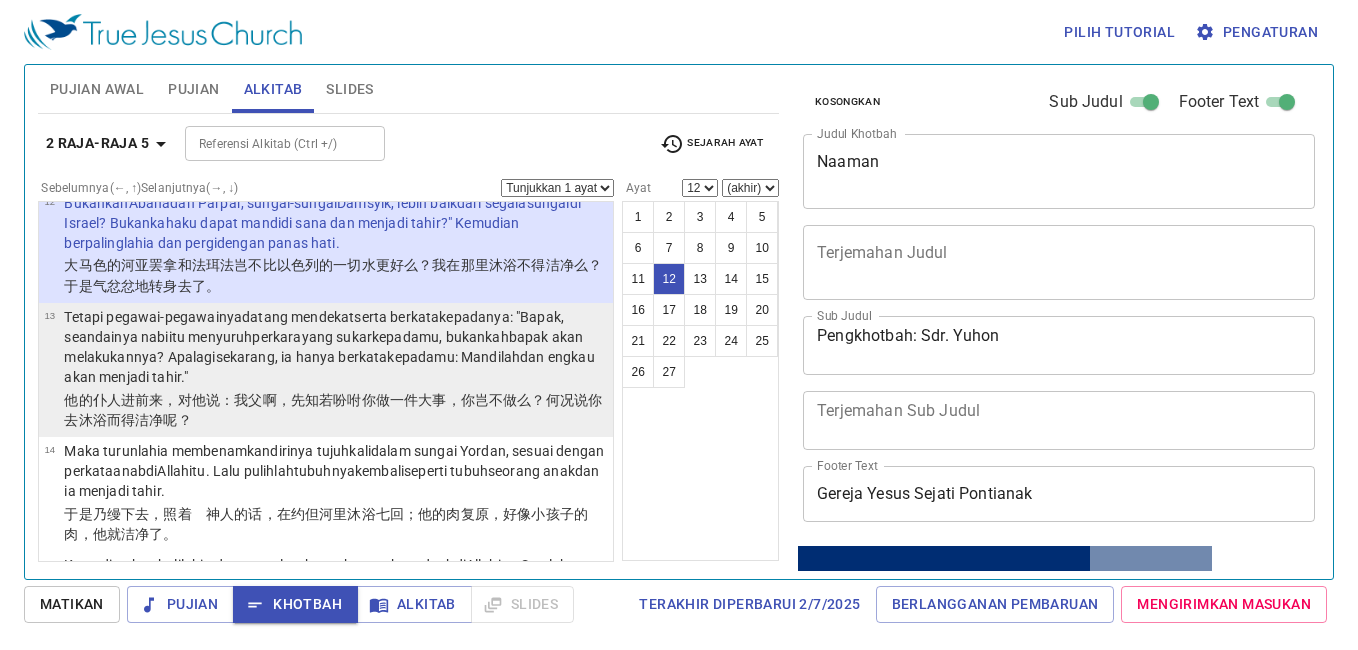 scroll, scrollTop: 1160, scrollLeft: 0, axis: vertical 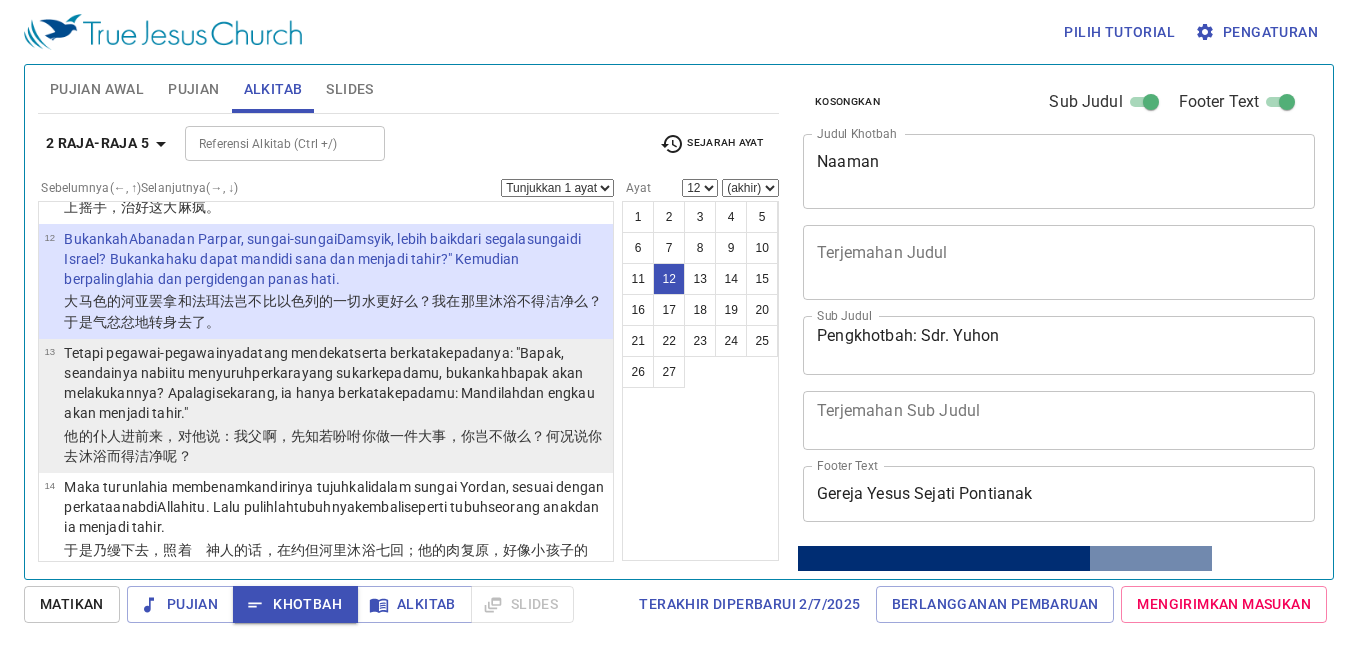 click on "itu menyuruh  perkara  yang sukar  kepadamu , bukankah  bapak akan melakukannya  ? Apalagi  sekarang, ia hanya berkata  kepadamu : Mandilah  dan engkau akan menjadi tahir ."" at bounding box center [329, 393] 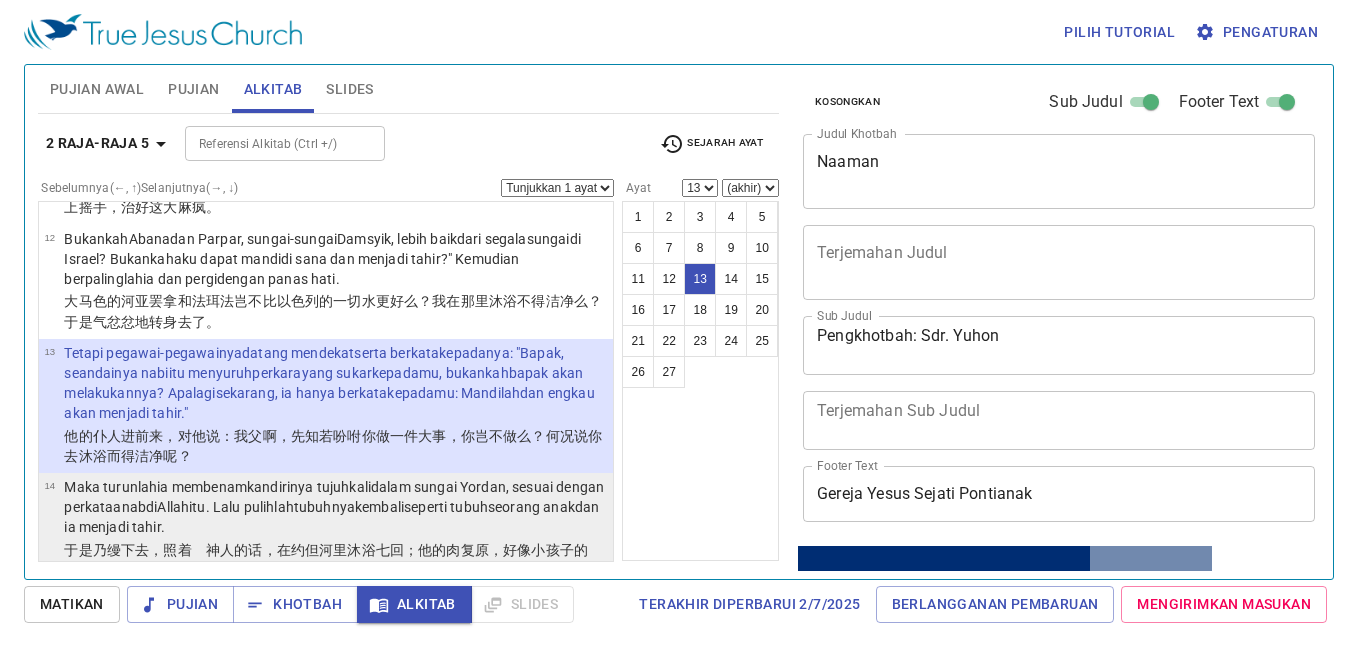 click on "itu. Lalu pulihlah  tubuhnya  kembali  seperti tubuh  seorang anak  dan ia menjadi tahir ." at bounding box center (331, 517) 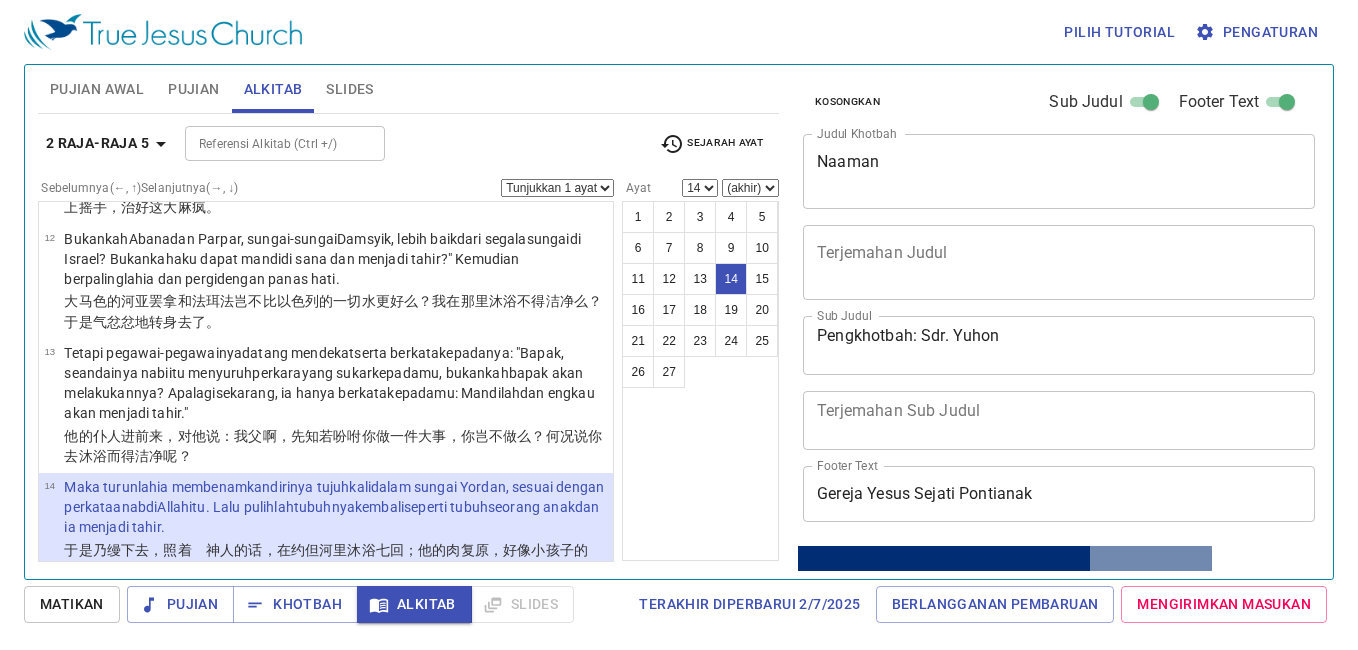 scroll, scrollTop: 1308, scrollLeft: 0, axis: vertical 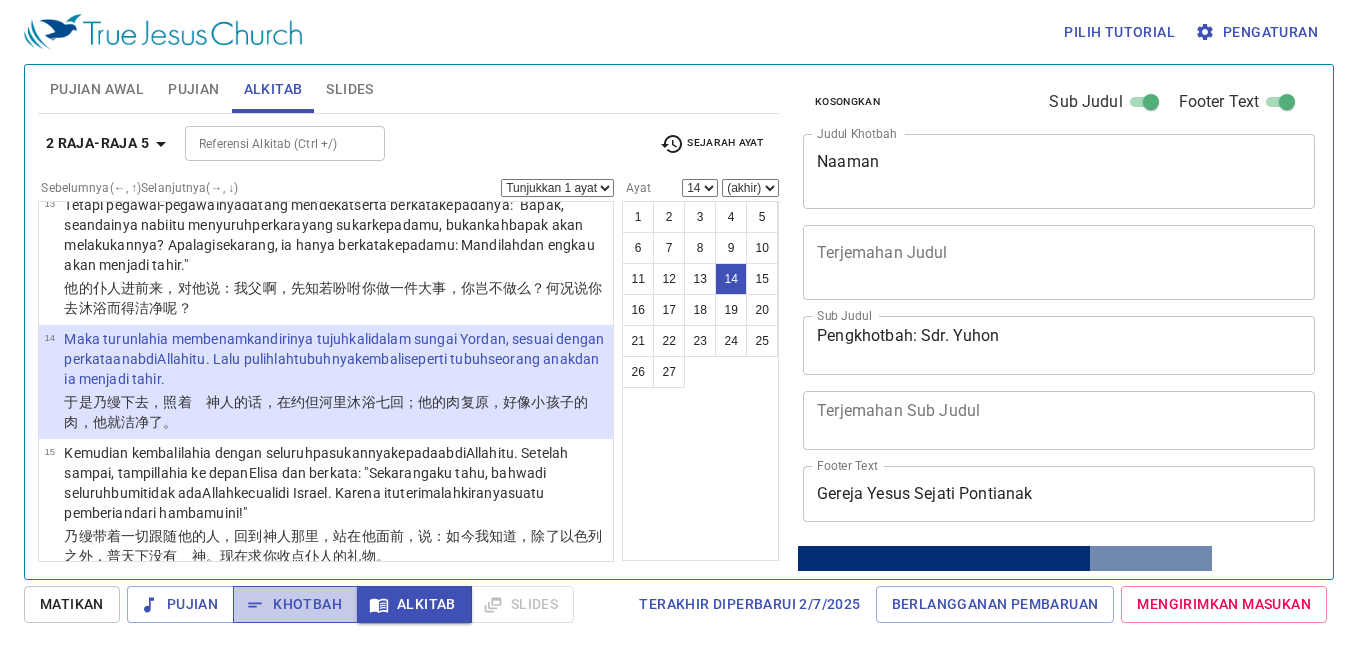click on "Khotbah" at bounding box center [295, 604] 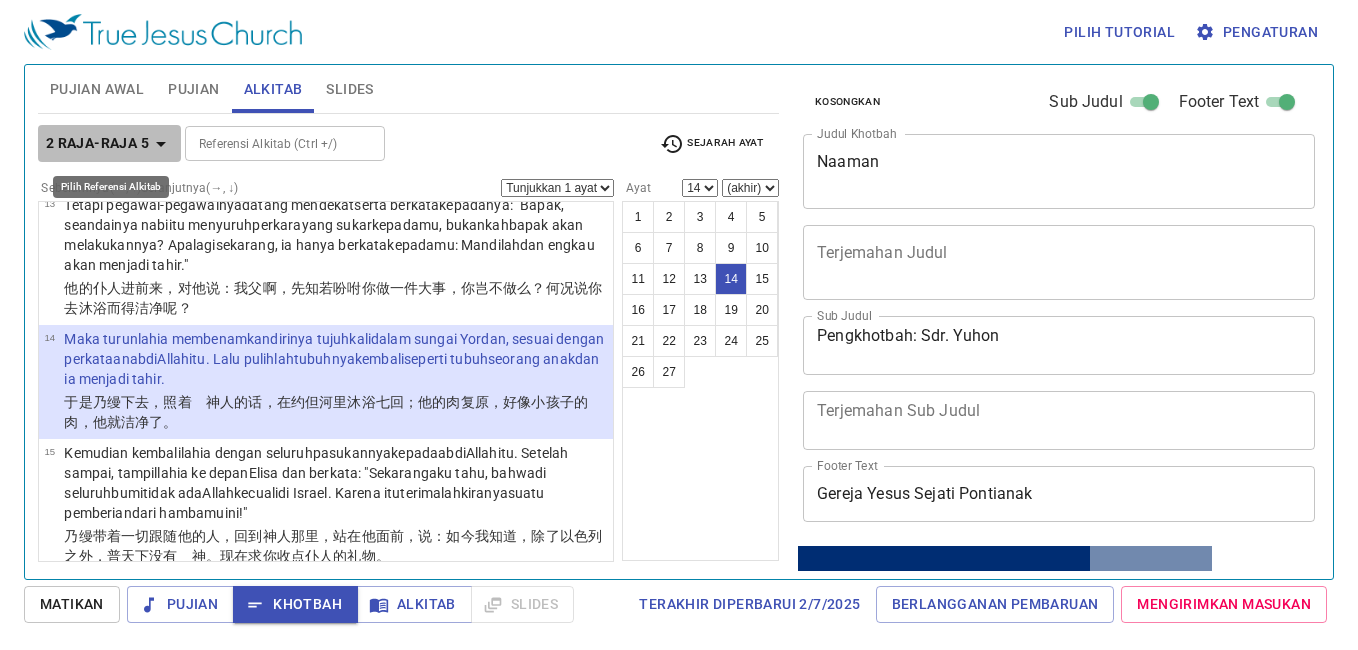 click on "2 Raja-raja 5" at bounding box center [97, 143] 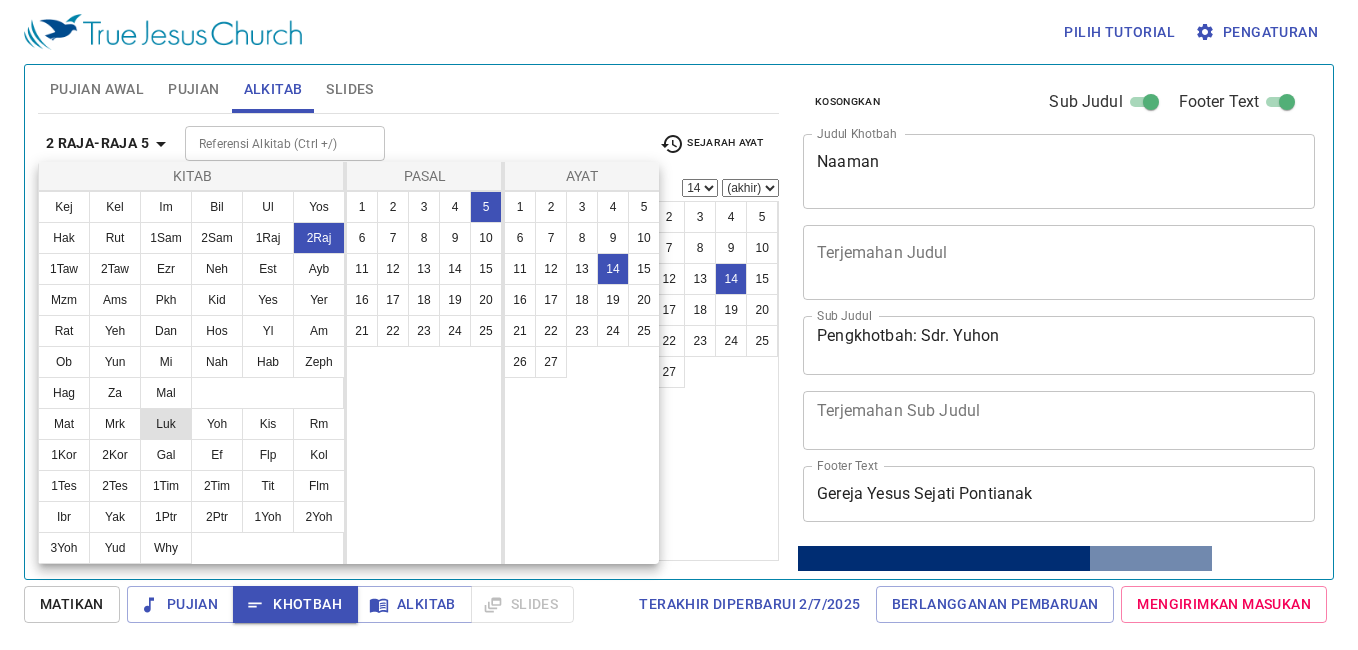 click on "Luk" at bounding box center (166, 424) 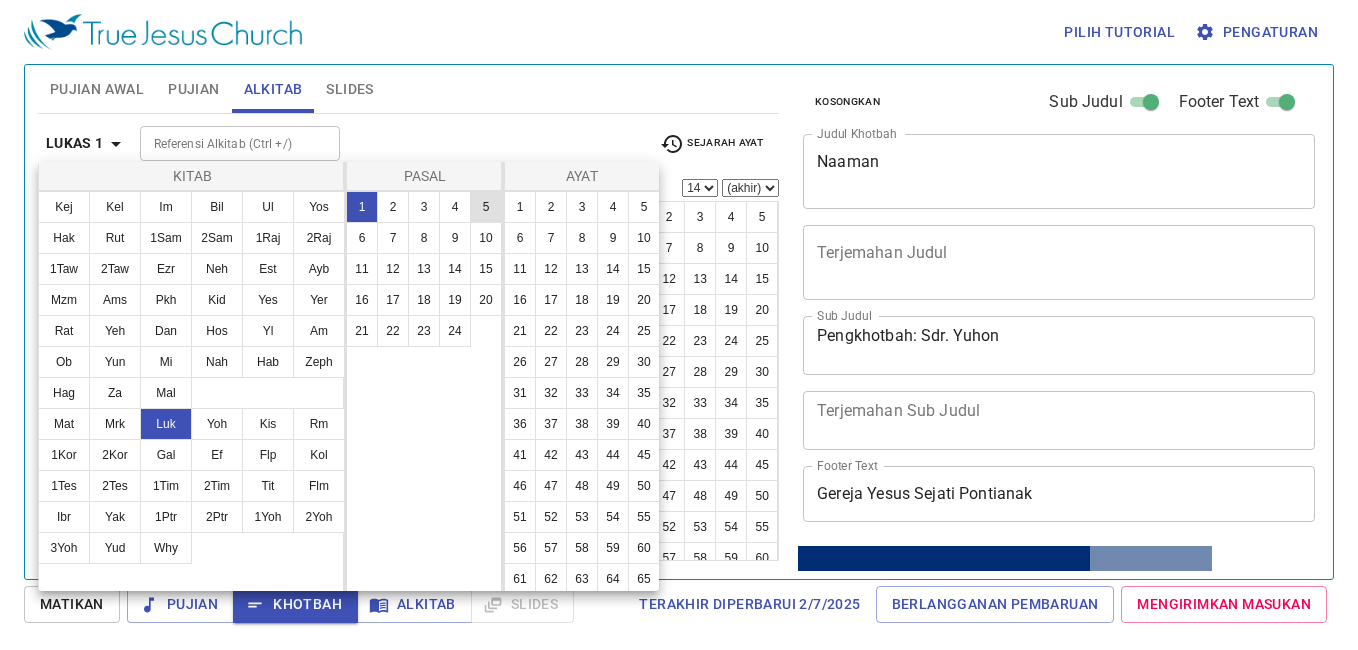 scroll, scrollTop: 0, scrollLeft: 0, axis: both 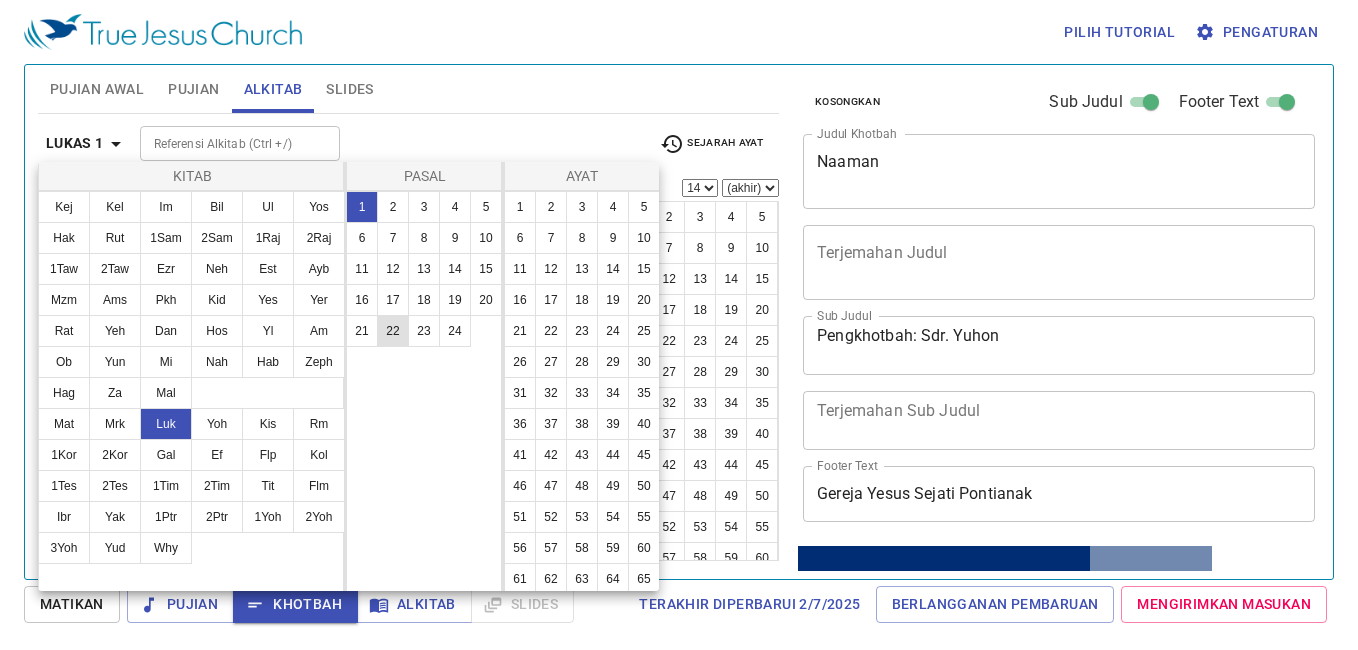 click on "22" at bounding box center [393, 331] 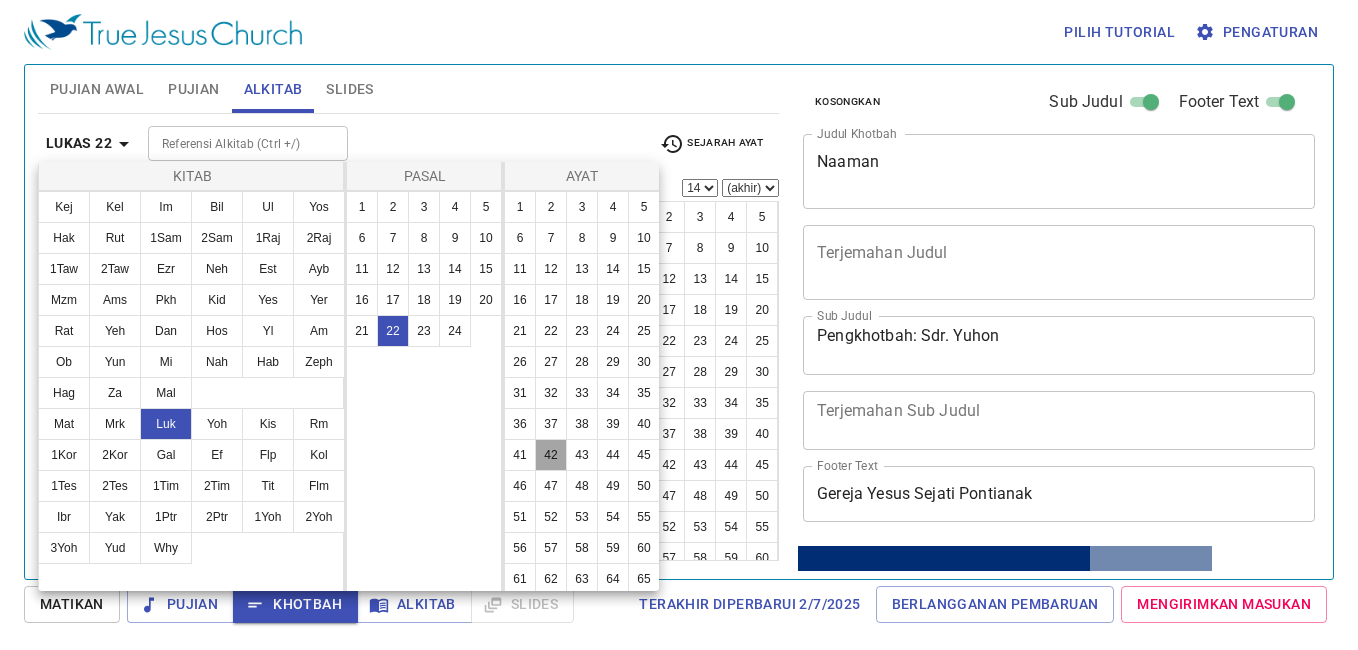 click on "42" at bounding box center [551, 455] 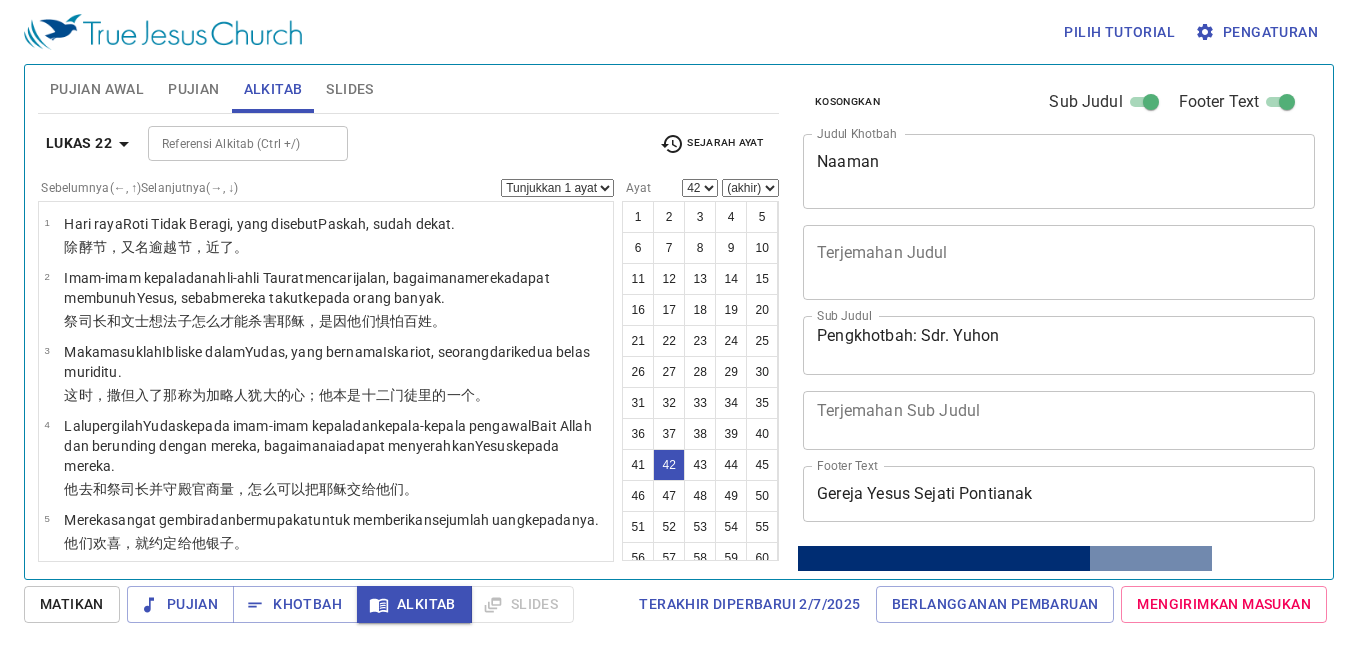 scroll, scrollTop: 3090, scrollLeft: 0, axis: vertical 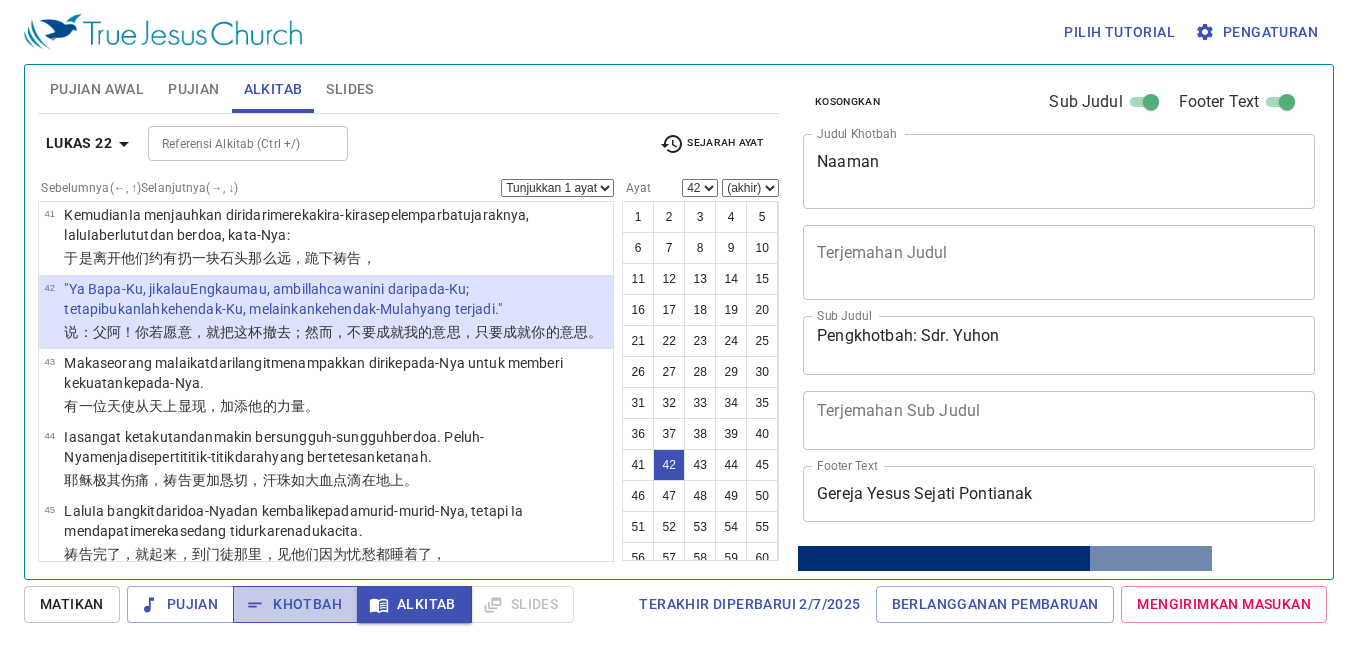 click on "Khotbah" at bounding box center (295, 604) 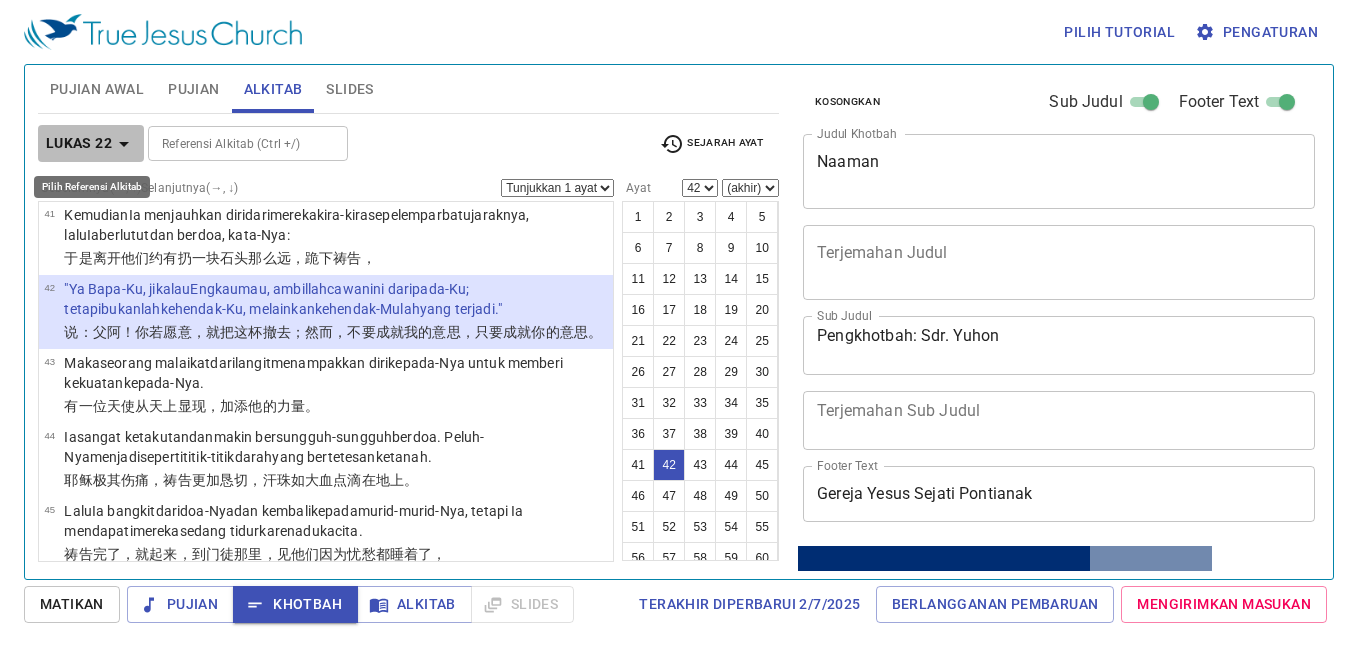 click on "Lukas 22" at bounding box center [79, 143] 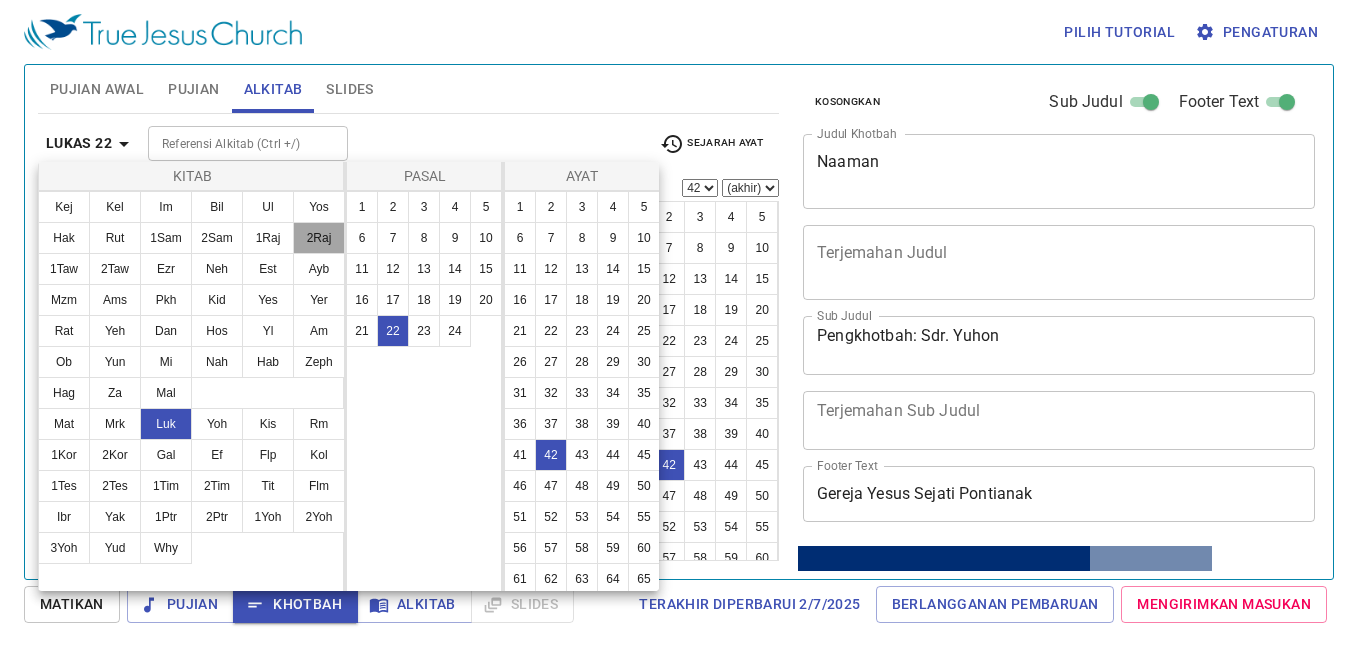 click on "2Raj" at bounding box center (319, 238) 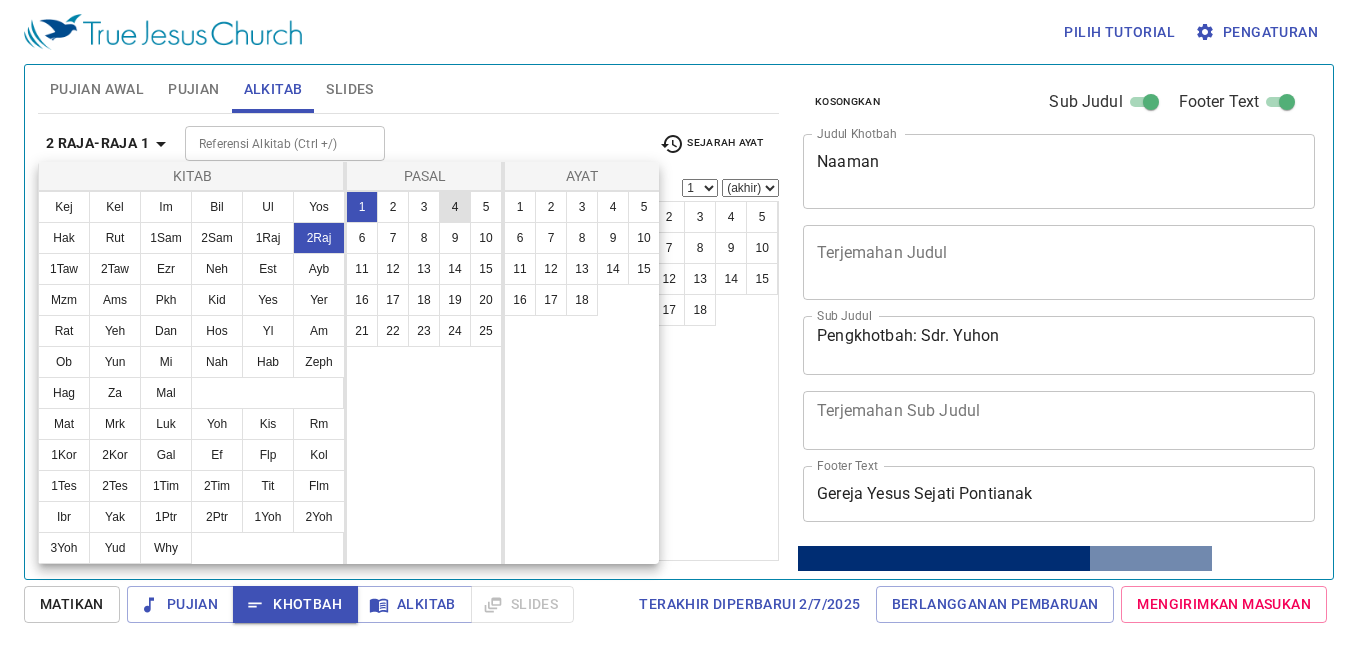 scroll, scrollTop: 0, scrollLeft: 0, axis: both 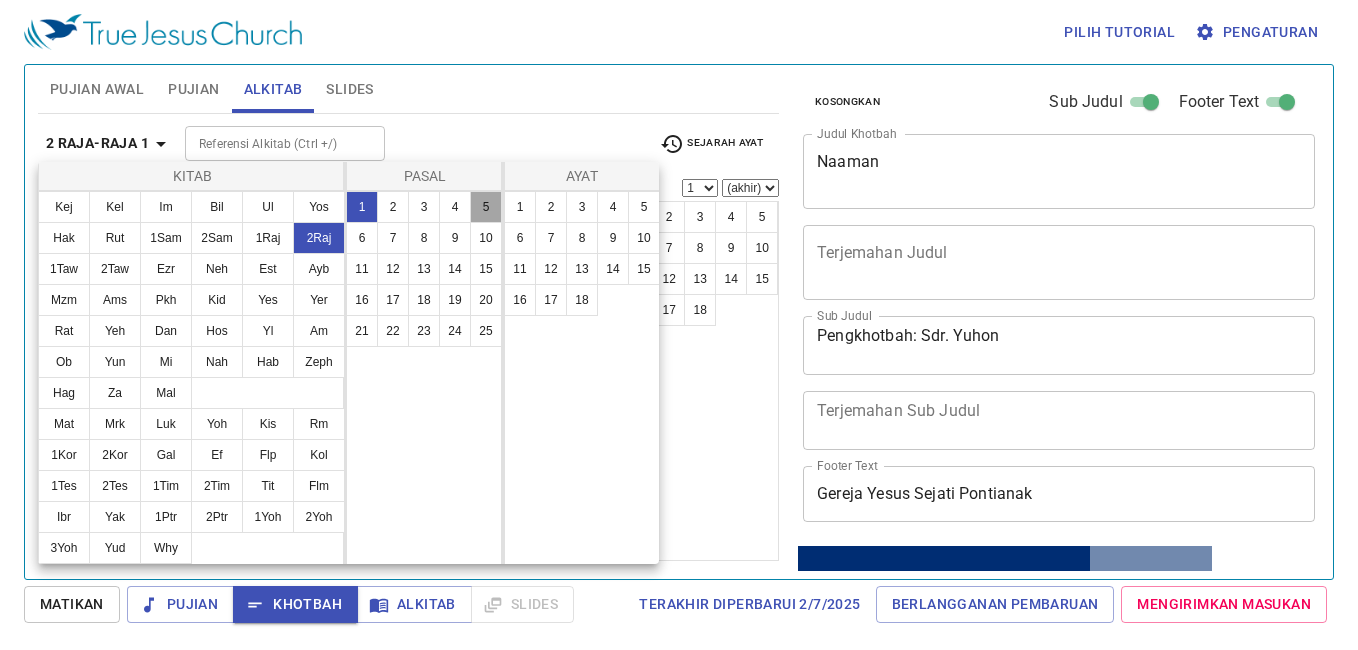 click on "5" at bounding box center [486, 207] 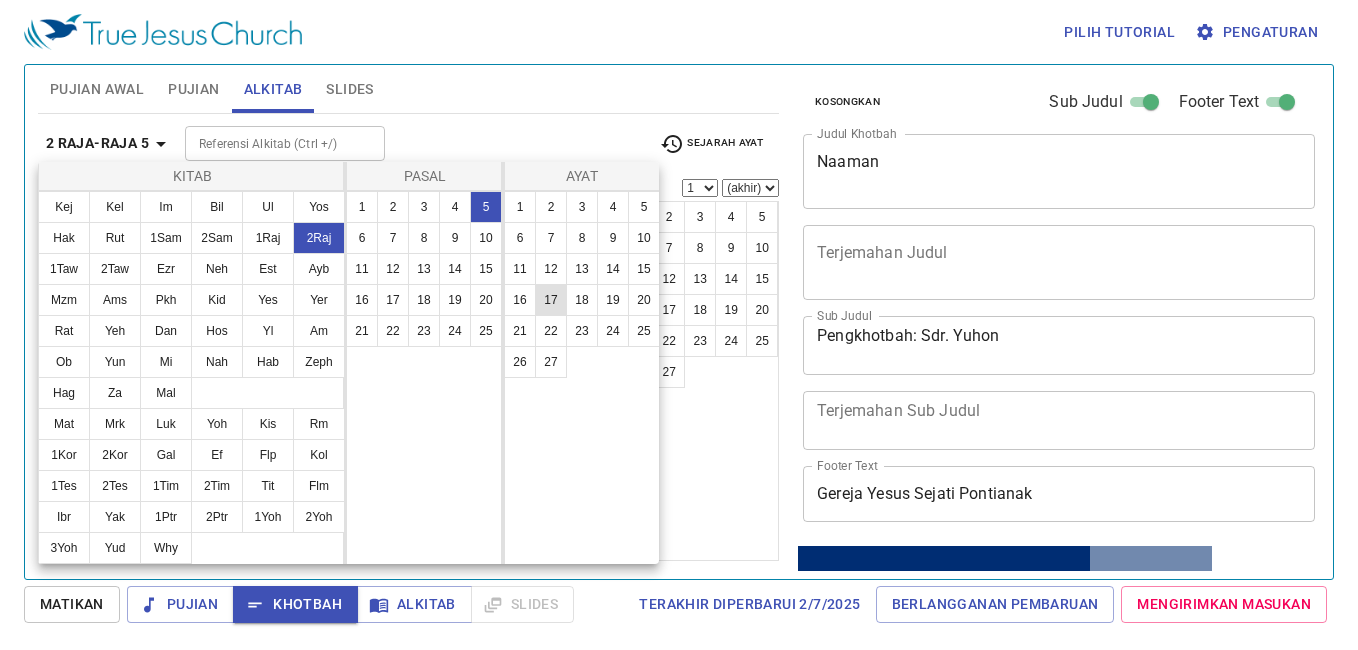 click on "17" at bounding box center (551, 300) 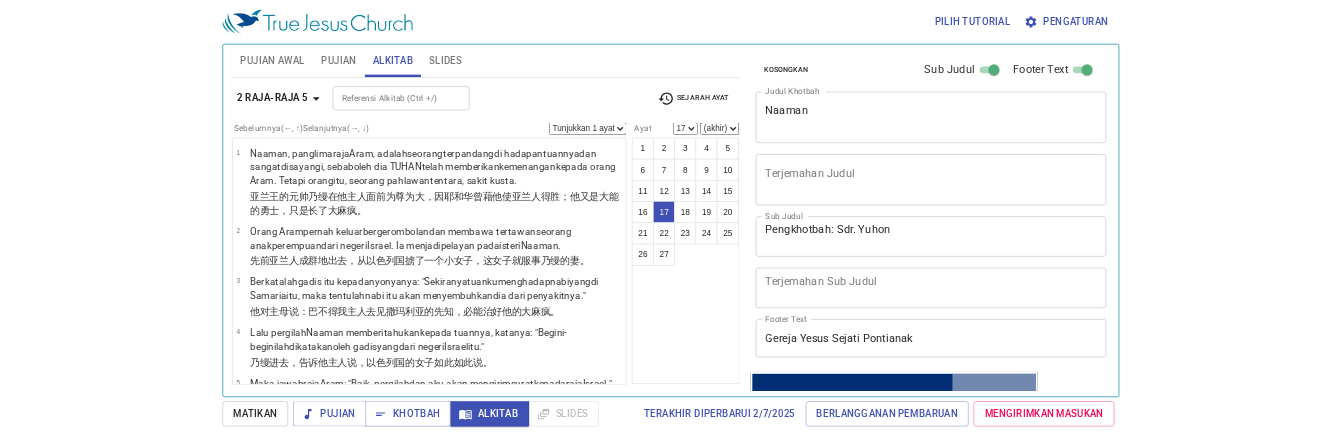 scroll, scrollTop: 1680, scrollLeft: 0, axis: vertical 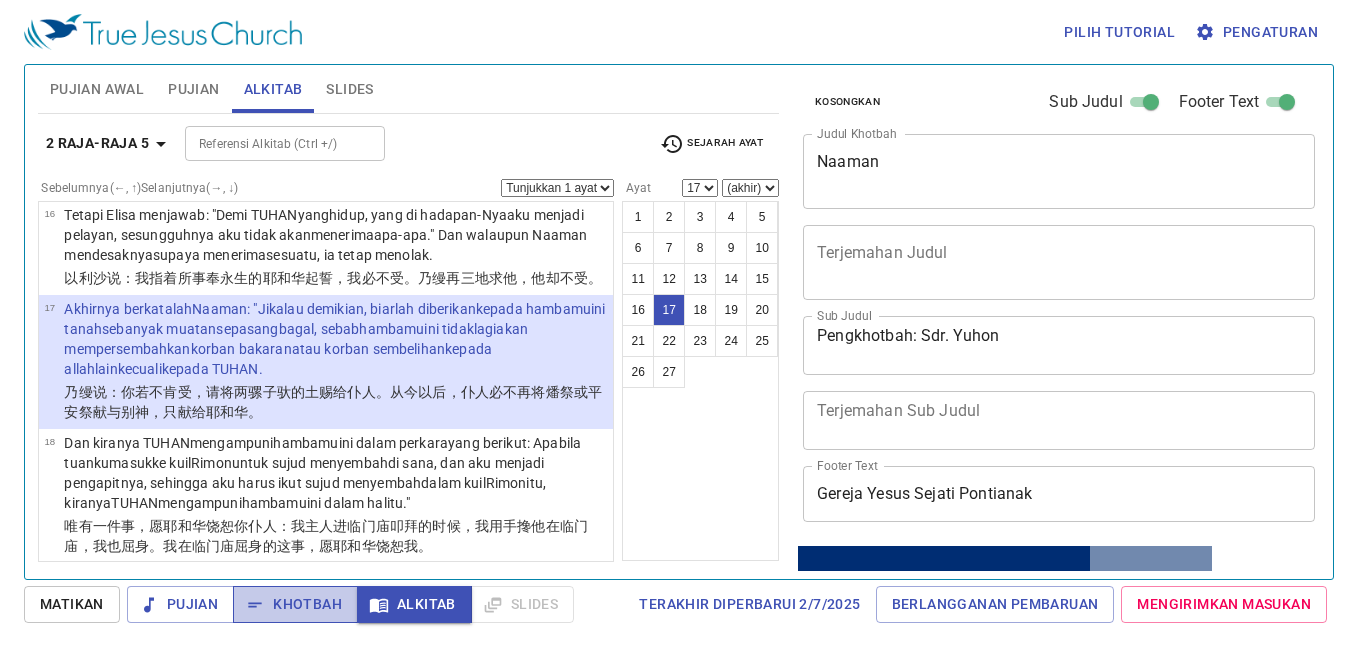 click on "Khotbah" at bounding box center [295, 604] 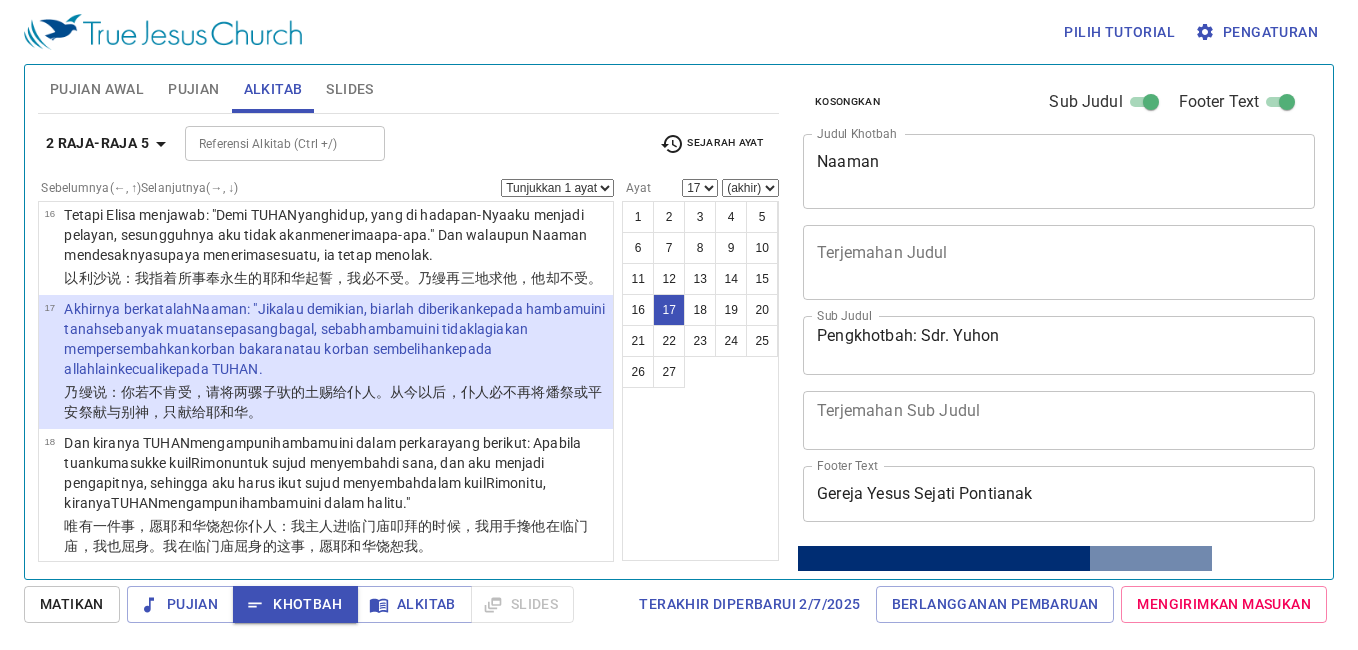 click on "Pujian" at bounding box center [193, 89] 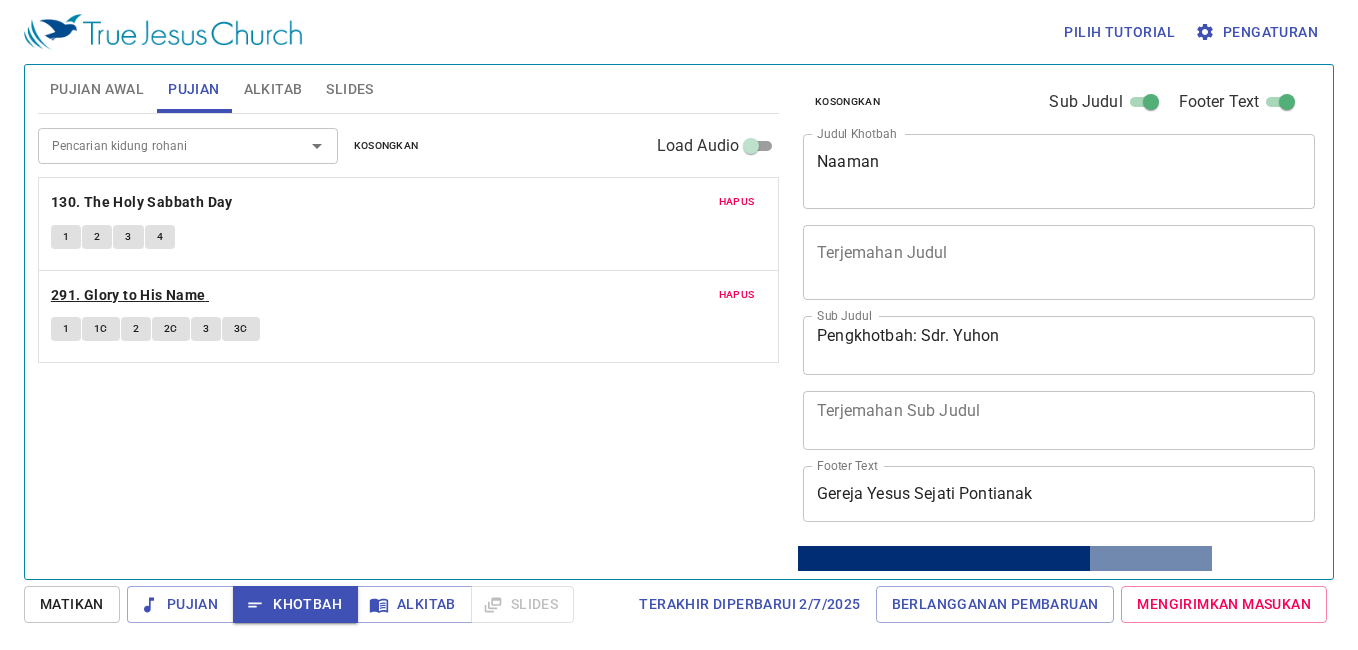 click on "291. Glory to His Name" at bounding box center [128, 295] 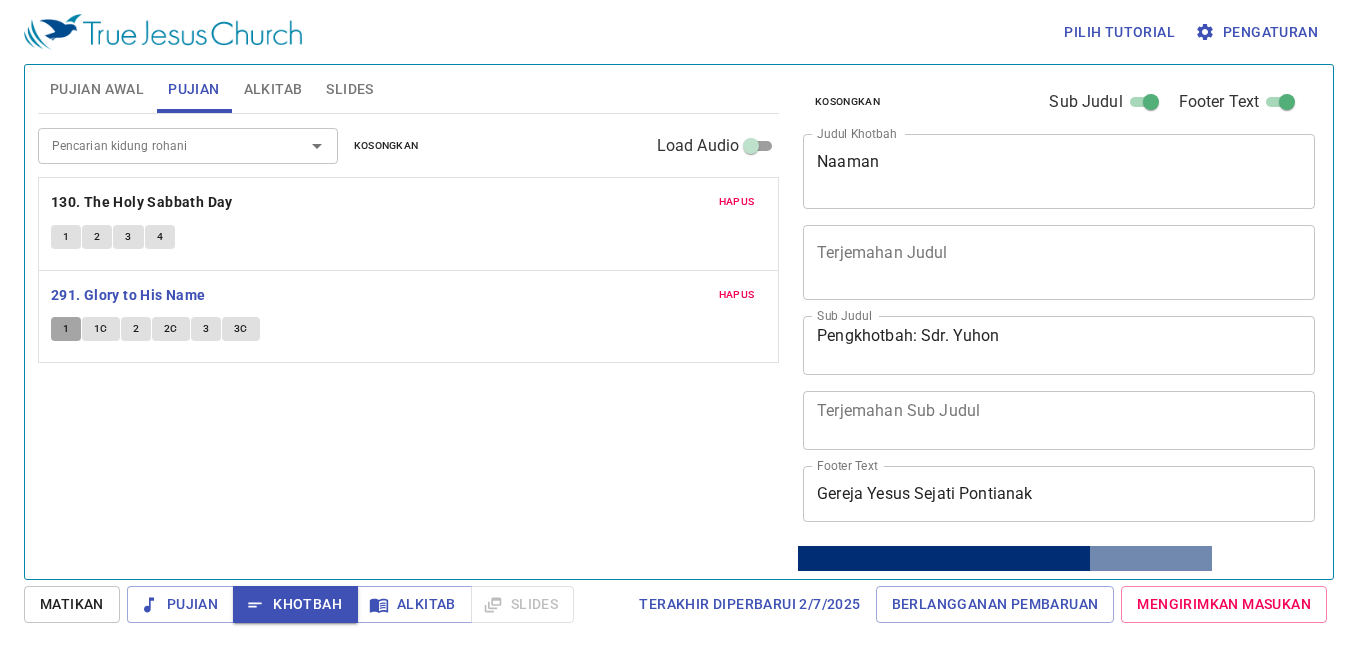 click on "1" at bounding box center (66, 329) 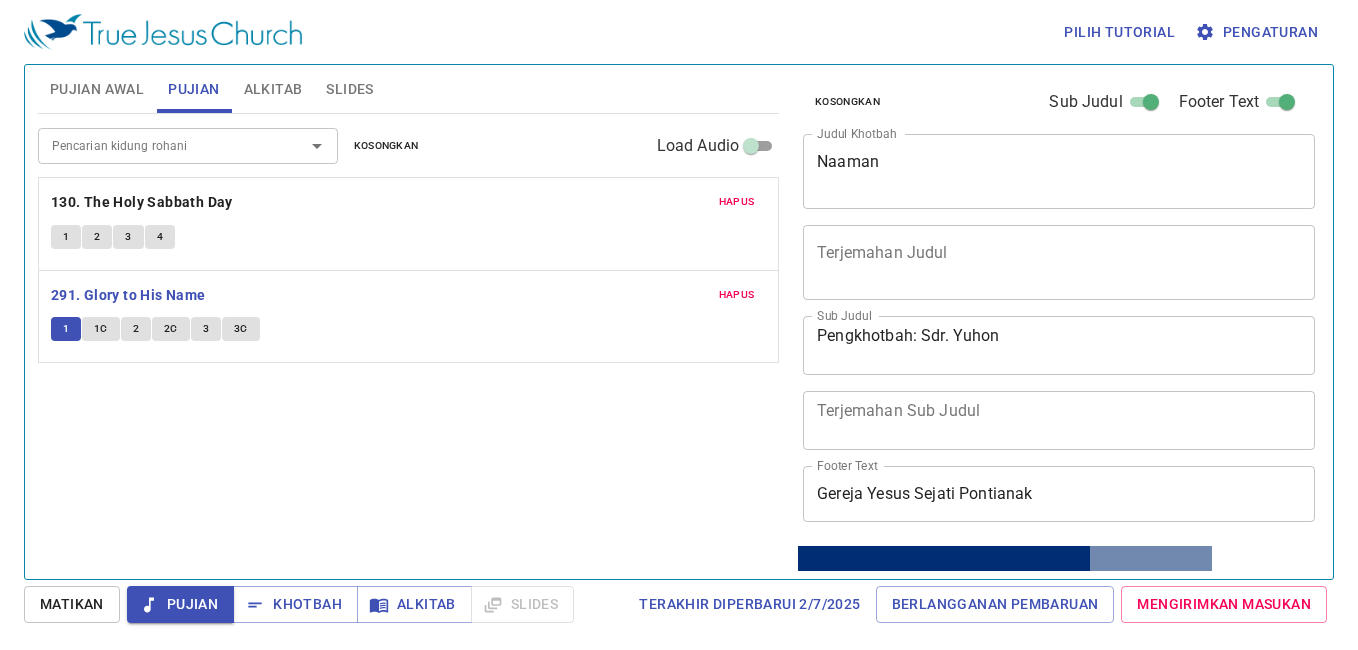 type 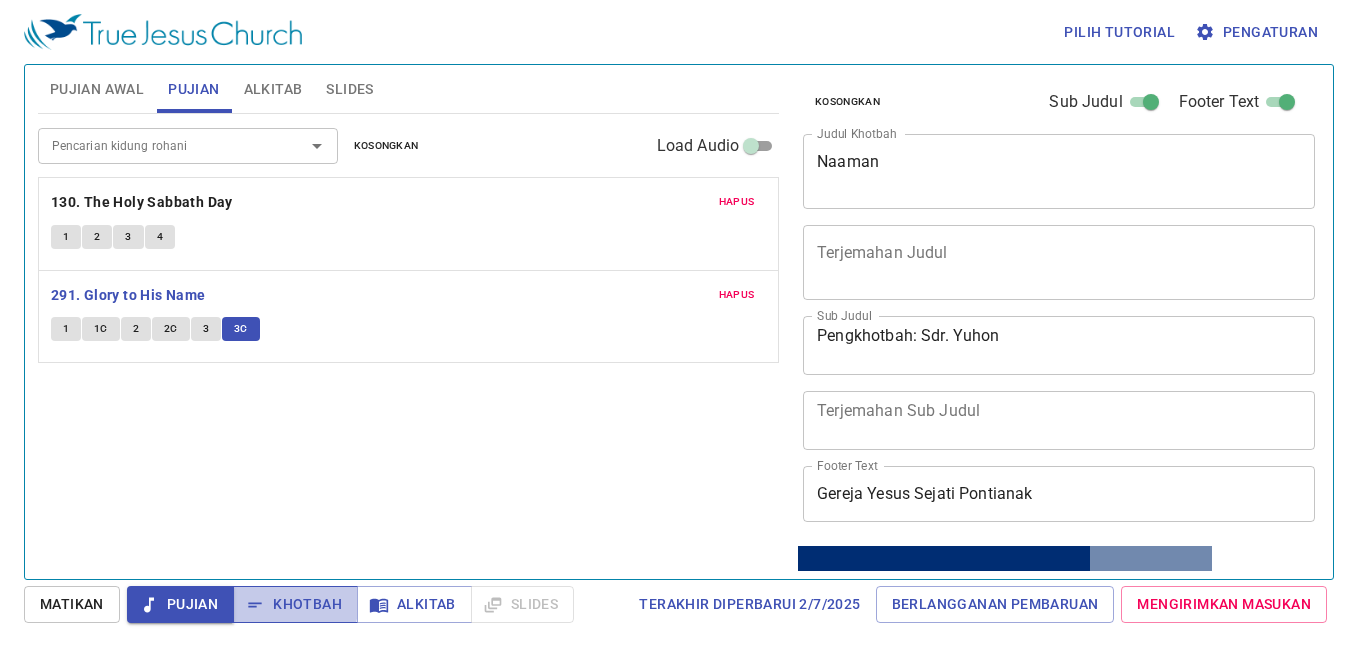 click on "Khotbah" at bounding box center (295, 604) 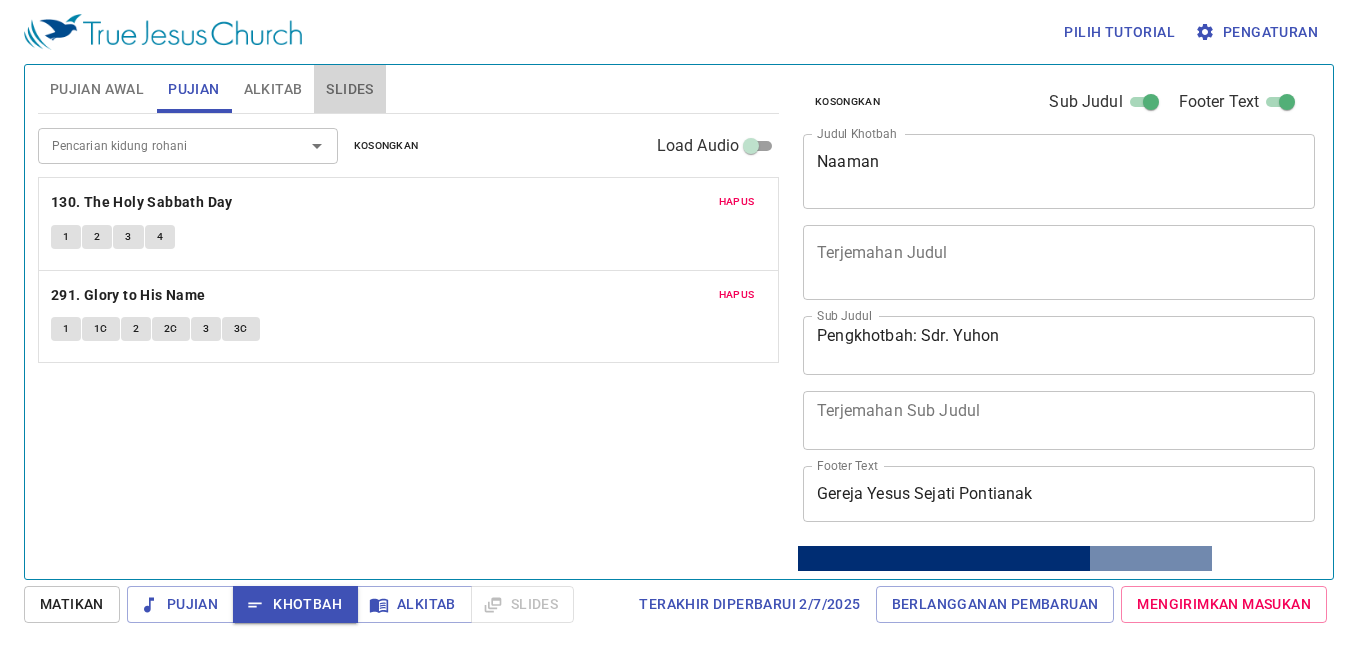 click on "Slides" at bounding box center (349, 89) 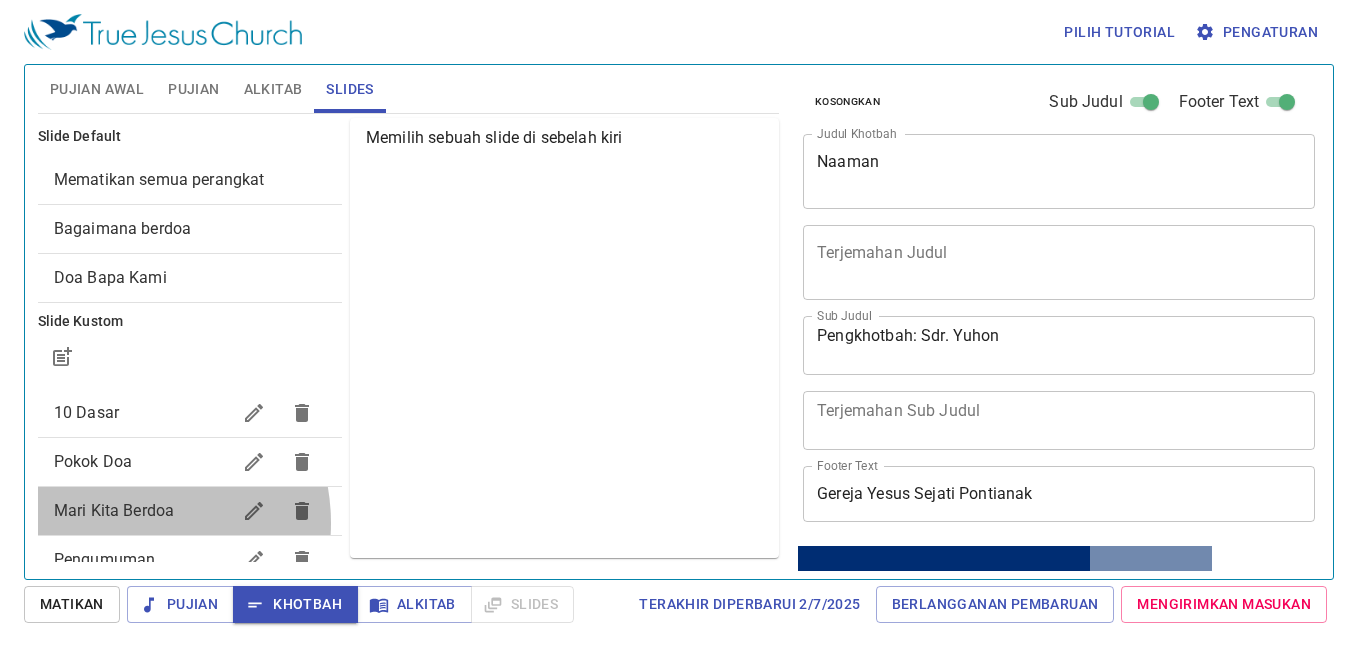 click on "Mari Kita Berdoa" at bounding box center (190, 511) 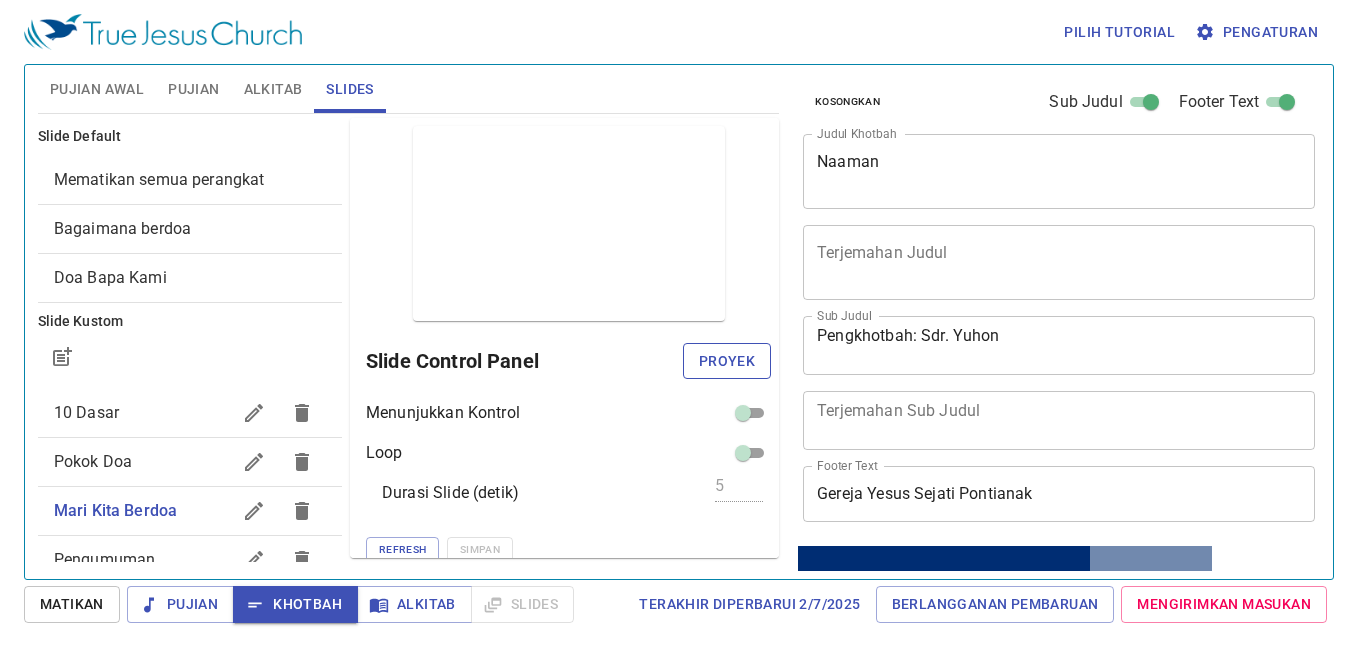 click on "Proyek" at bounding box center (727, 361) 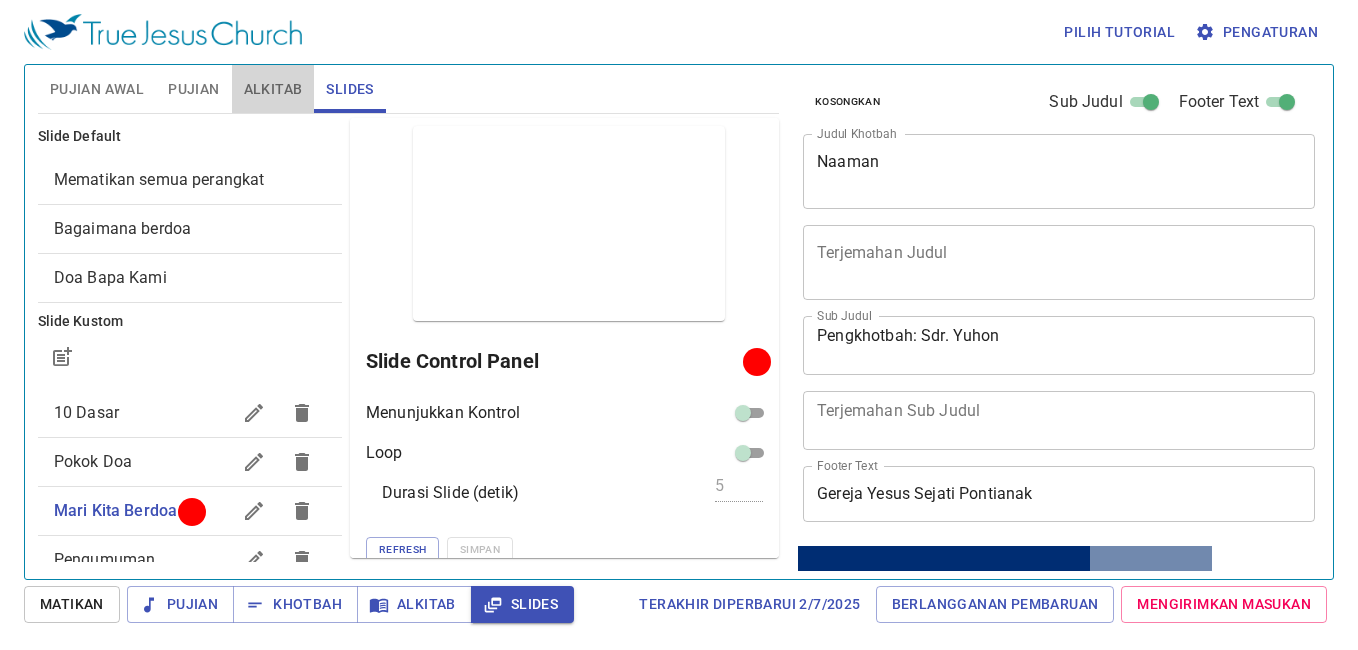 click on "Alkitab" at bounding box center (273, 89) 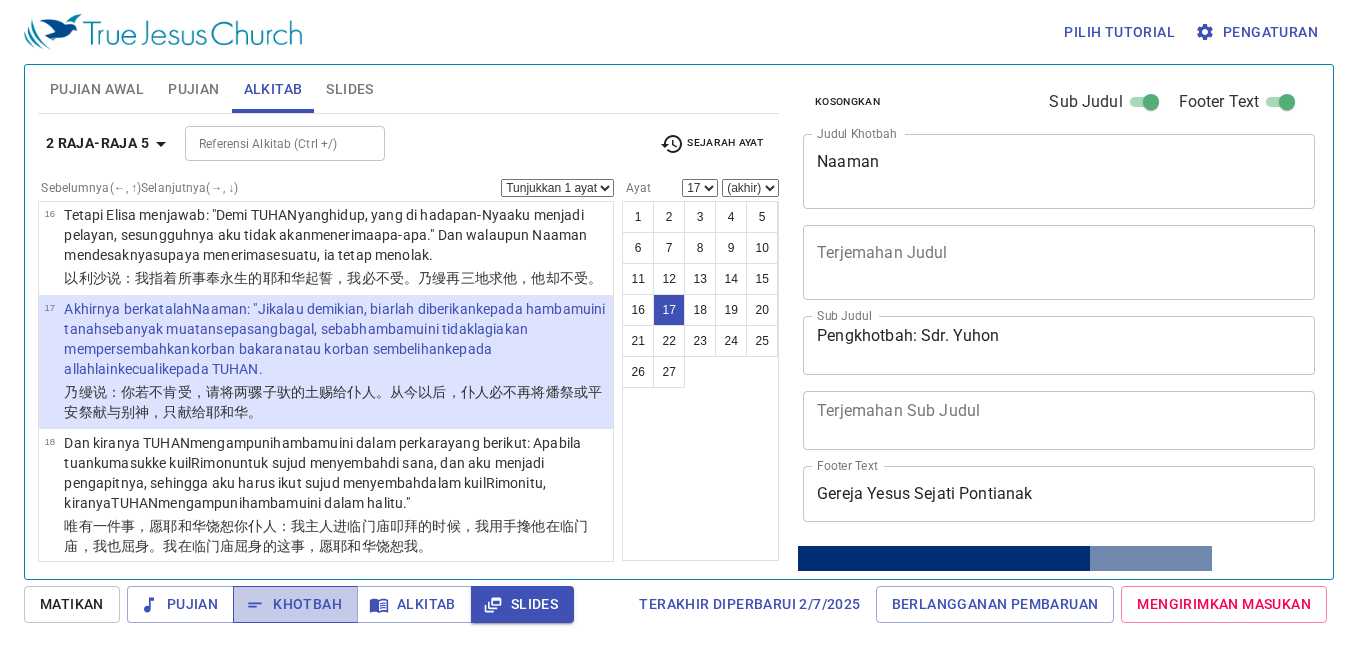 click on "Khotbah" at bounding box center [295, 604] 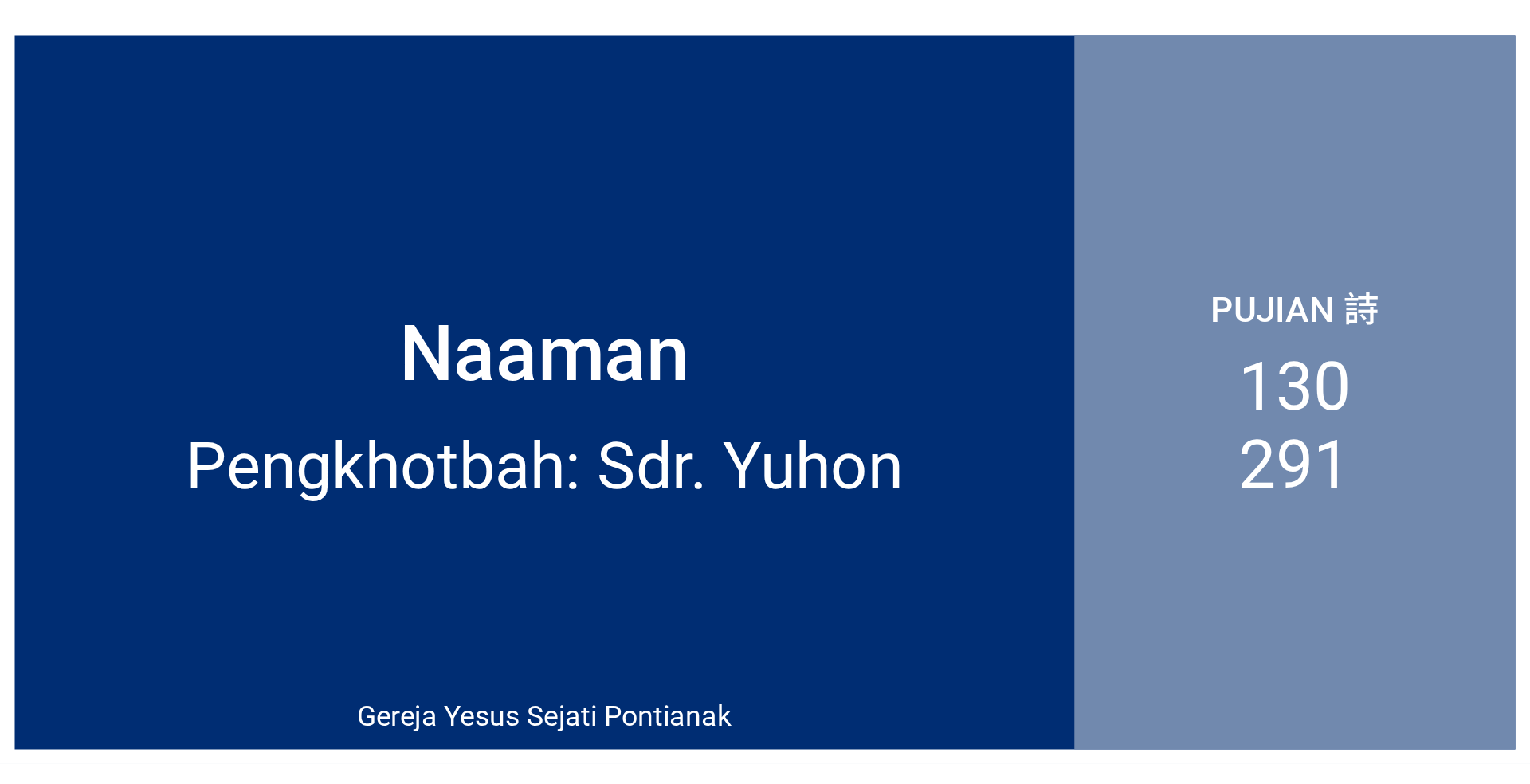 scroll, scrollTop: 0, scrollLeft: 0, axis: both 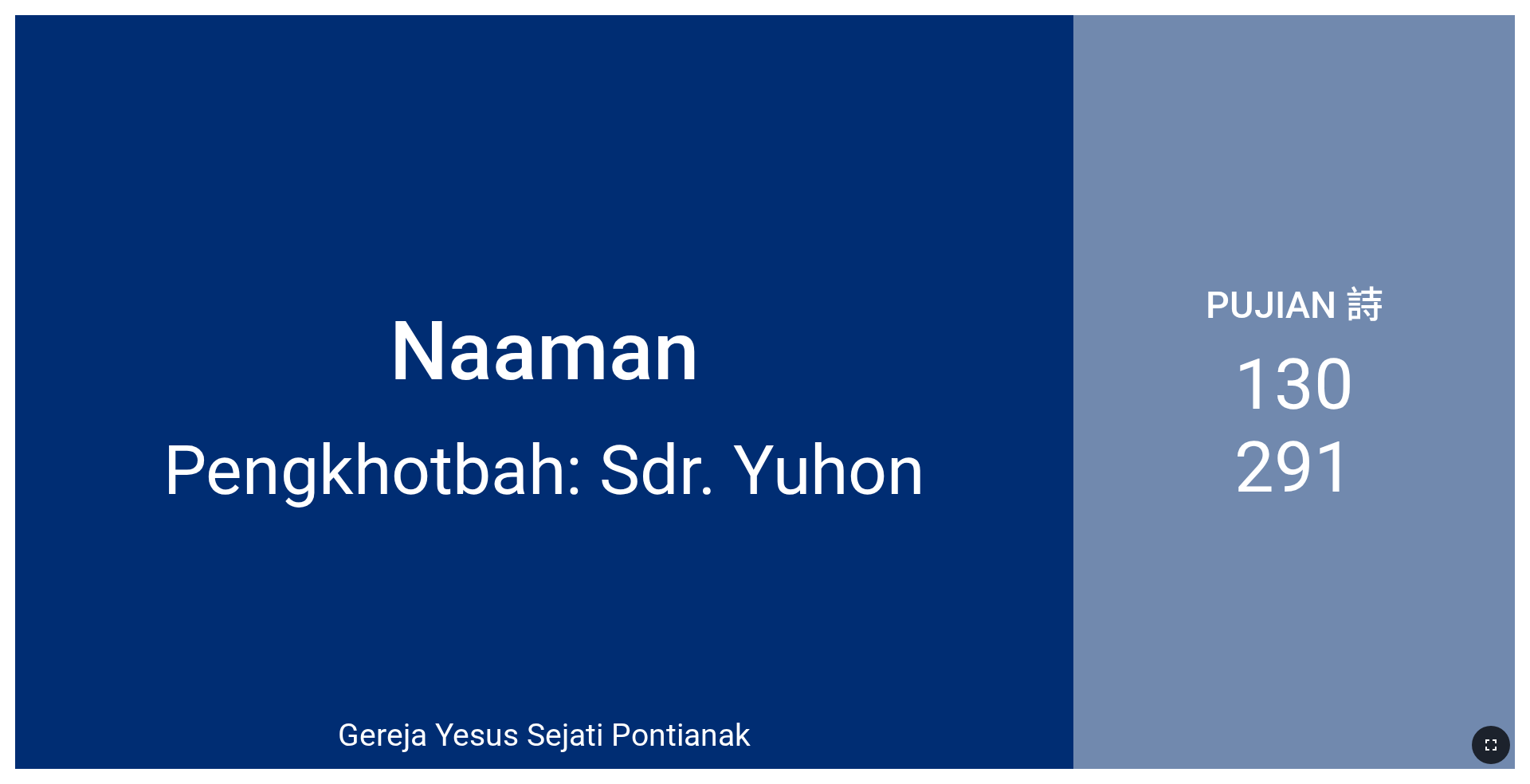 click 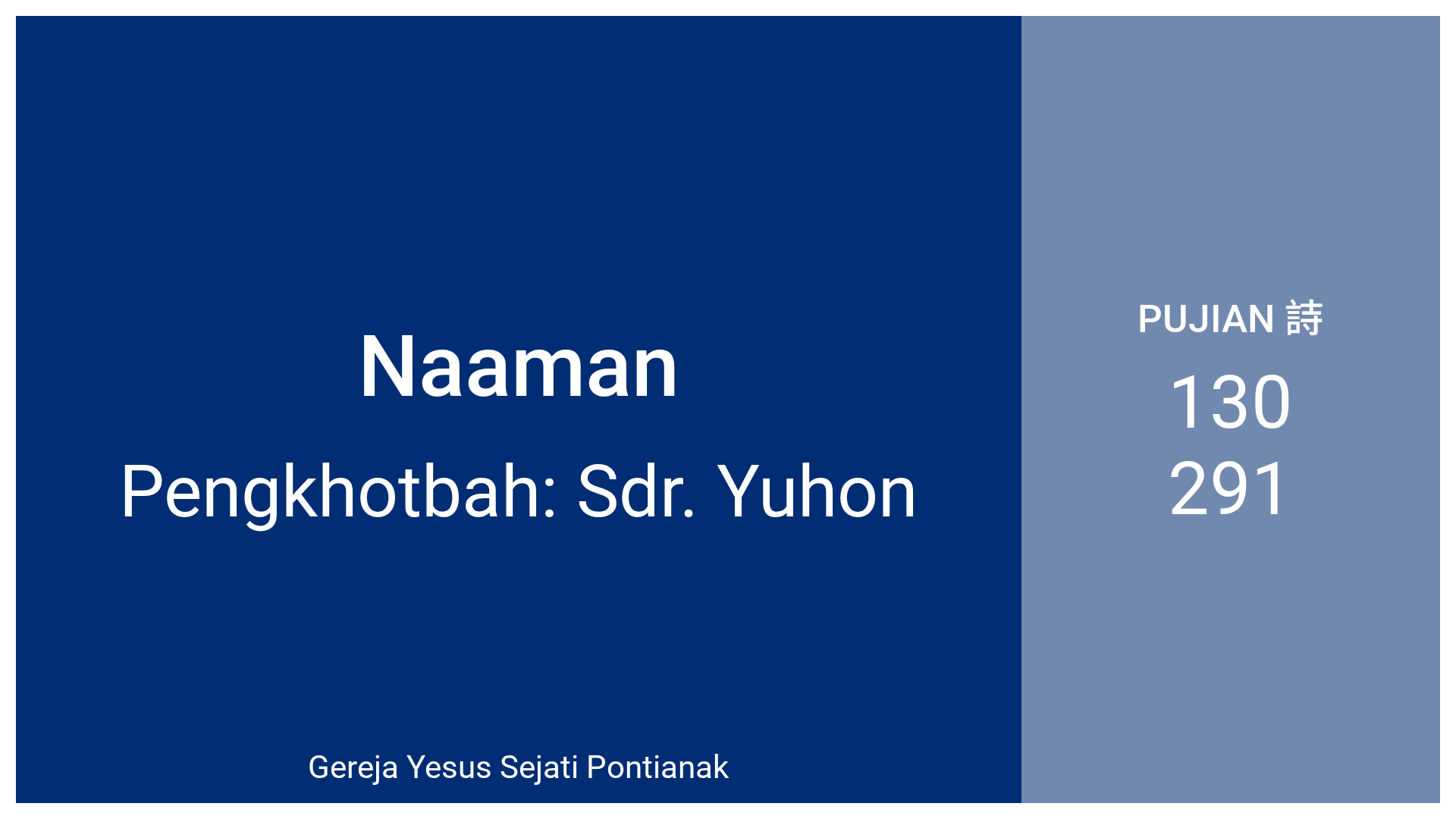 drag, startPoint x: 471, startPoint y: 260, endPoint x: 471, endPoint y: 218, distance: 42 